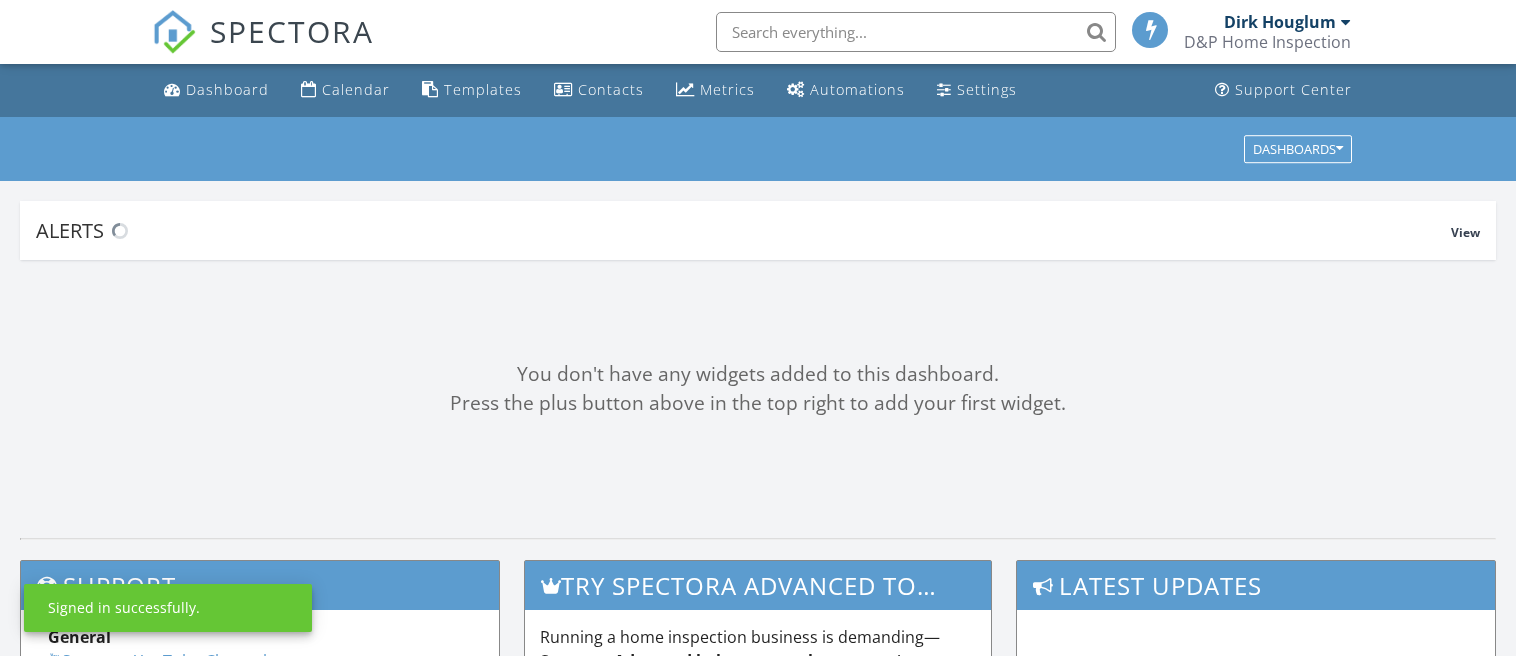 scroll, scrollTop: 0, scrollLeft: 0, axis: both 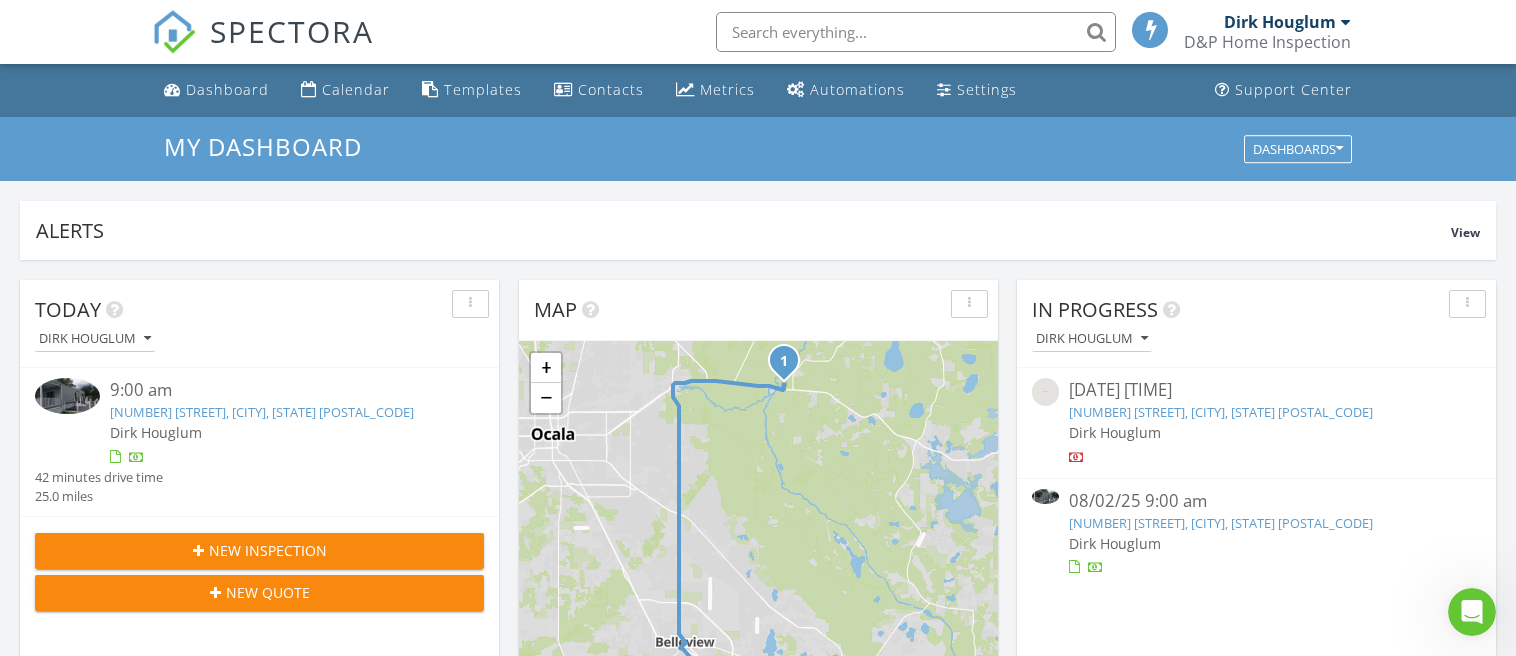 click at bounding box center [916, 32] 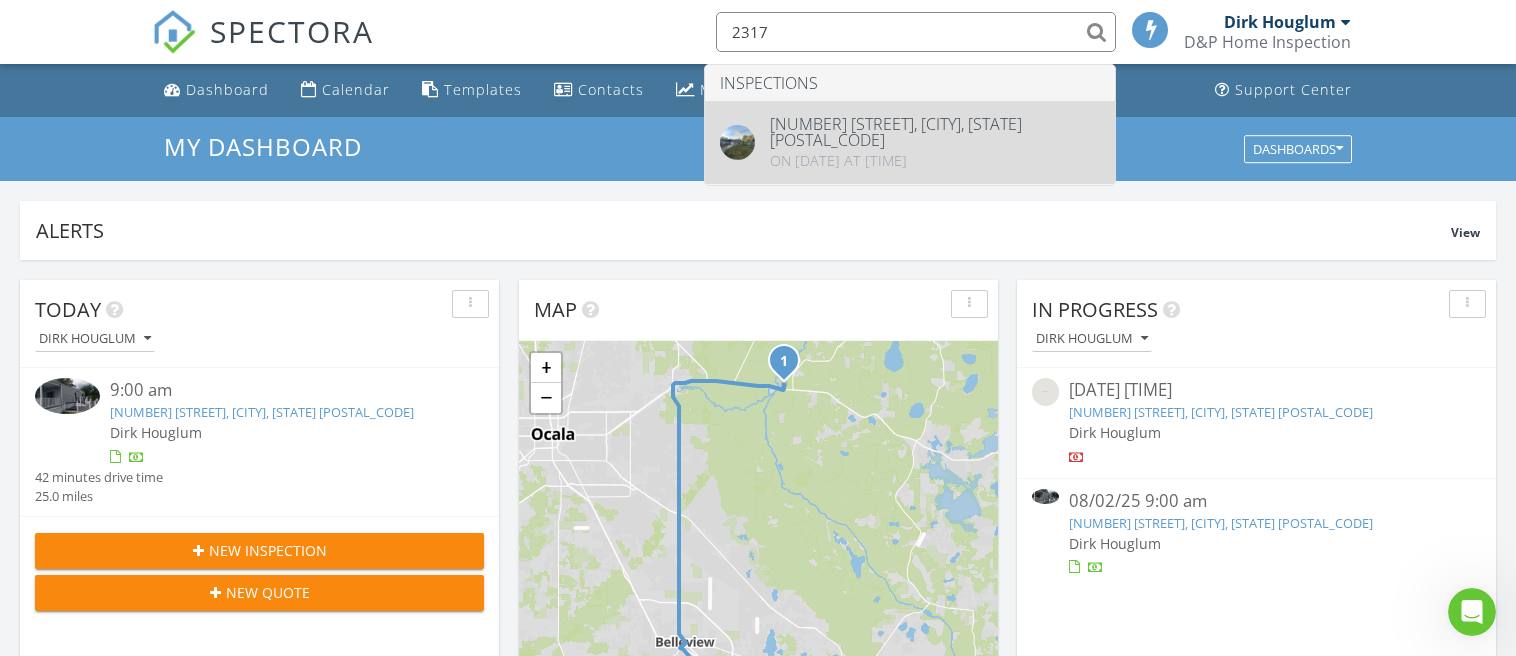 type on "2317" 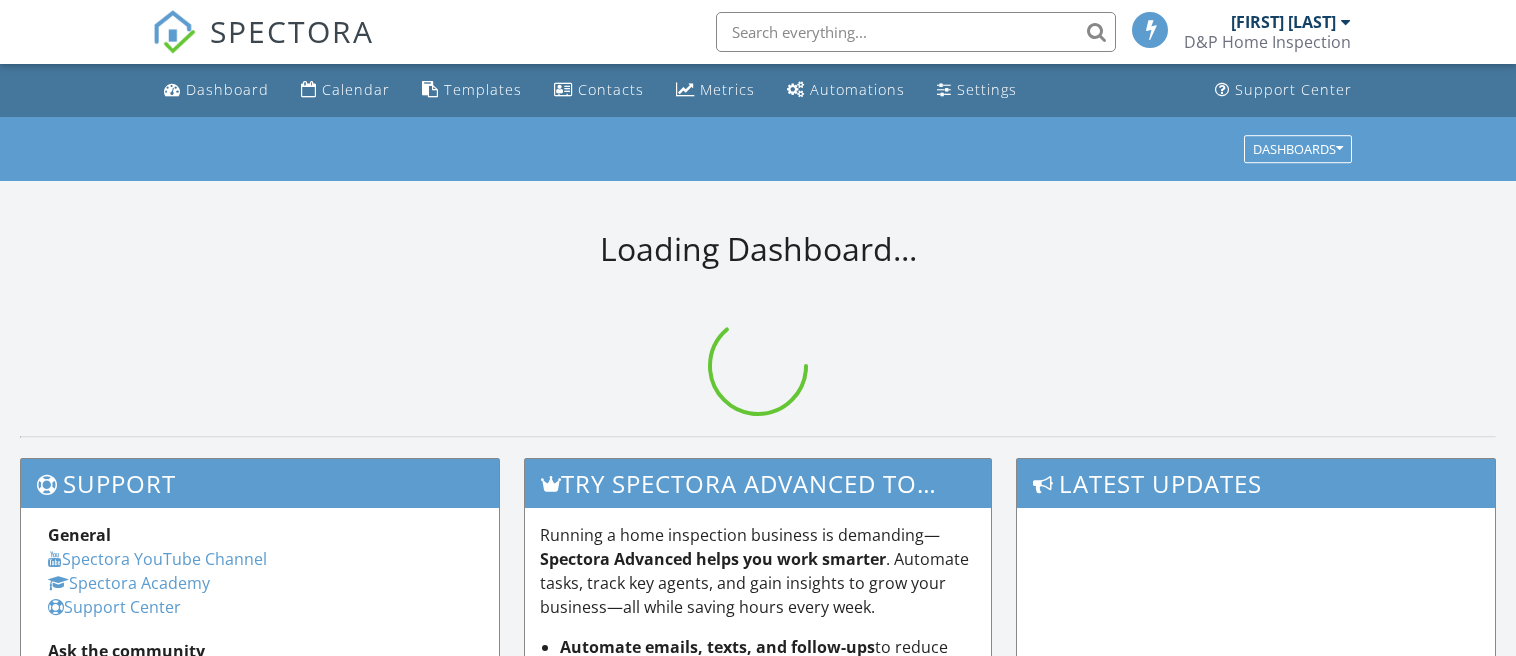 scroll, scrollTop: 0, scrollLeft: 0, axis: both 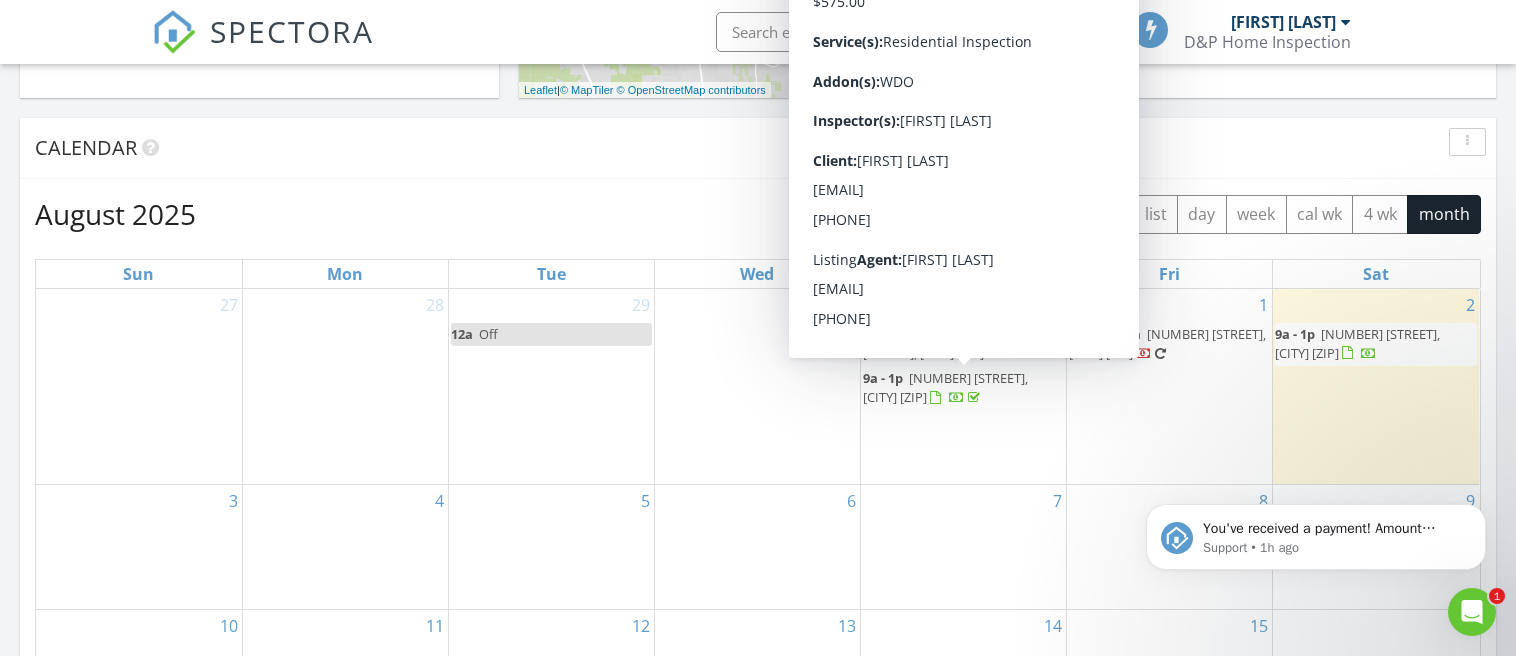 click on "117 Hibiscus Way, Leesburg 34748" at bounding box center [945, 387] 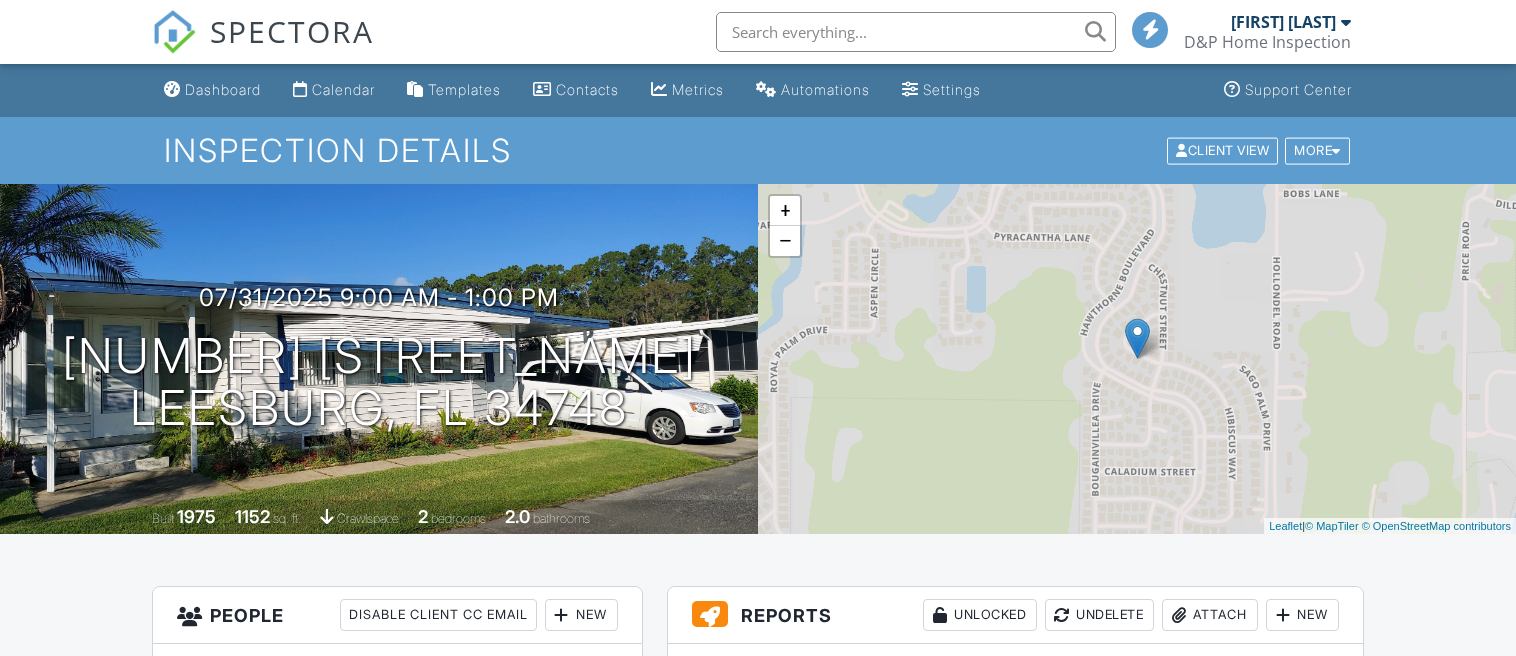 scroll, scrollTop: 0, scrollLeft: 0, axis: both 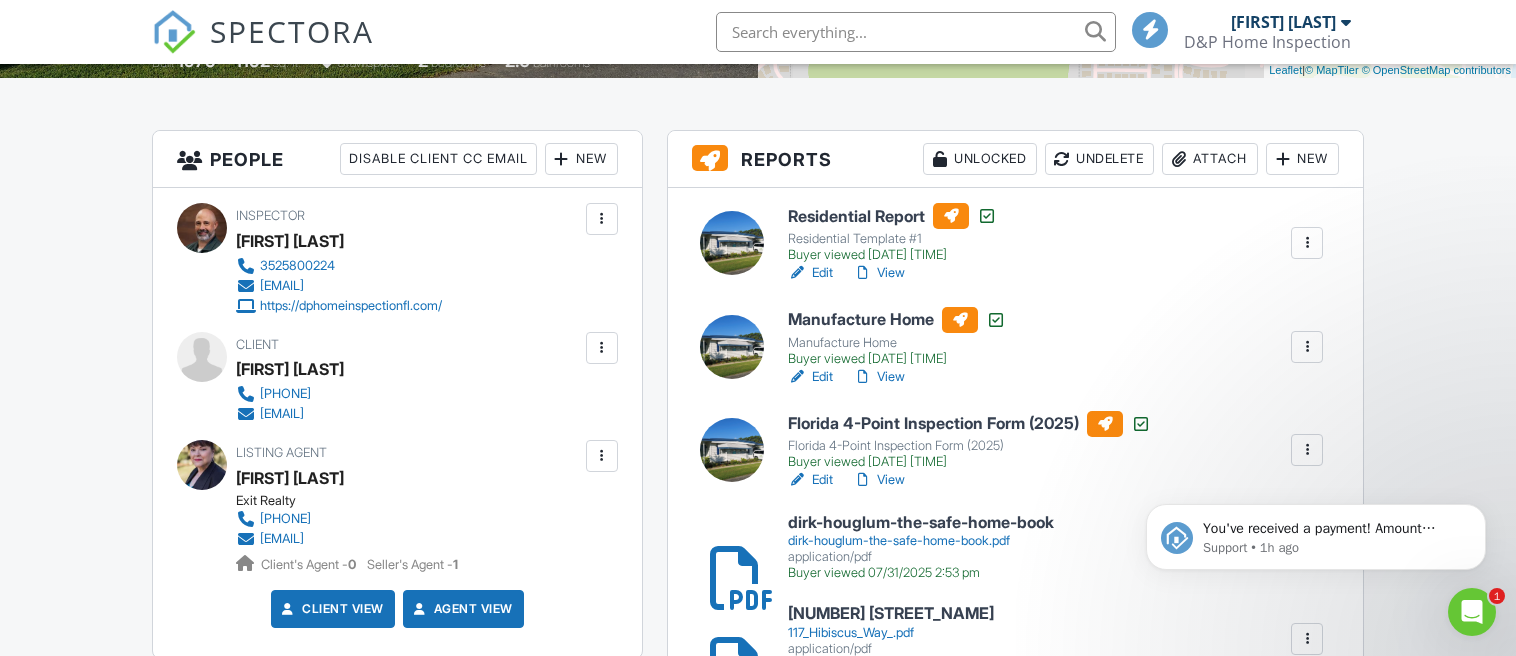 click on "Attach" at bounding box center (1210, 159) 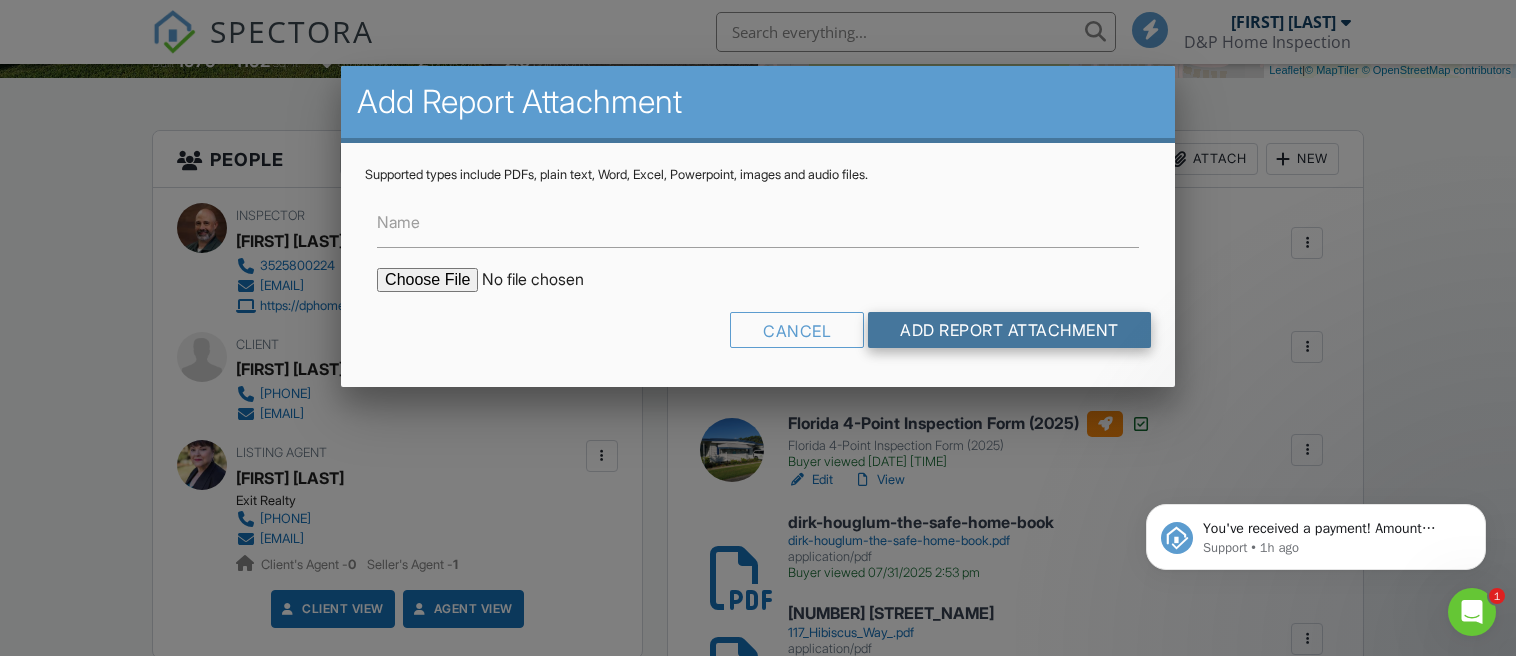 click on "Add Report Attachment" at bounding box center [1009, 330] 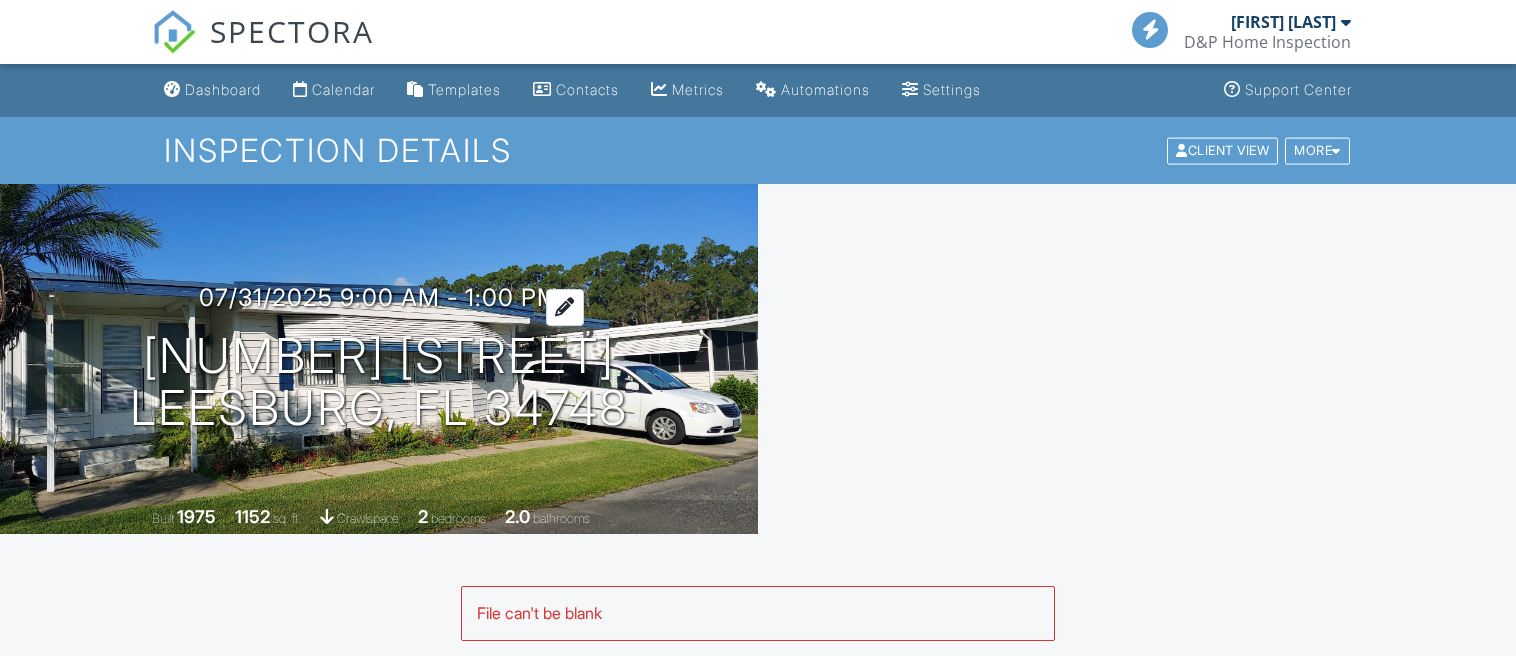 scroll, scrollTop: 0, scrollLeft: 0, axis: both 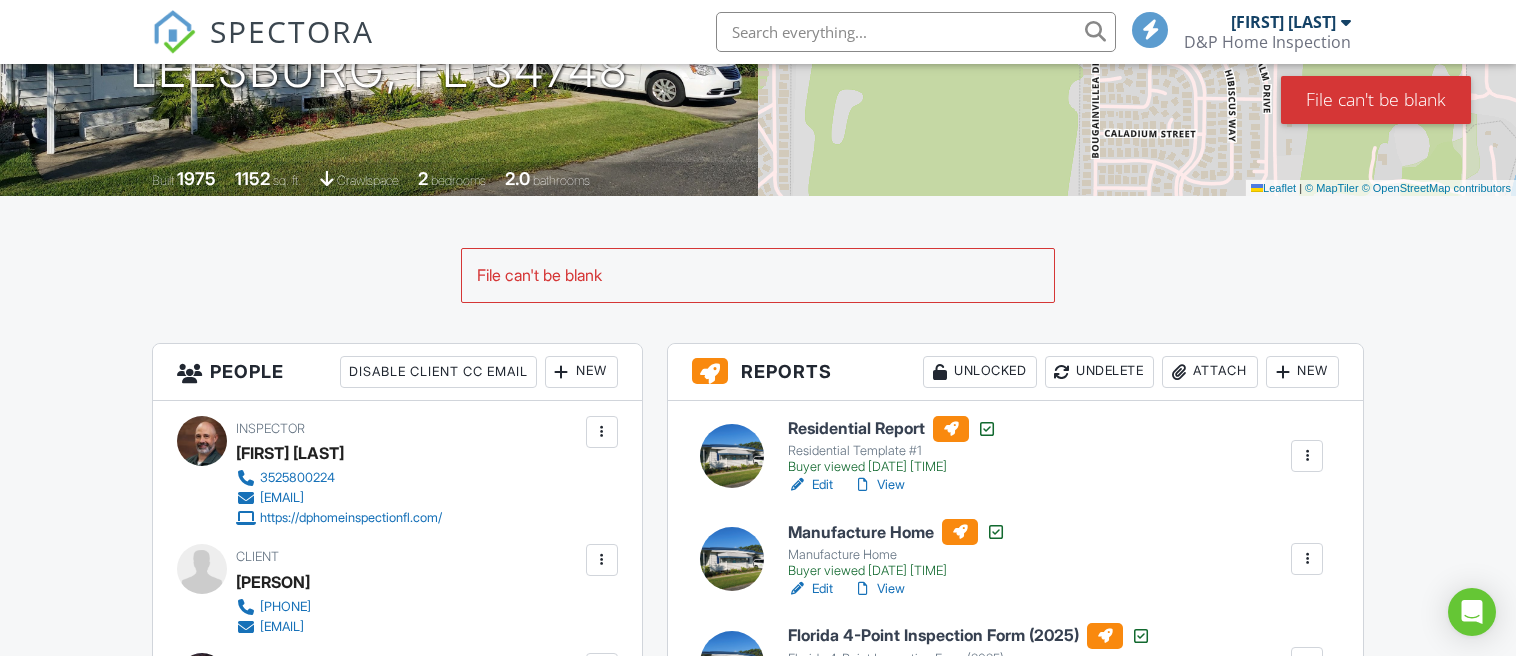 click on "Attach" at bounding box center [1210, 372] 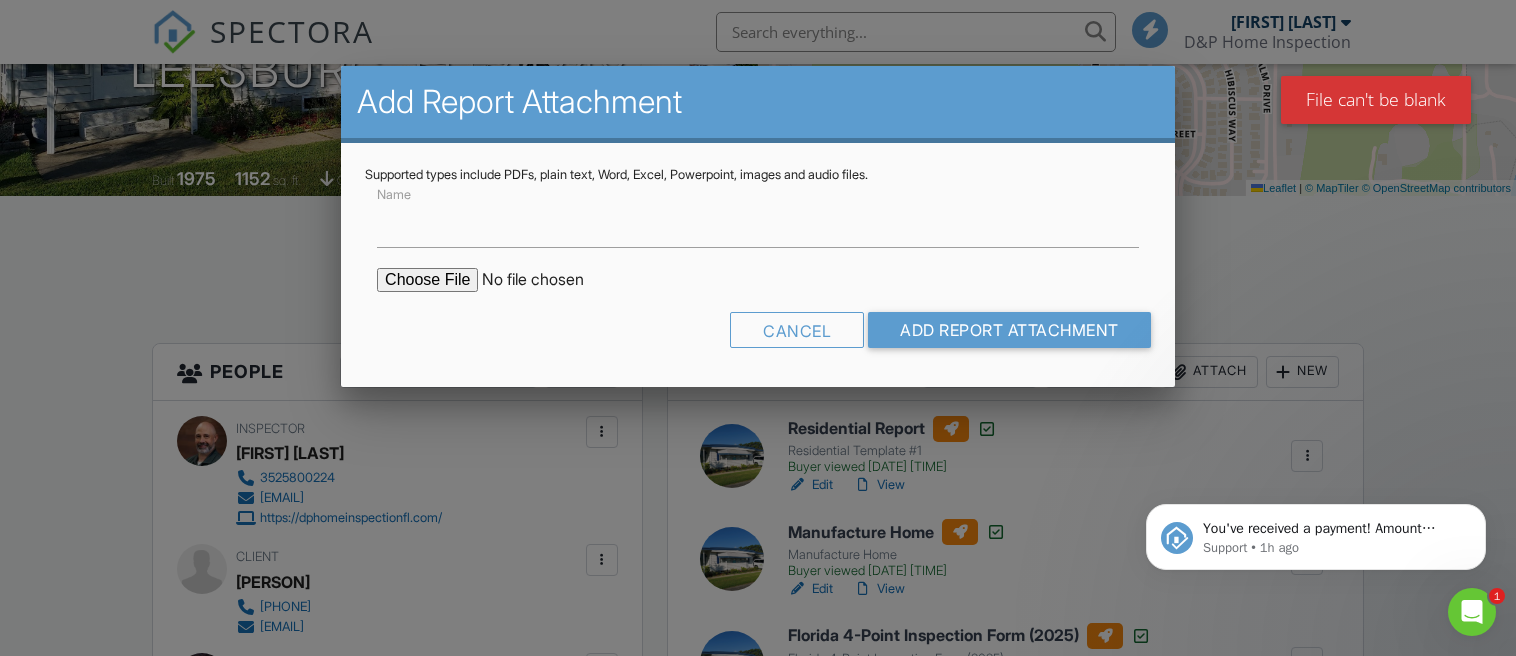 scroll, scrollTop: 0, scrollLeft: 0, axis: both 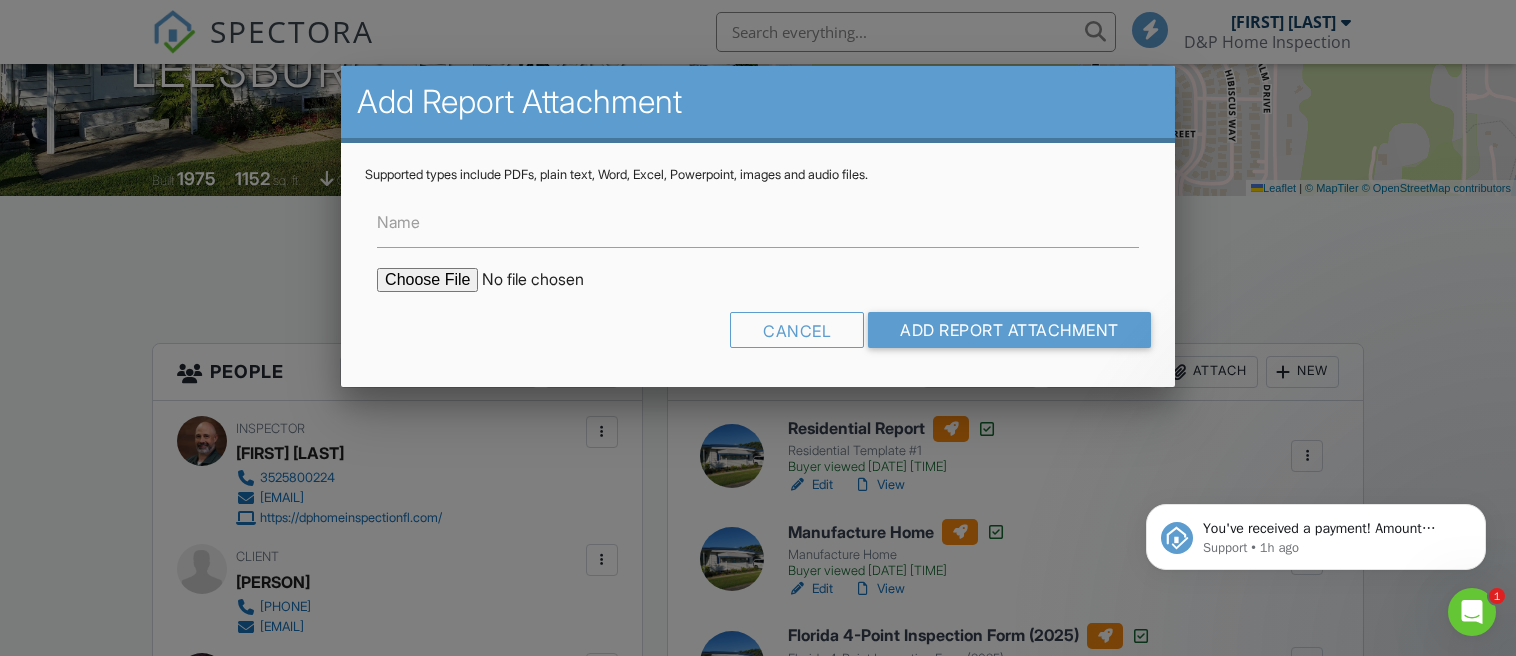 click 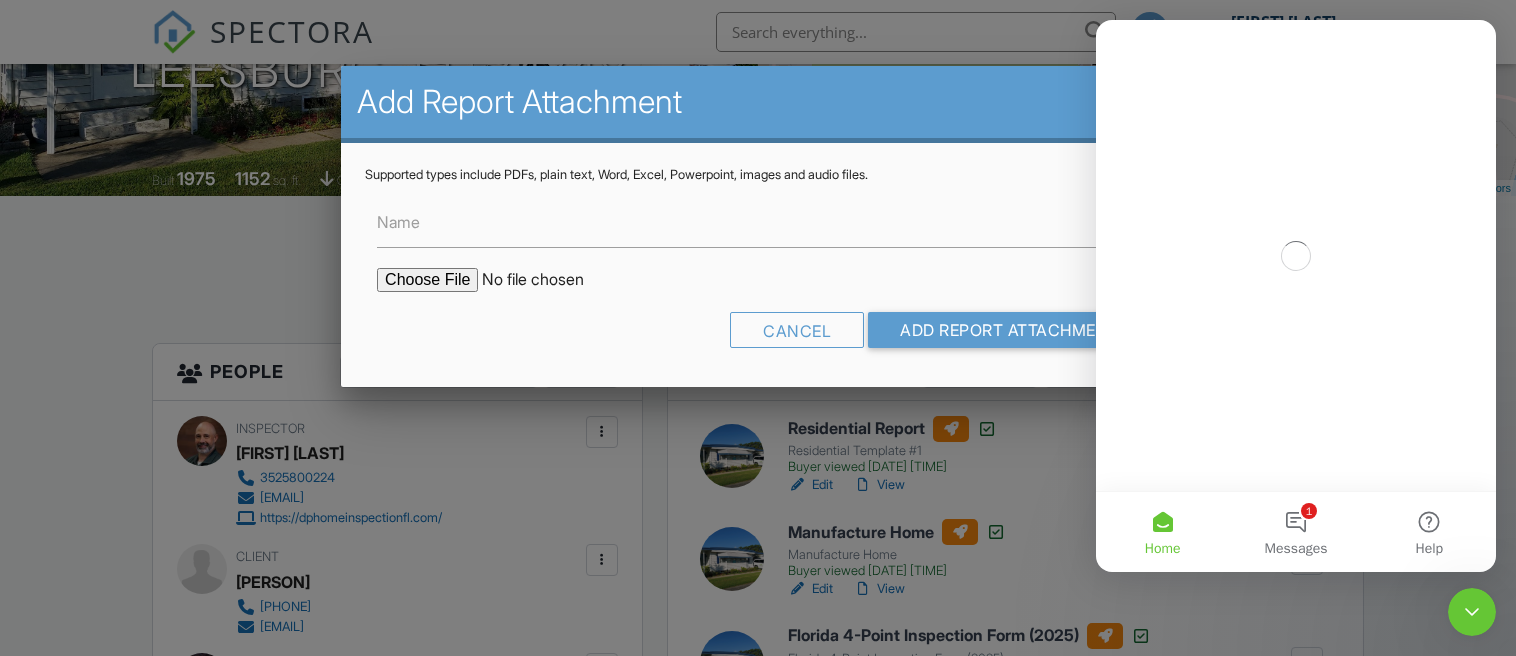 scroll, scrollTop: 0, scrollLeft: 0, axis: both 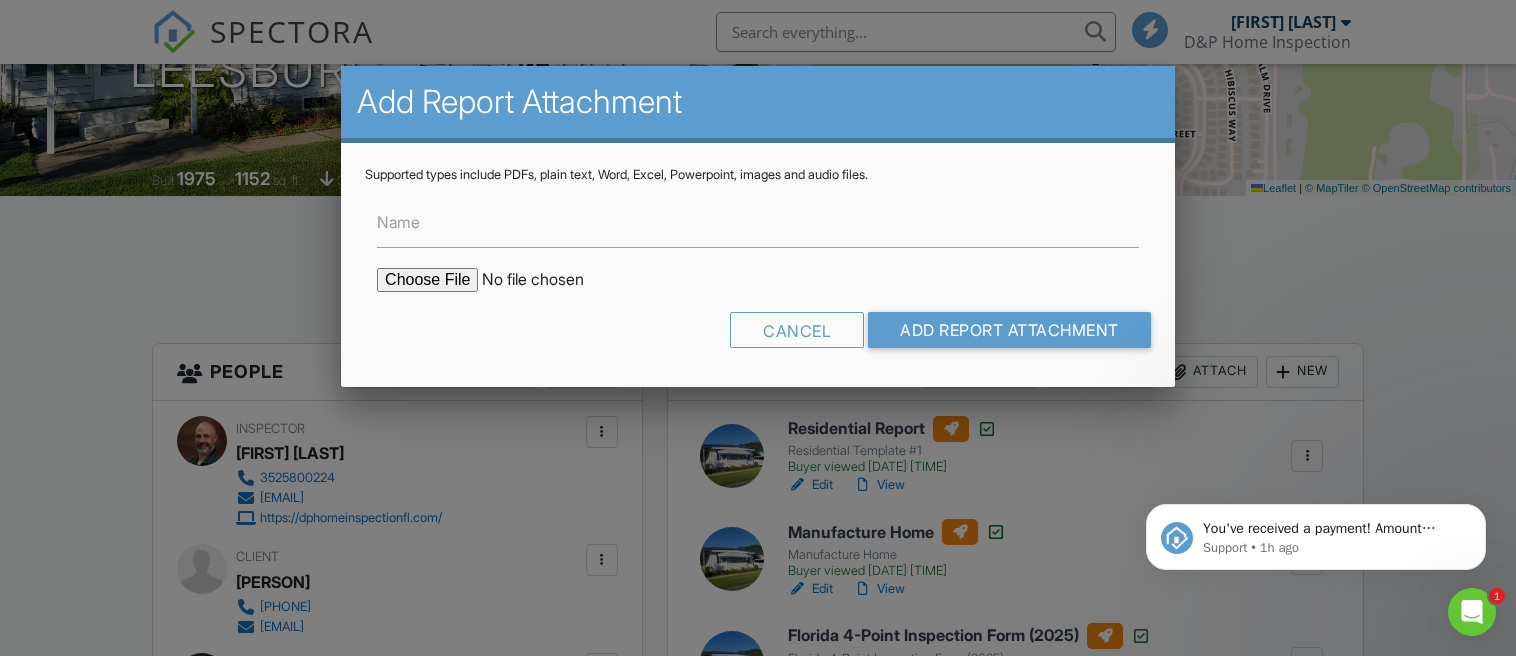 click at bounding box center (1472, 612) 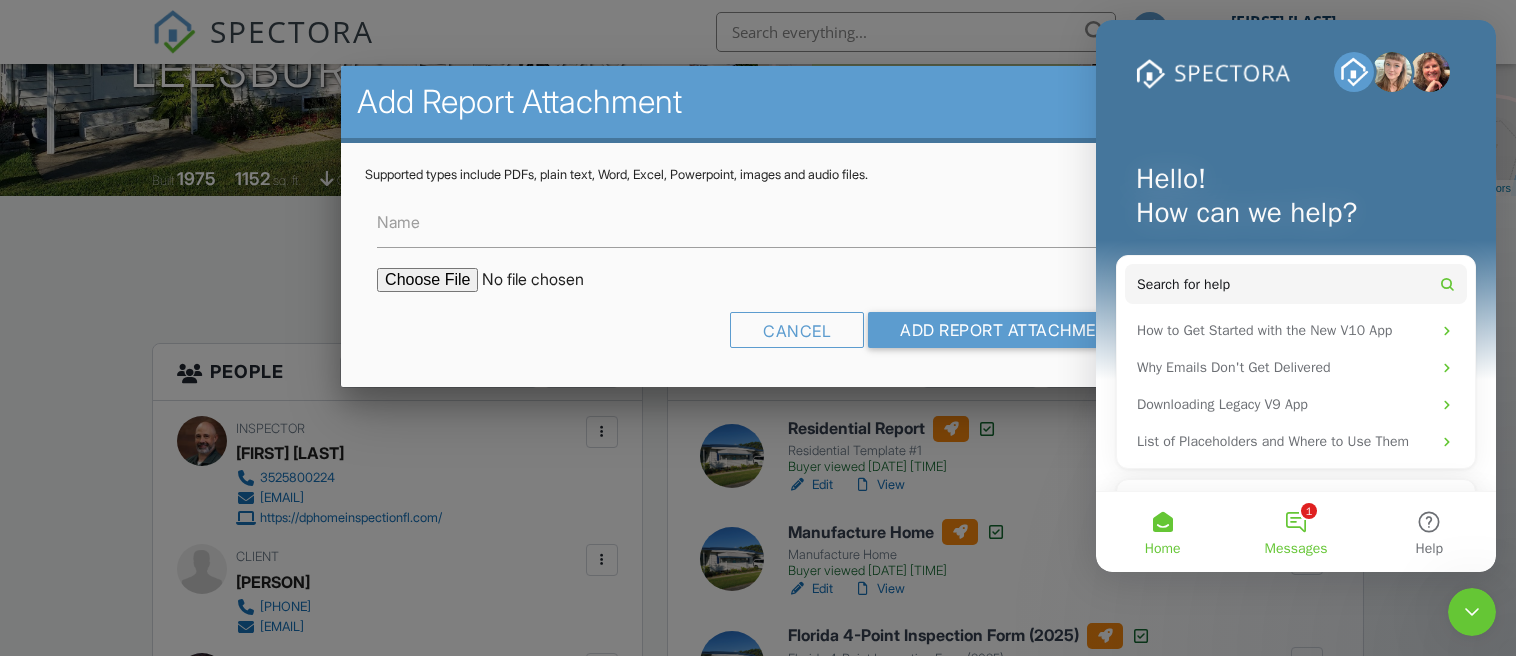 click on "1 Messages" at bounding box center [1295, 532] 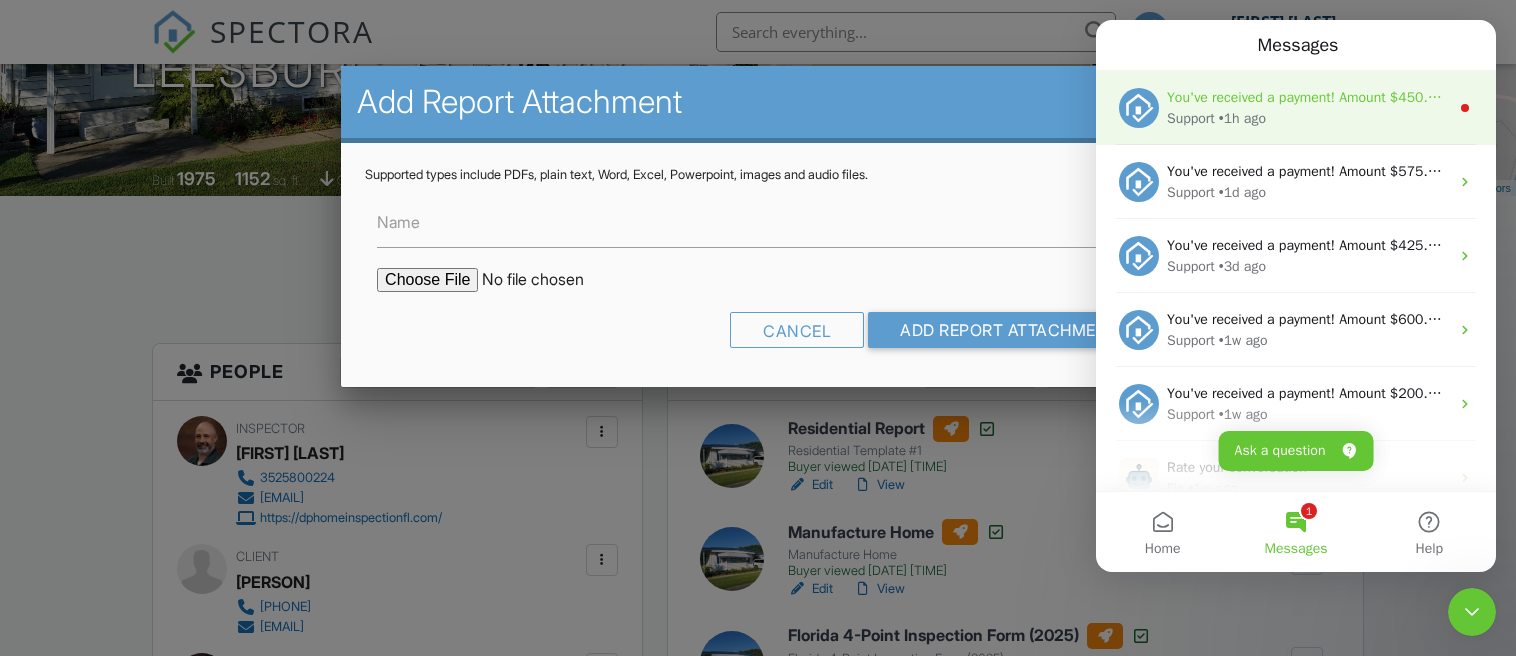 click on "You've received a payment!  Amount  $450.00  Fee  $0.00  Net  $450.00  Transaction #    Inspection  [NUMBER] [STREET], [CITY], [STATE]" at bounding box center [1605, 97] 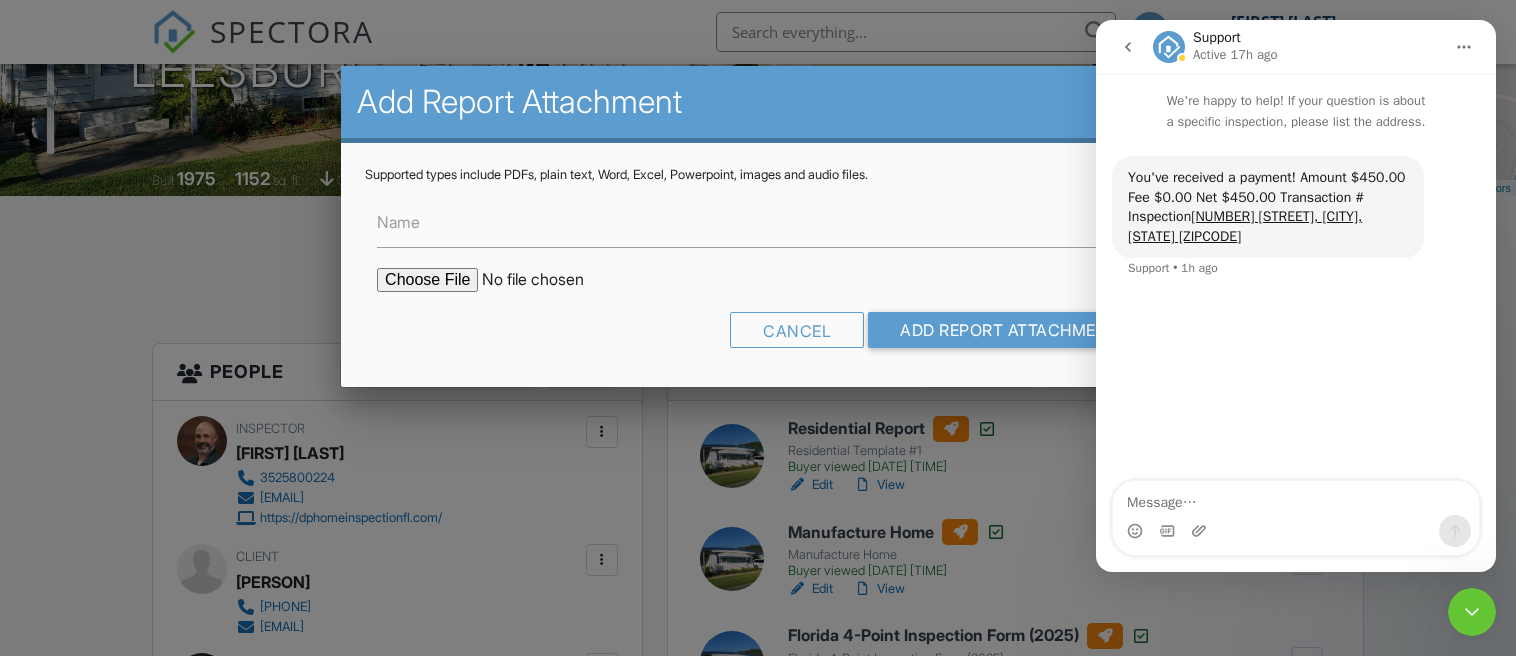 click 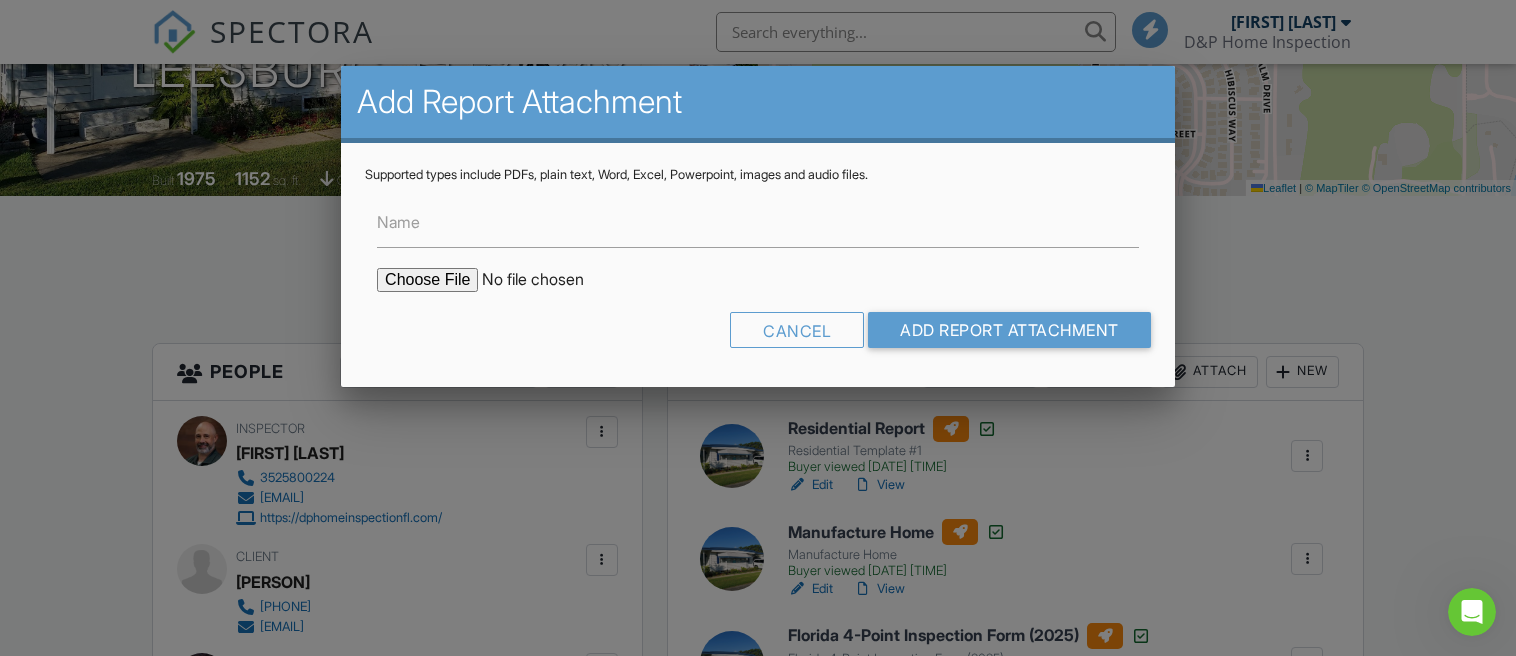 click at bounding box center [547, 280] 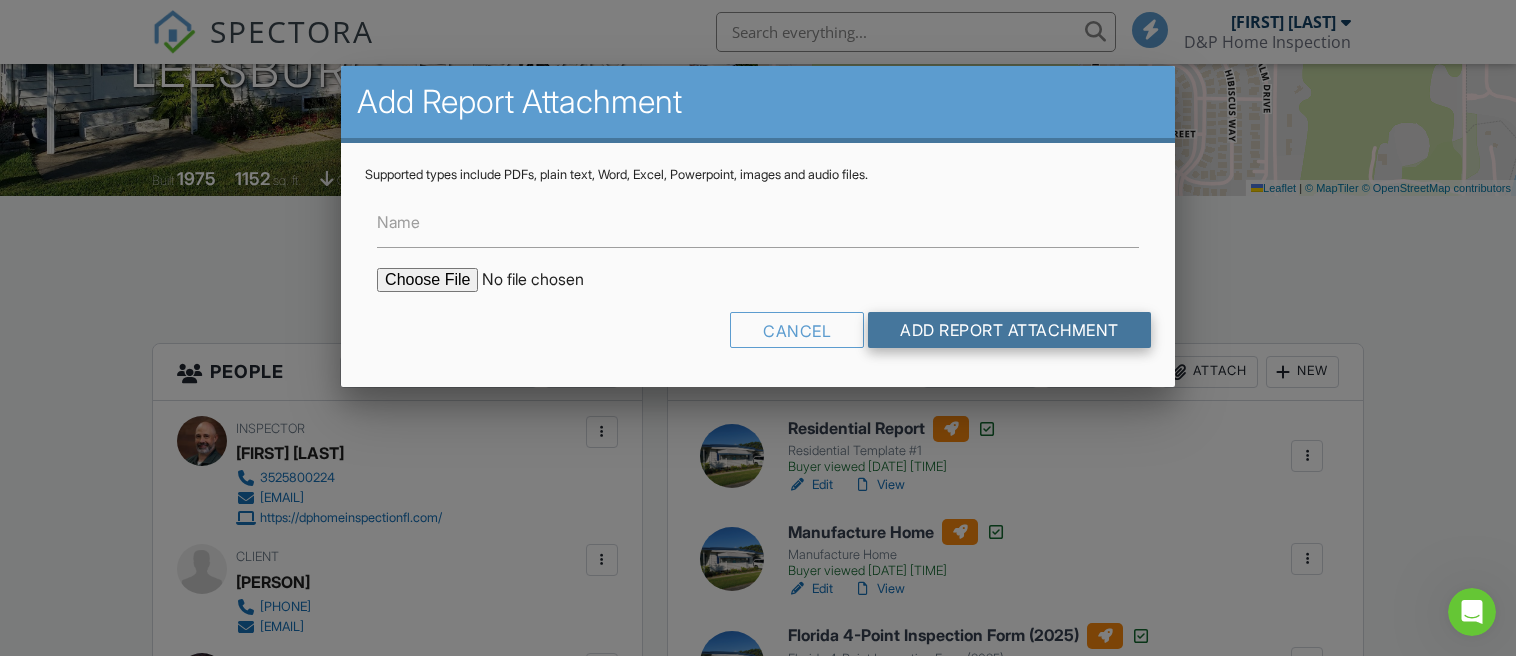 click on "Add Report Attachment" at bounding box center (1009, 330) 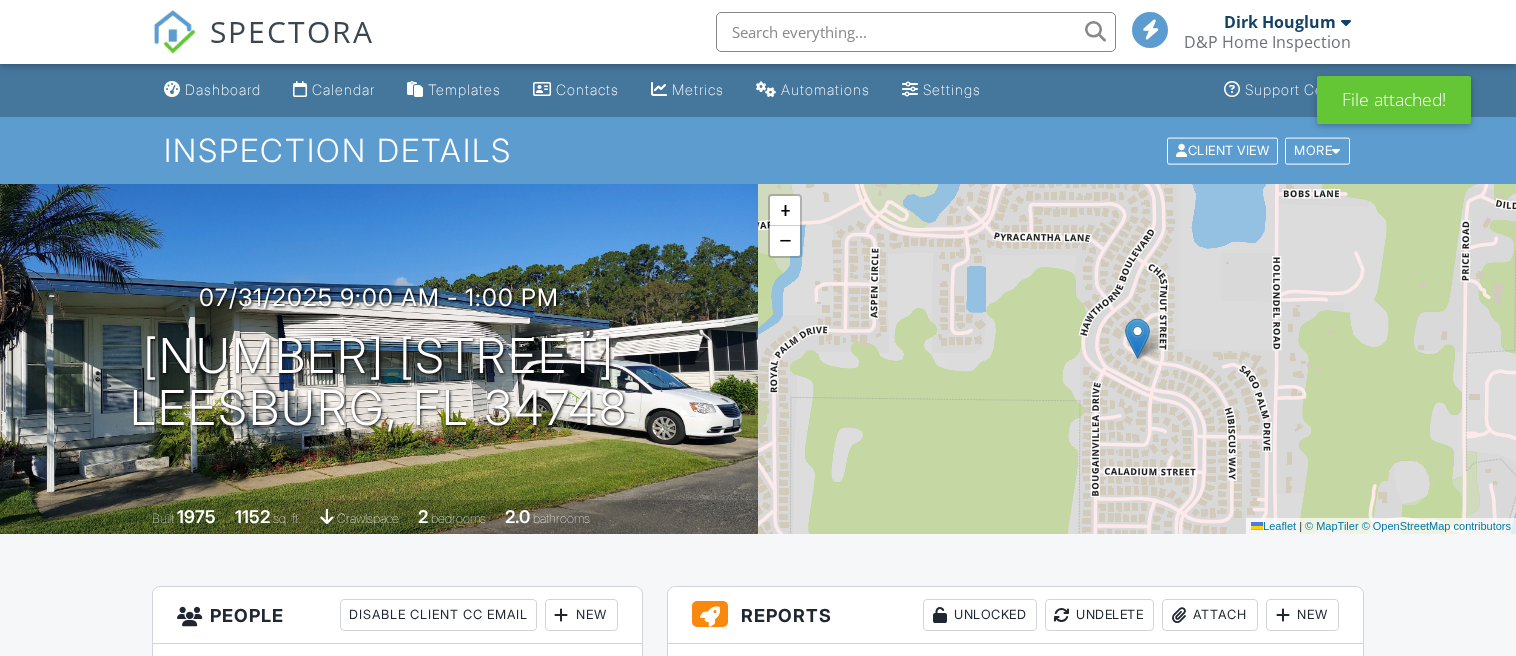 scroll, scrollTop: 390, scrollLeft: 0, axis: vertical 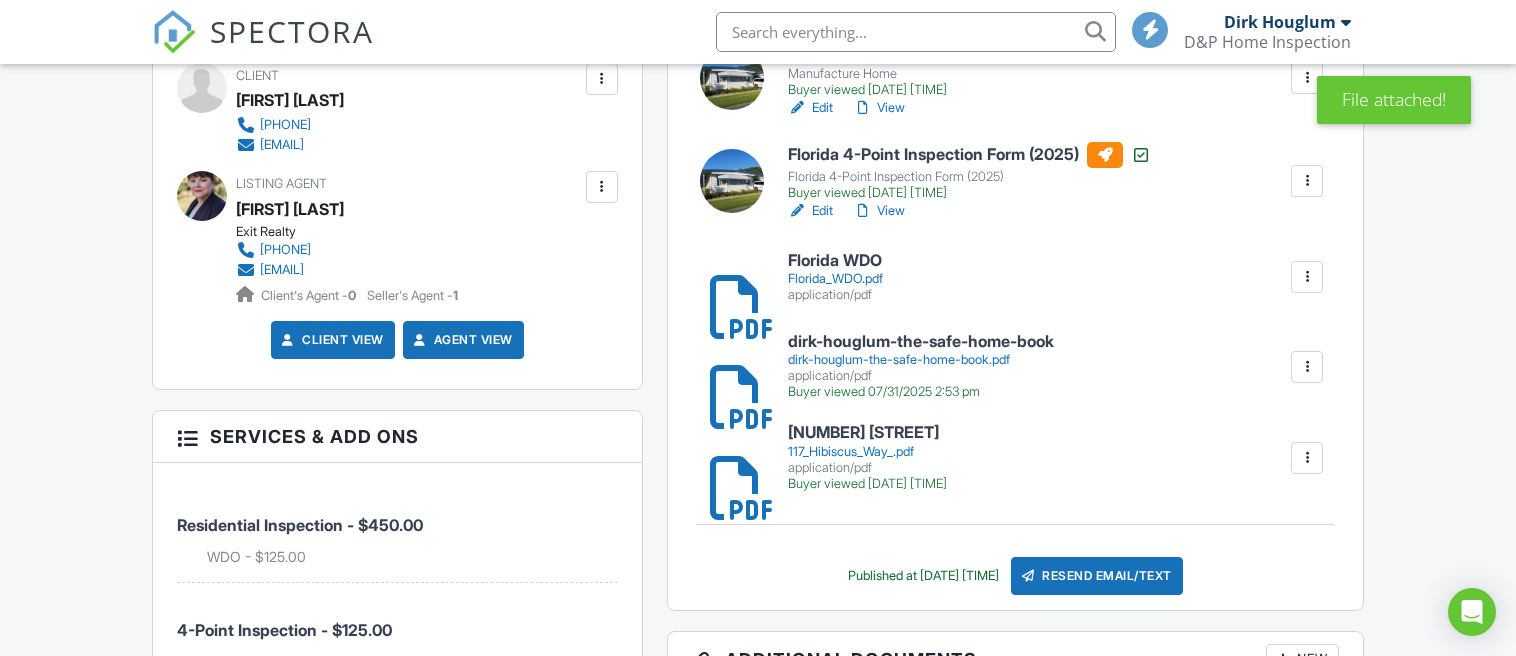 drag, startPoint x: 460, startPoint y: 146, endPoint x: 260, endPoint y: 145, distance: 200.0025 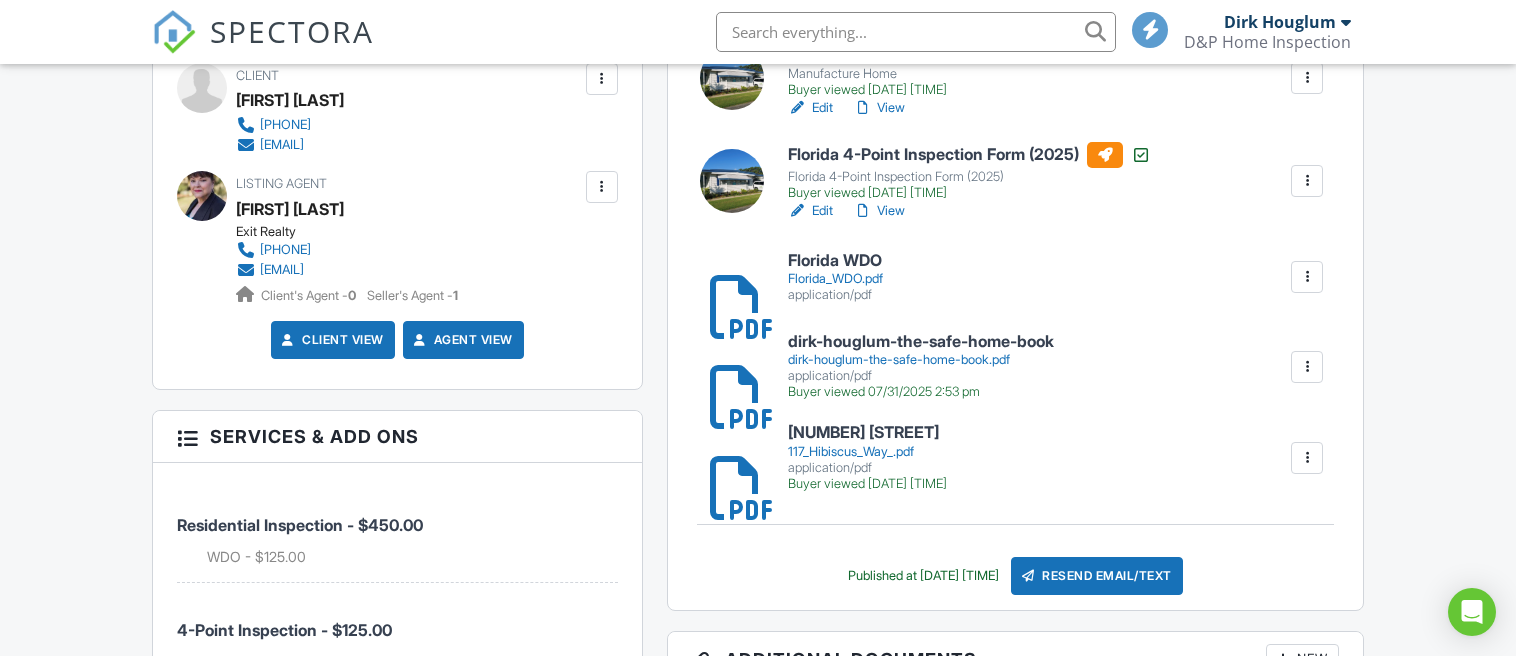 copy on "jimmyluciano88@gmail.com" 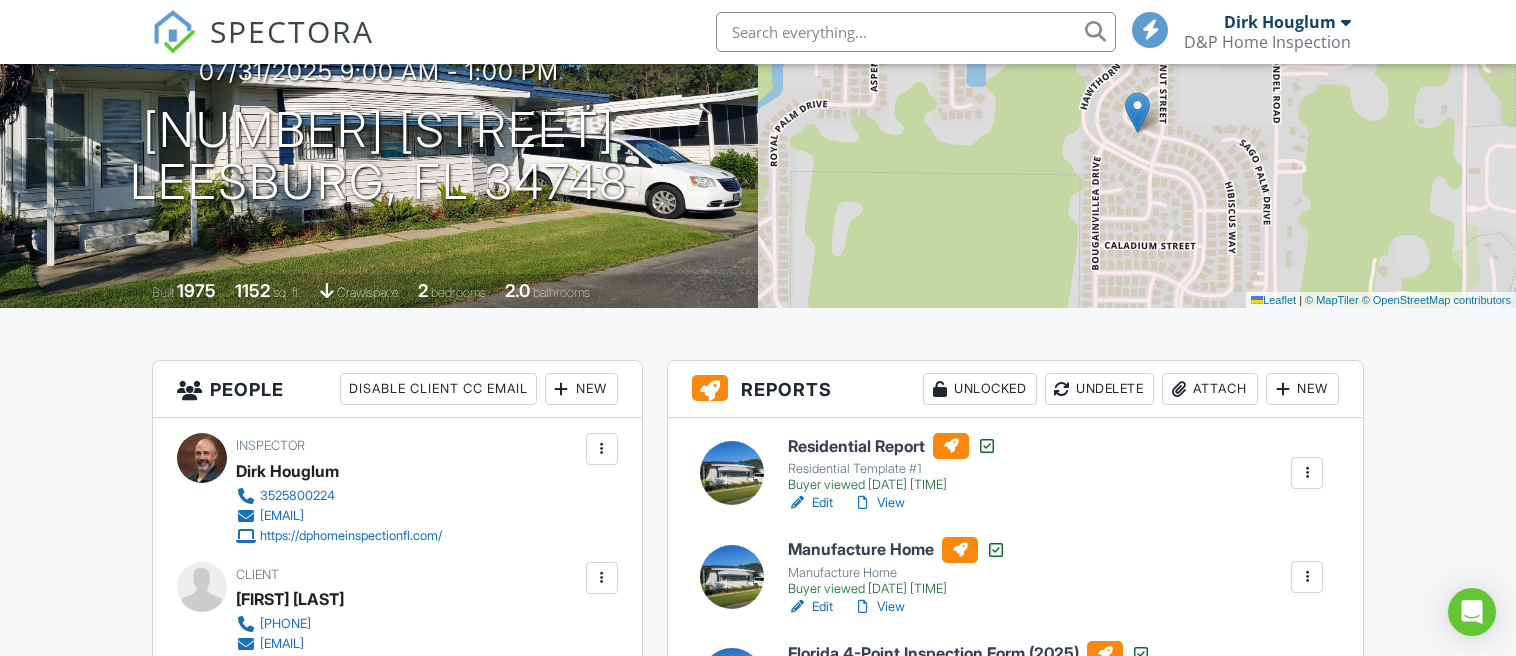 scroll, scrollTop: 218, scrollLeft: 0, axis: vertical 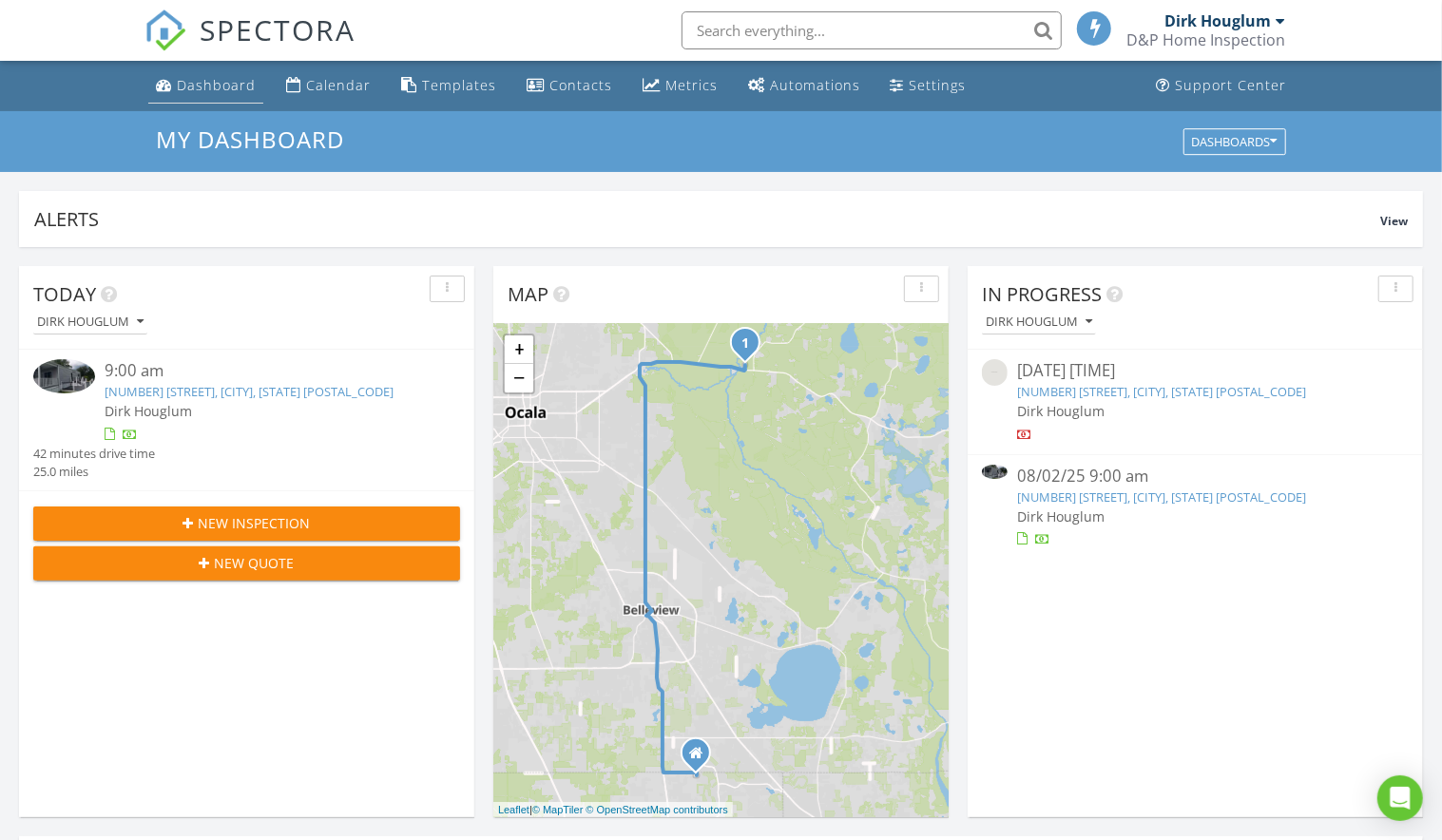 click on "Dashboard" at bounding box center [205, 86] 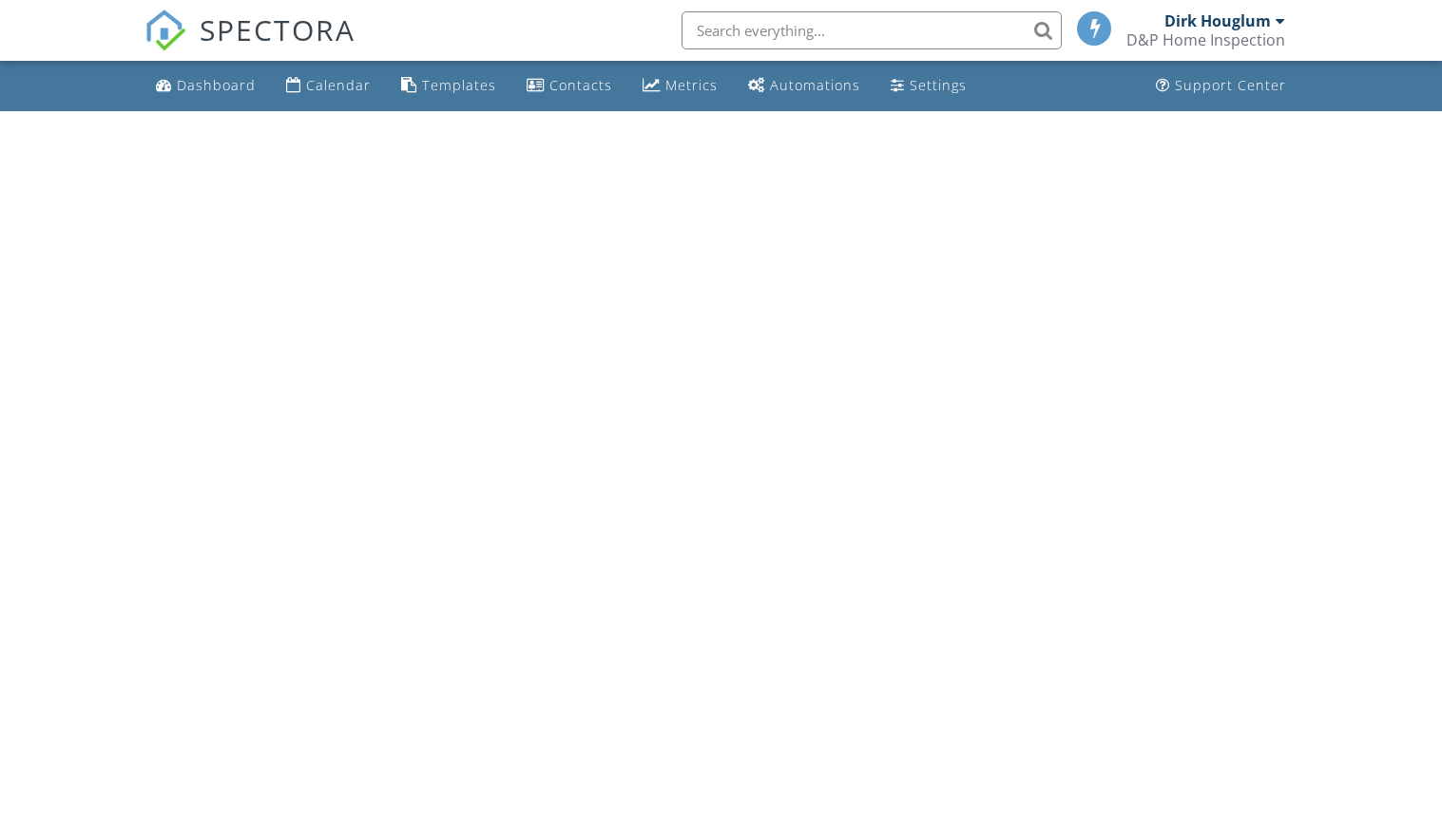 scroll, scrollTop: 0, scrollLeft: 0, axis: both 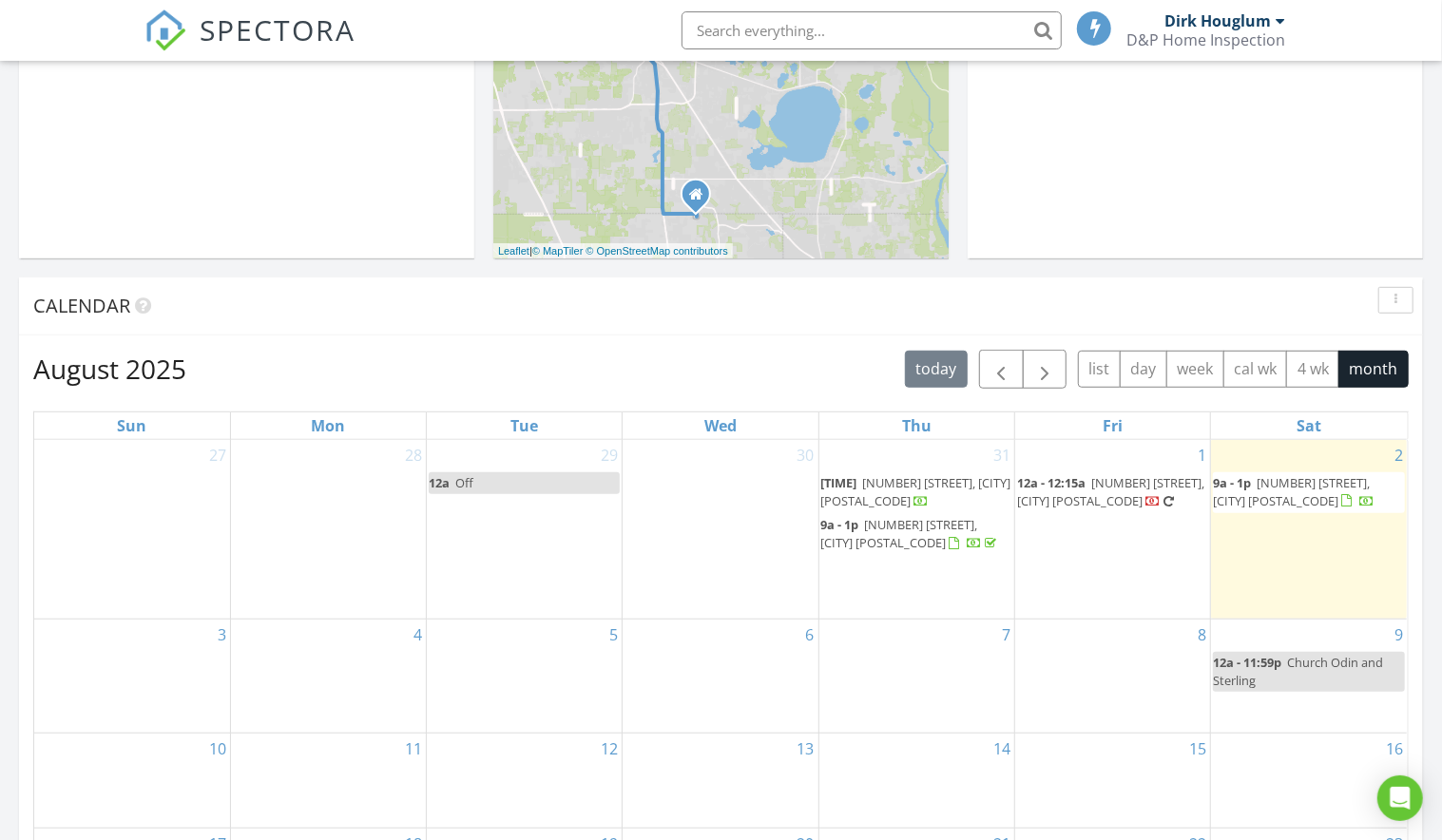 click on "August 2025 today list day week cal wk 4 wk month" at bounding box center (721, 369) 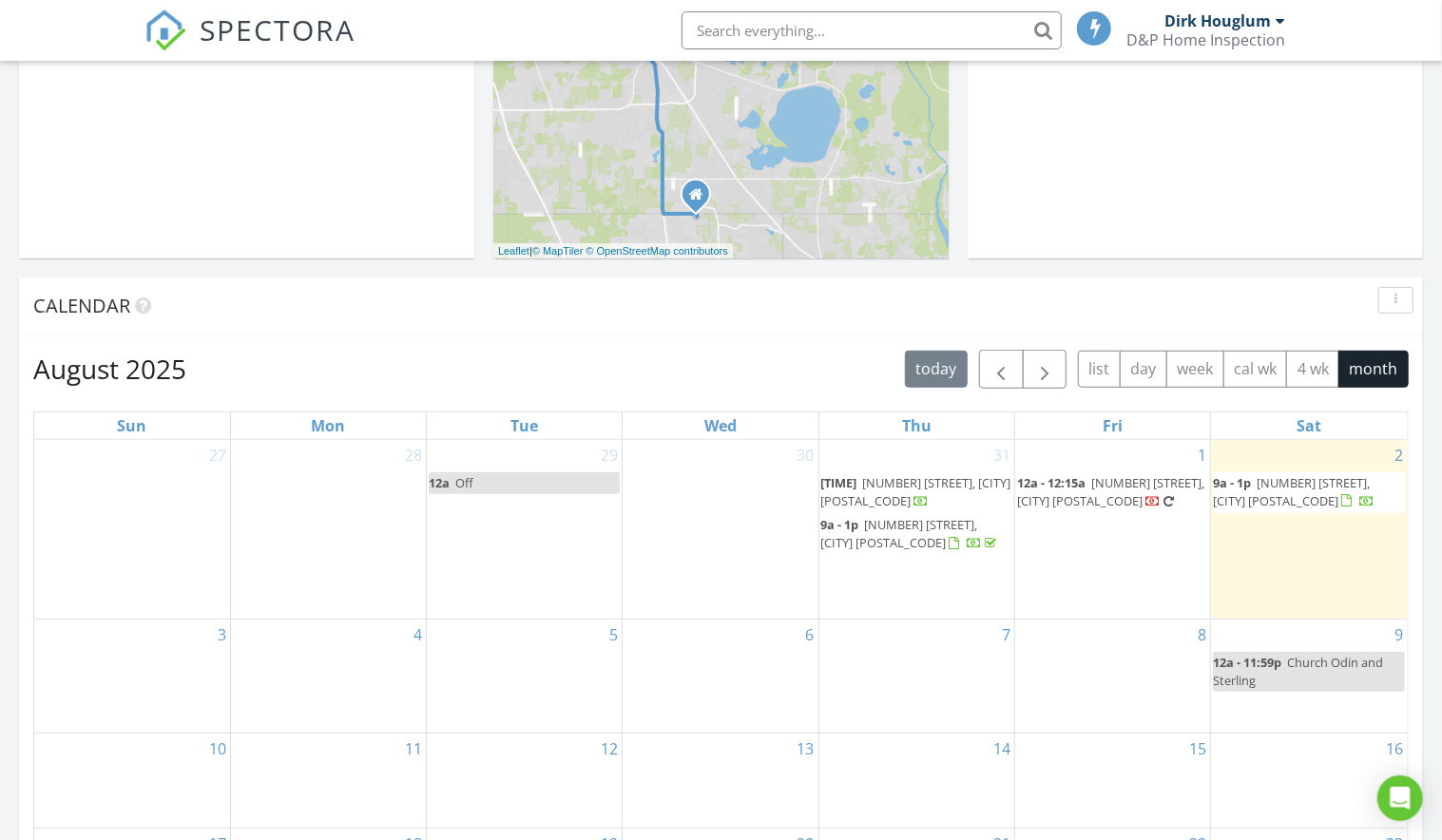 click on "7" at bounding box center [916, 677] 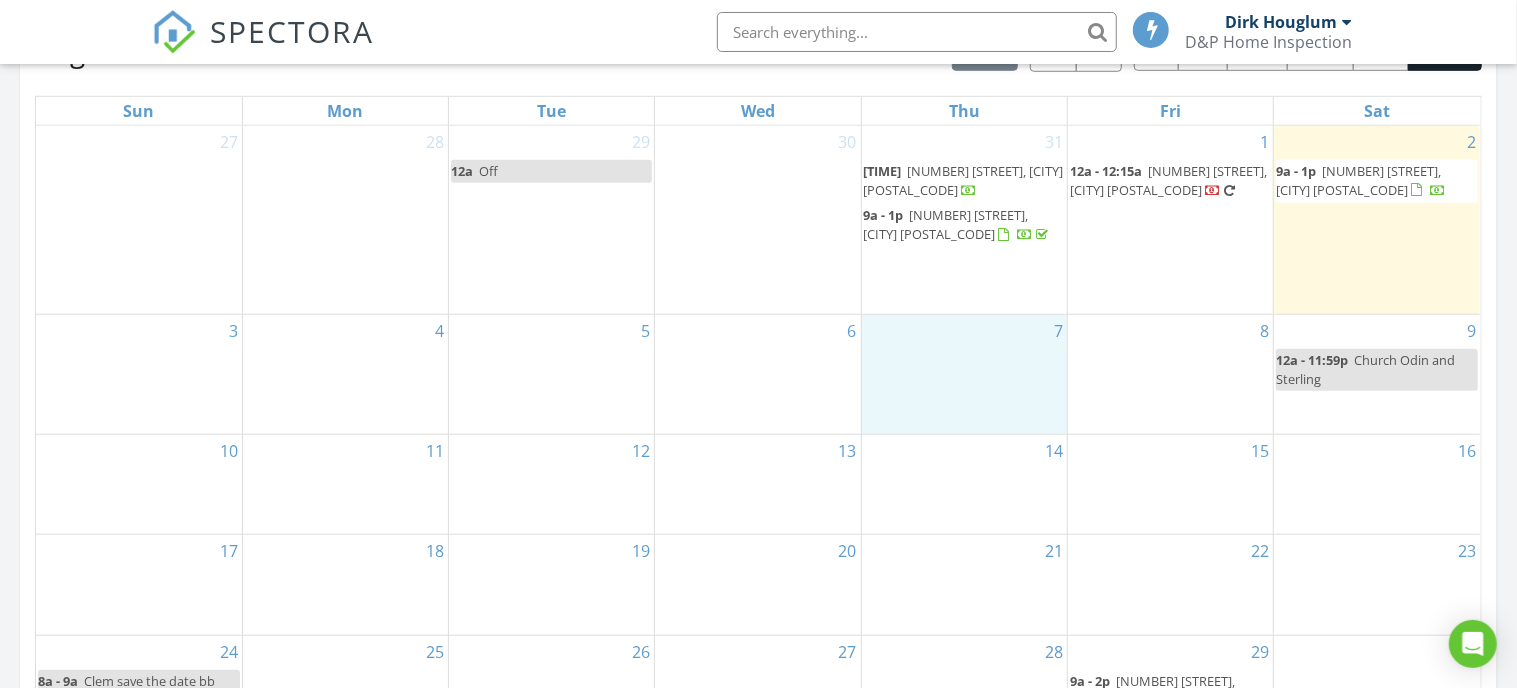 scroll, scrollTop: 938, scrollLeft: 0, axis: vertical 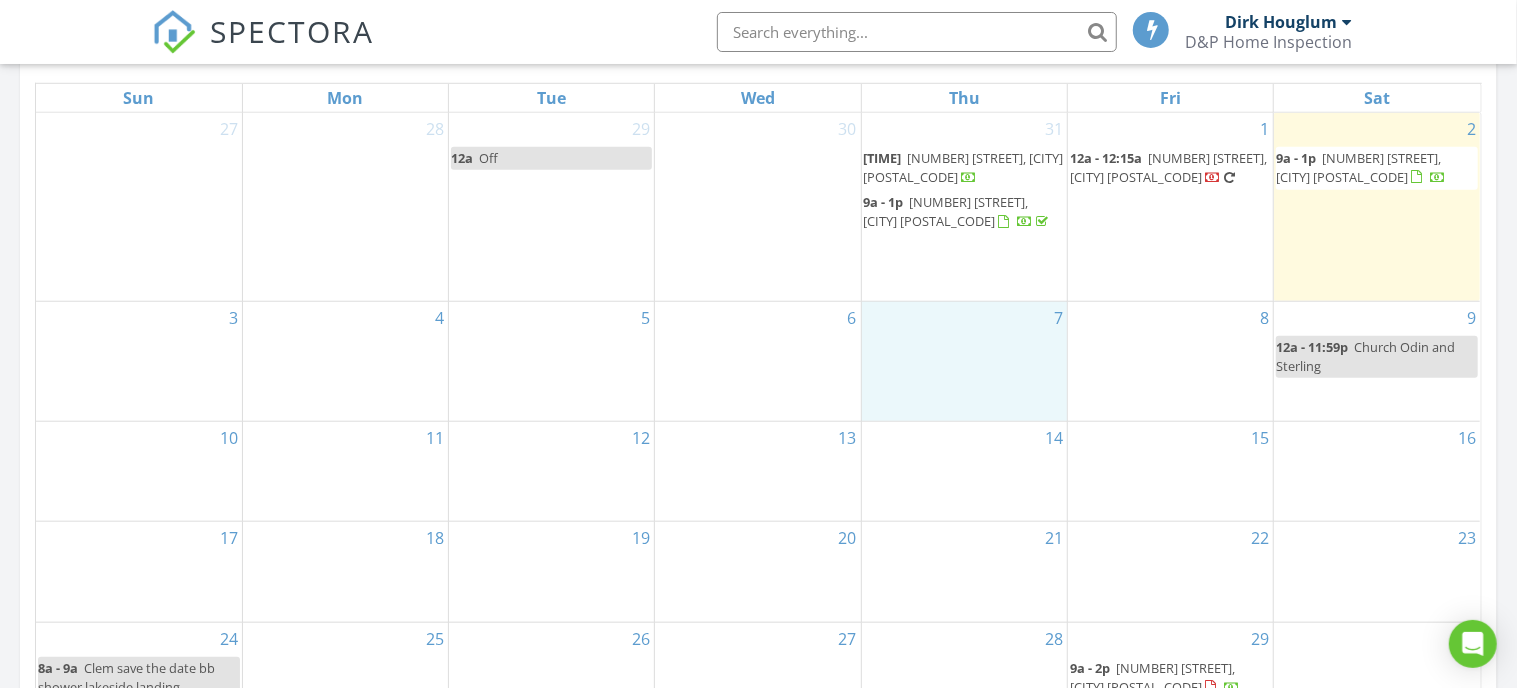 click on "3067 NE 102nd Ave Rd, Silver Springs 34488" at bounding box center [1358, 167] 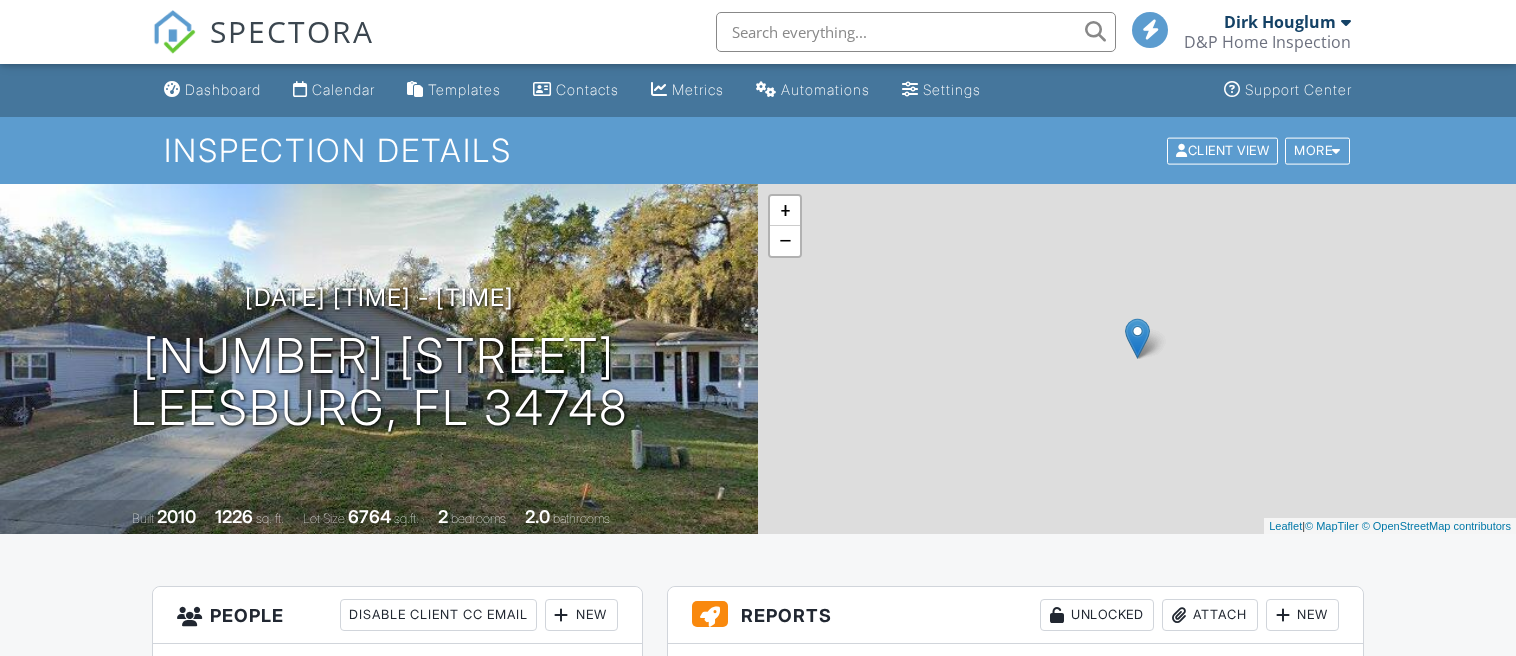 scroll, scrollTop: 0, scrollLeft: 0, axis: both 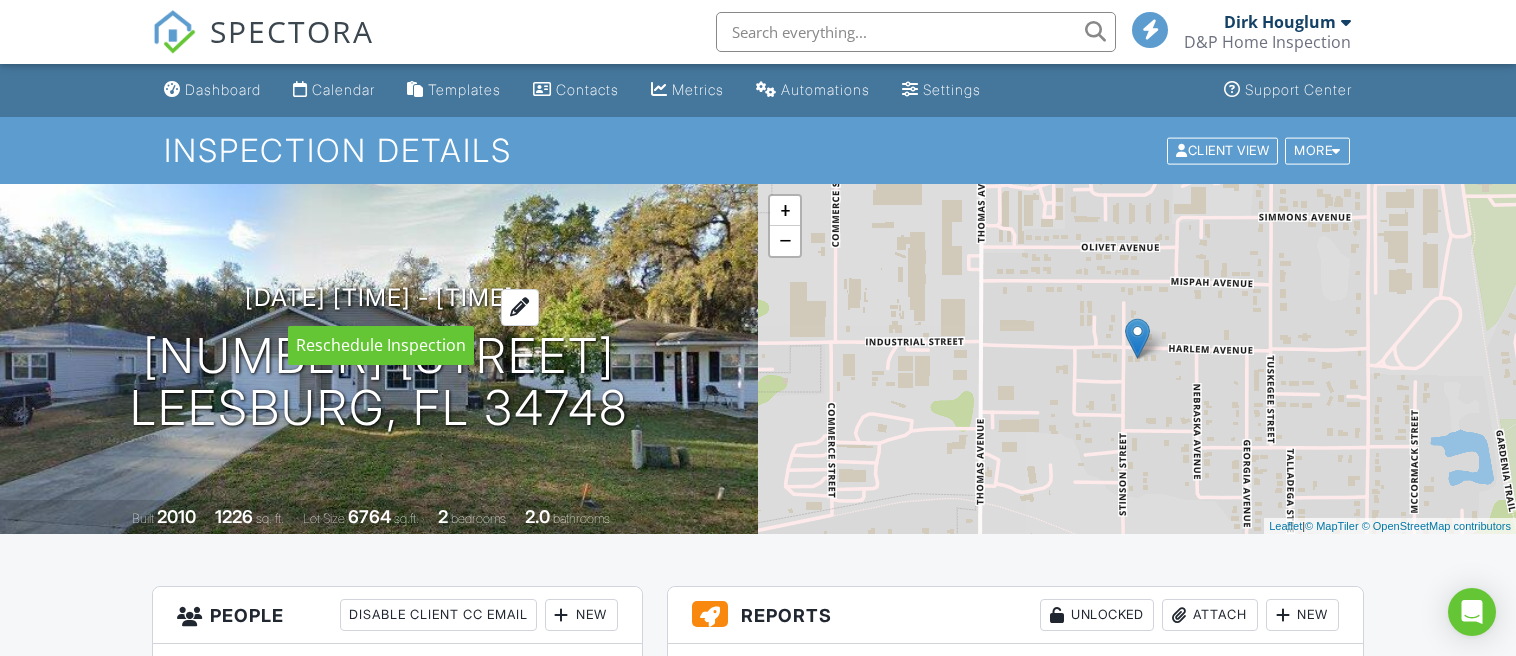 click on "[DATE] [TIME]
- [TIME]" at bounding box center (379, 297) 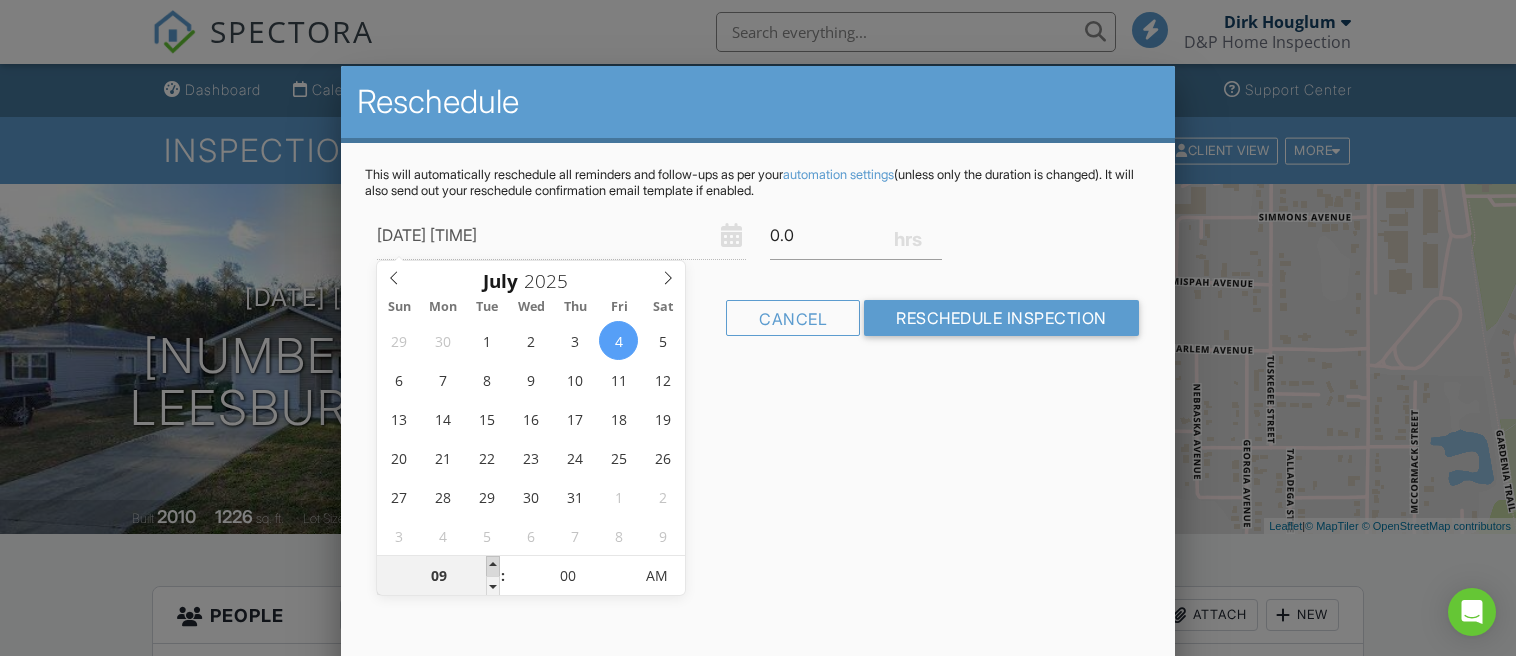 type on "[DATE] [TIME]" 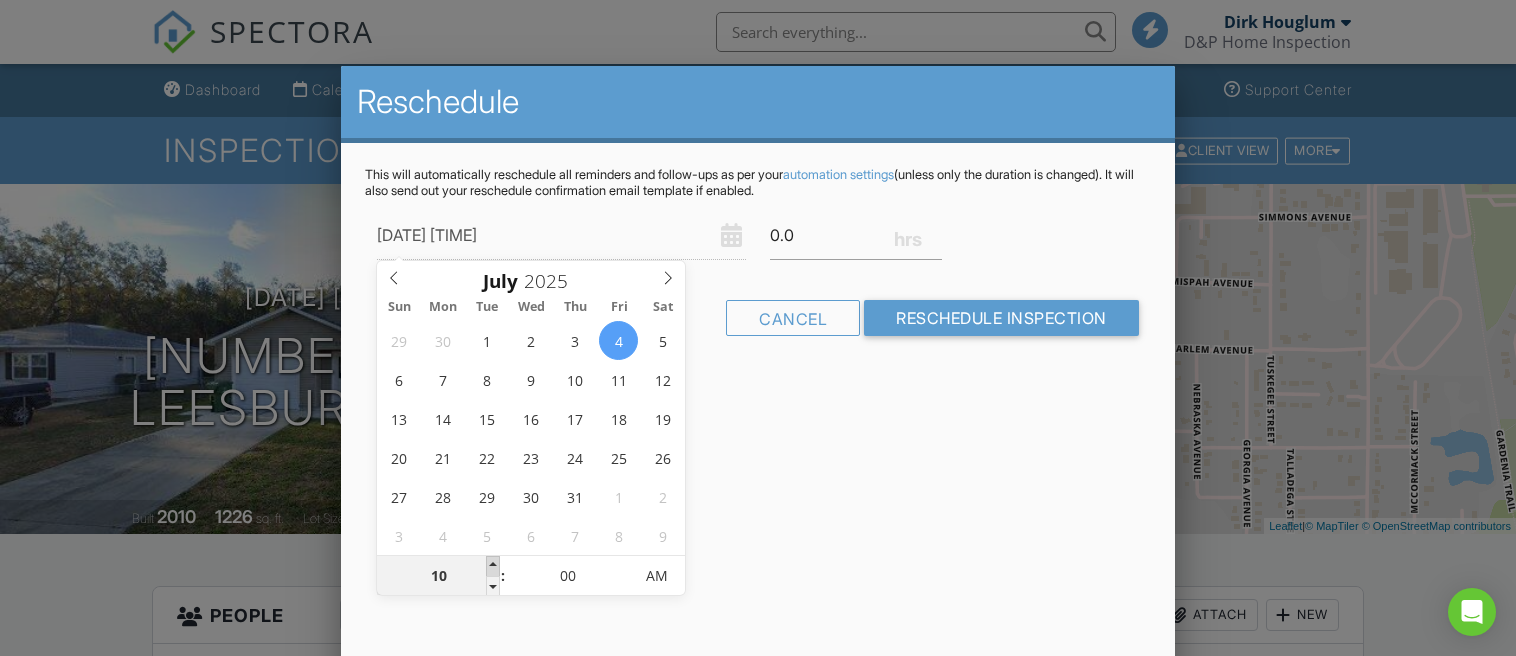 click at bounding box center [493, 566] 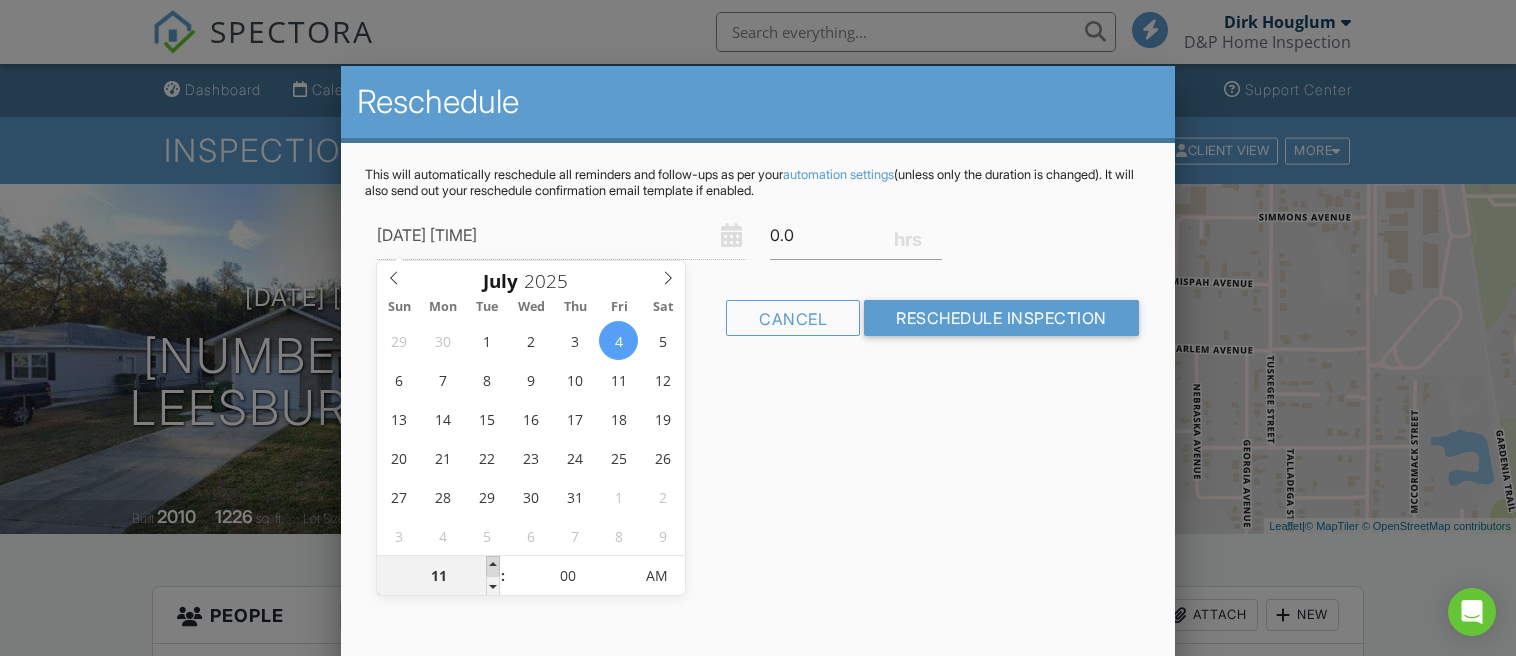 click at bounding box center [493, 566] 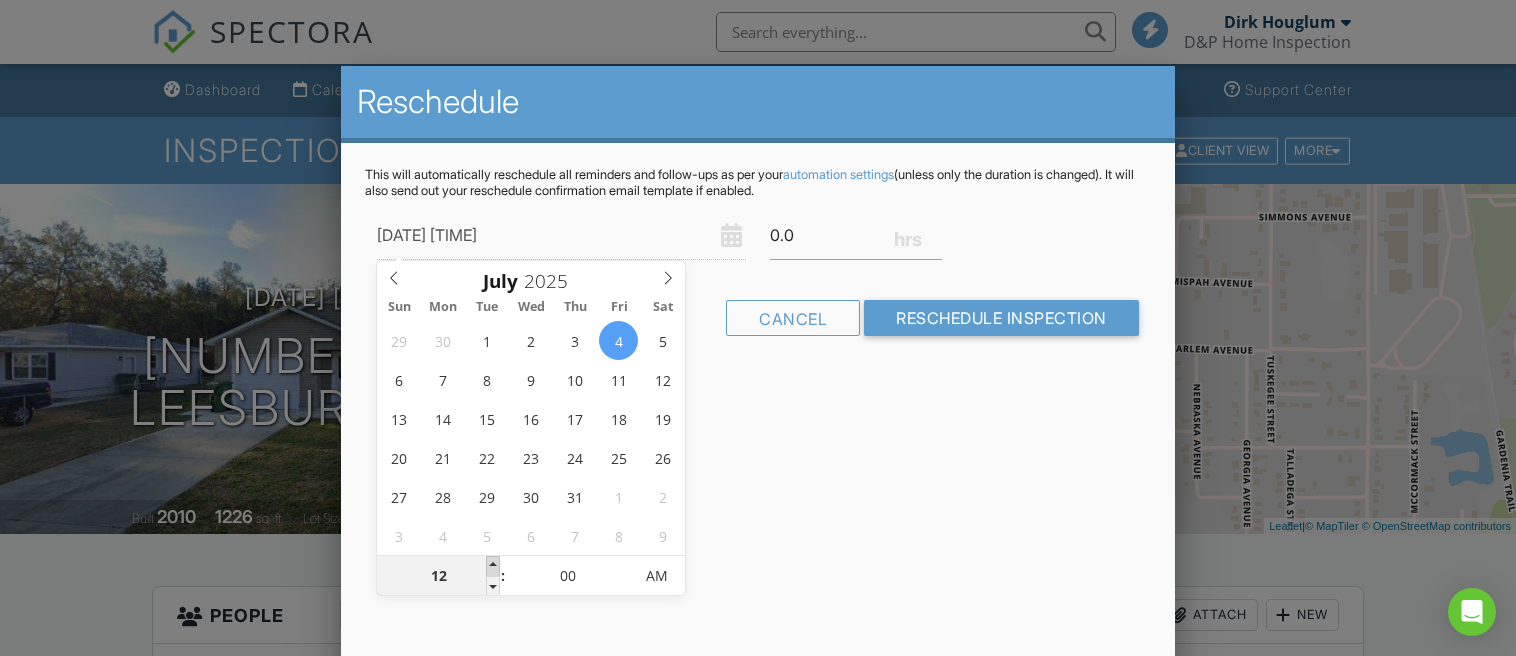 click at bounding box center [493, 566] 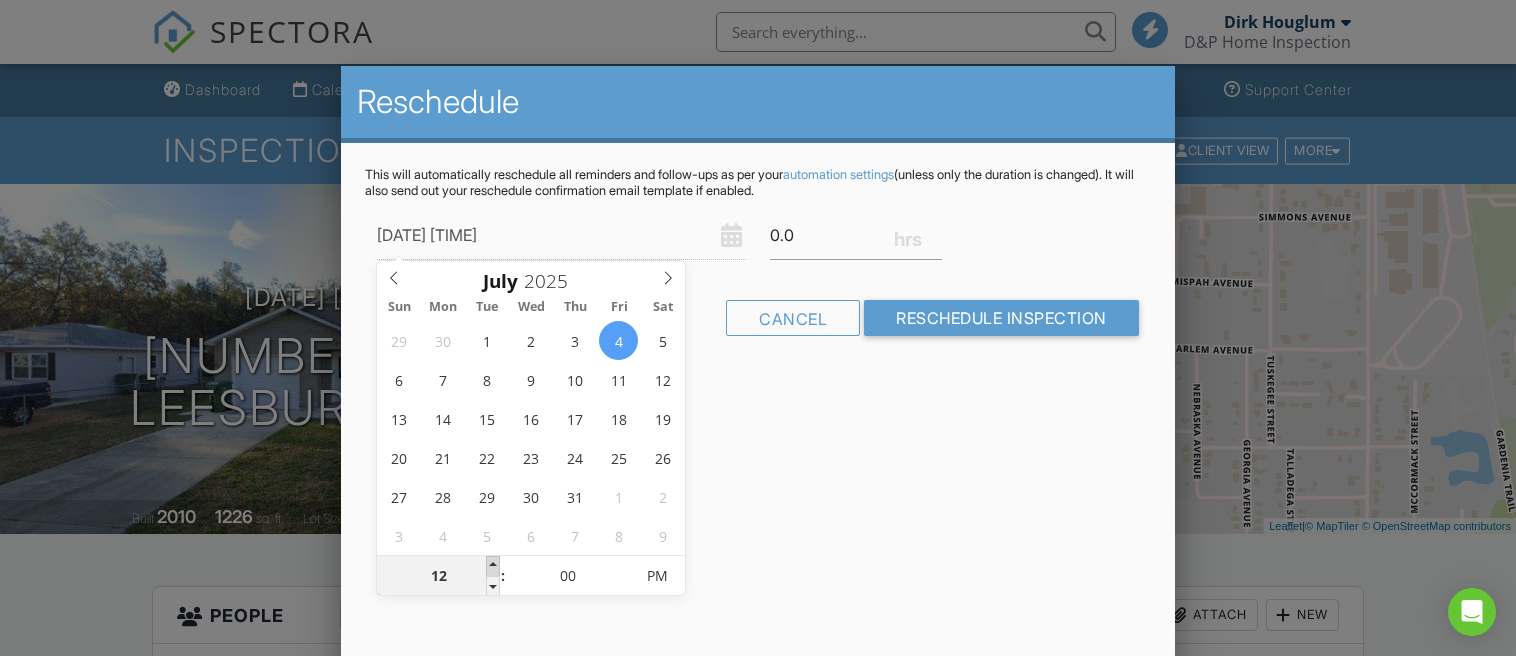 type on "07/04/2025 1:00 PM" 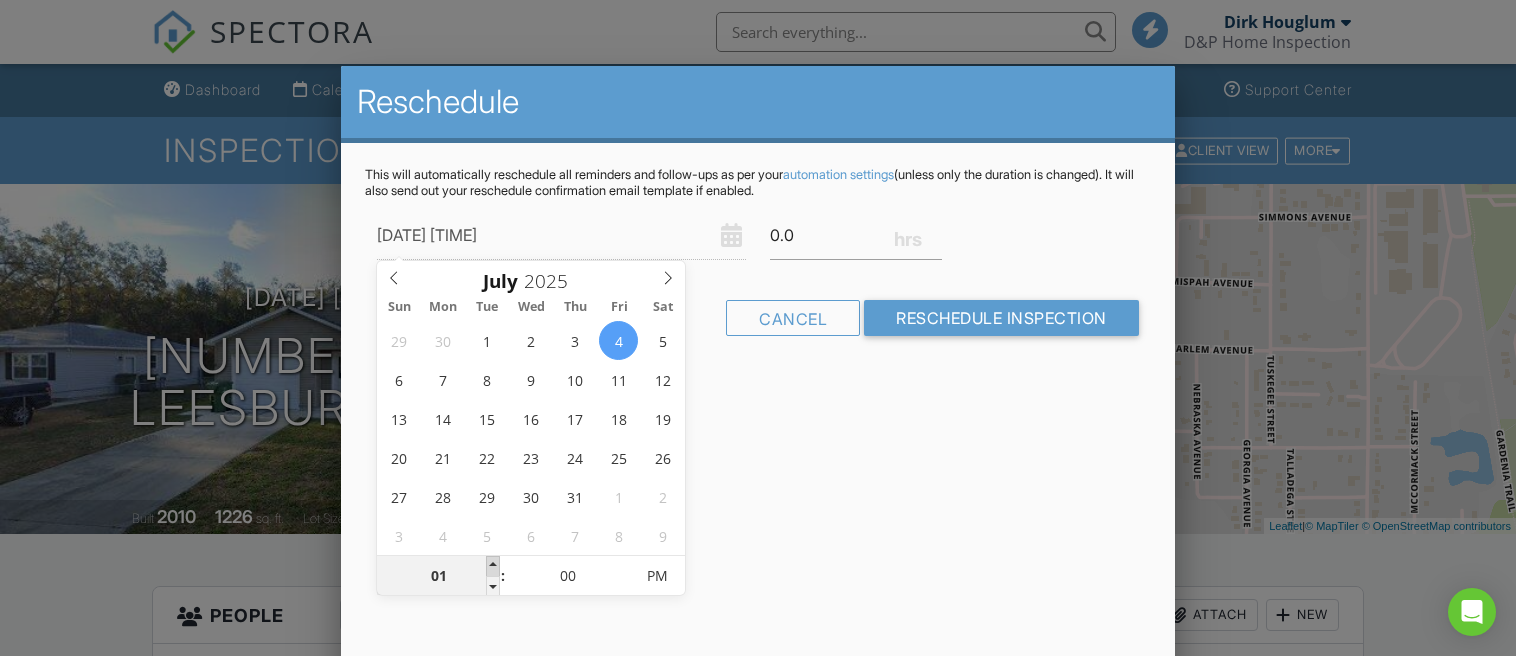 click at bounding box center (493, 566) 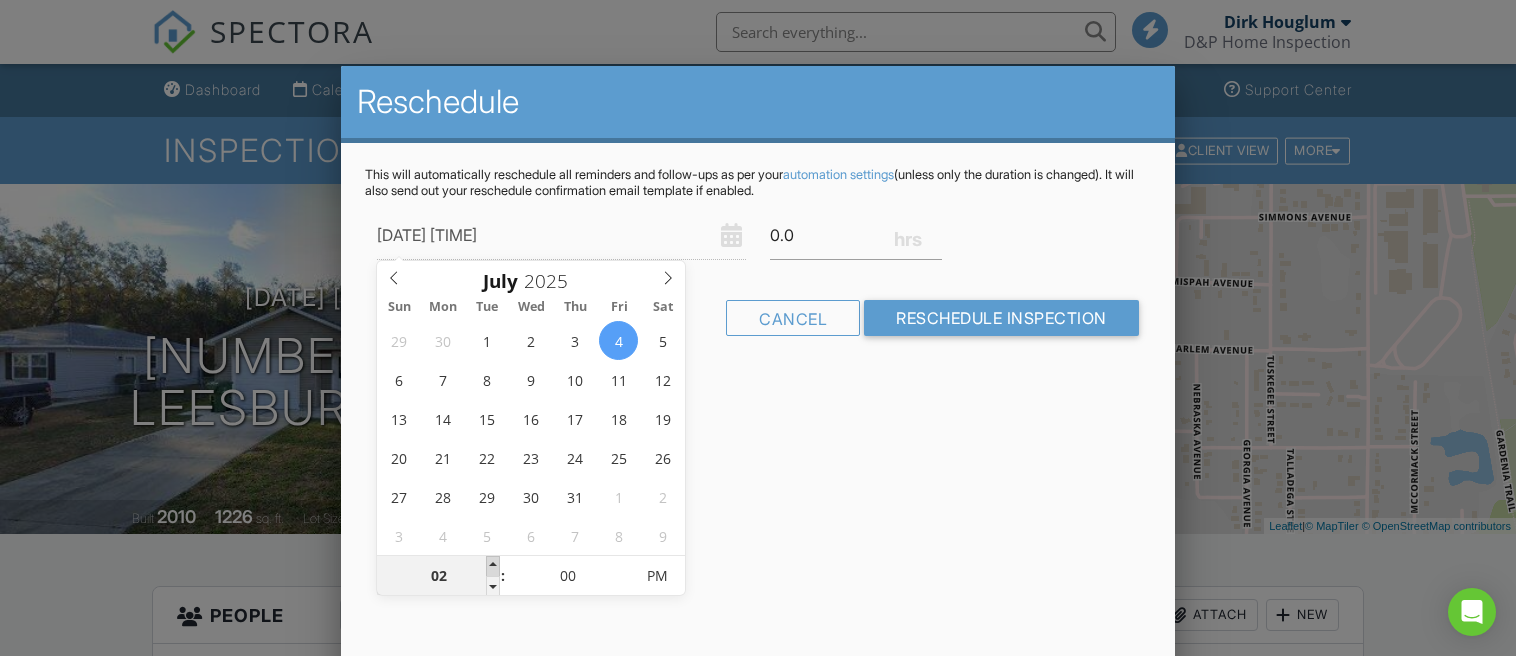 click at bounding box center [493, 566] 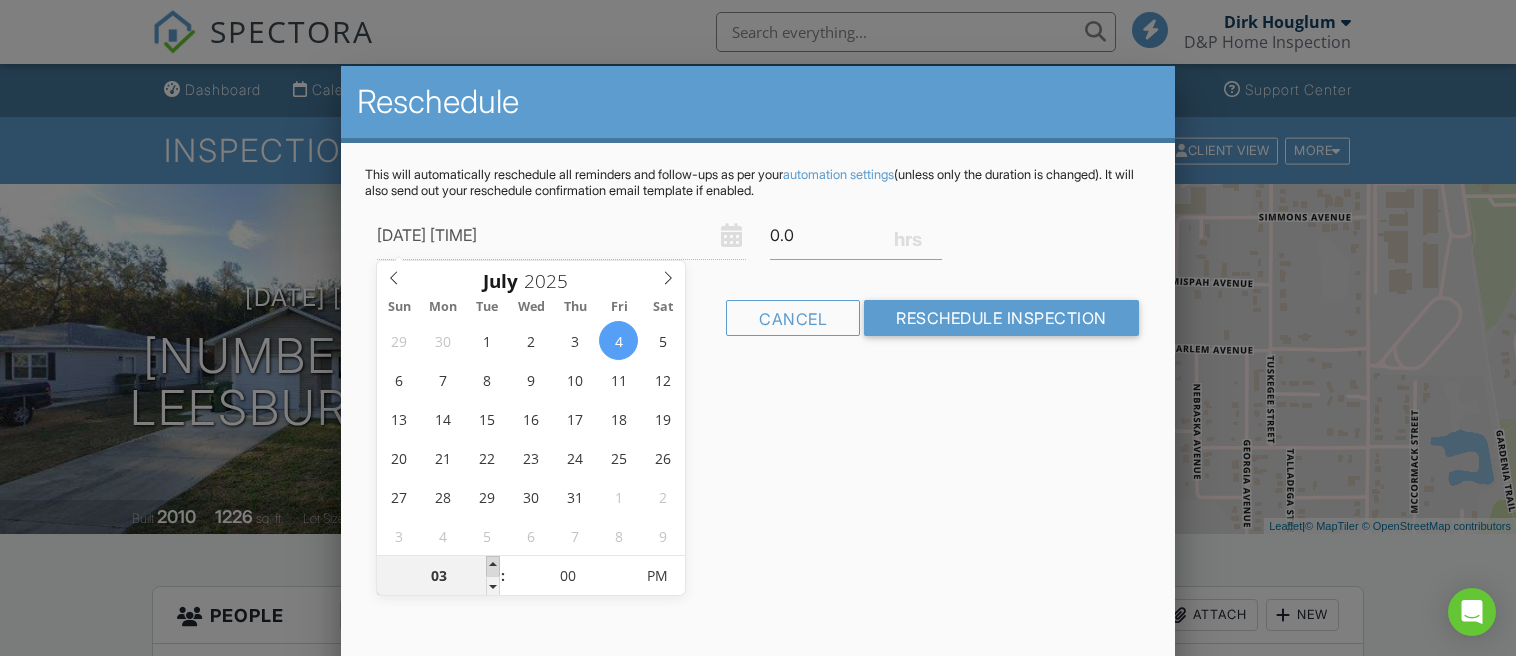 click at bounding box center [493, 566] 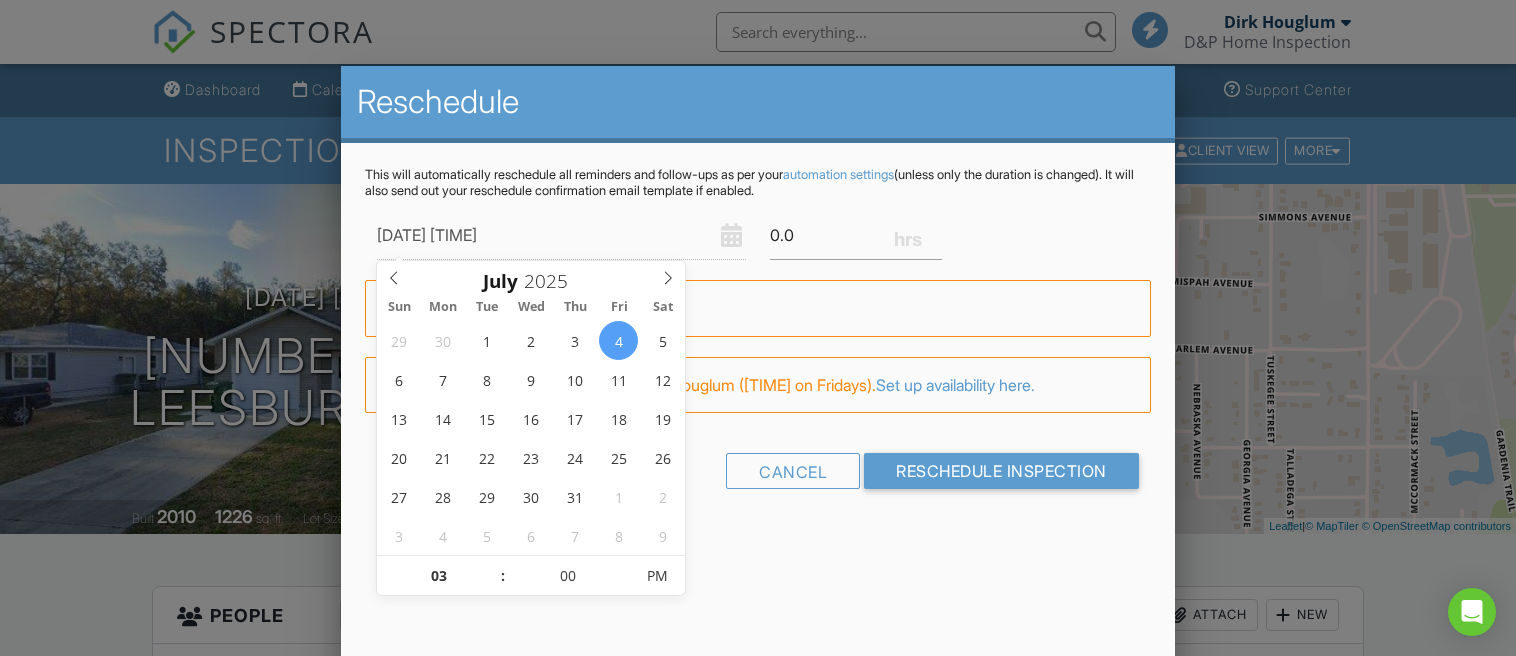 click on "July  2025" at bounding box center [531, 277] 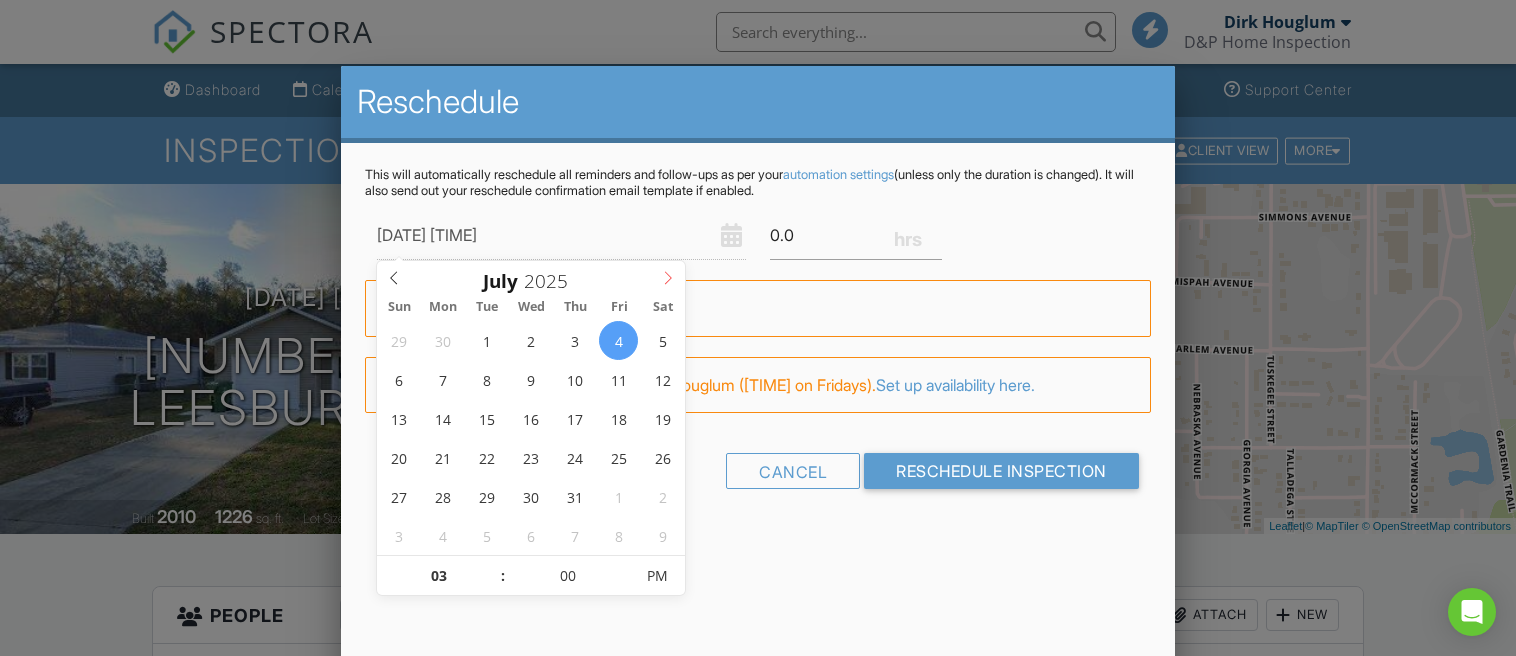 click 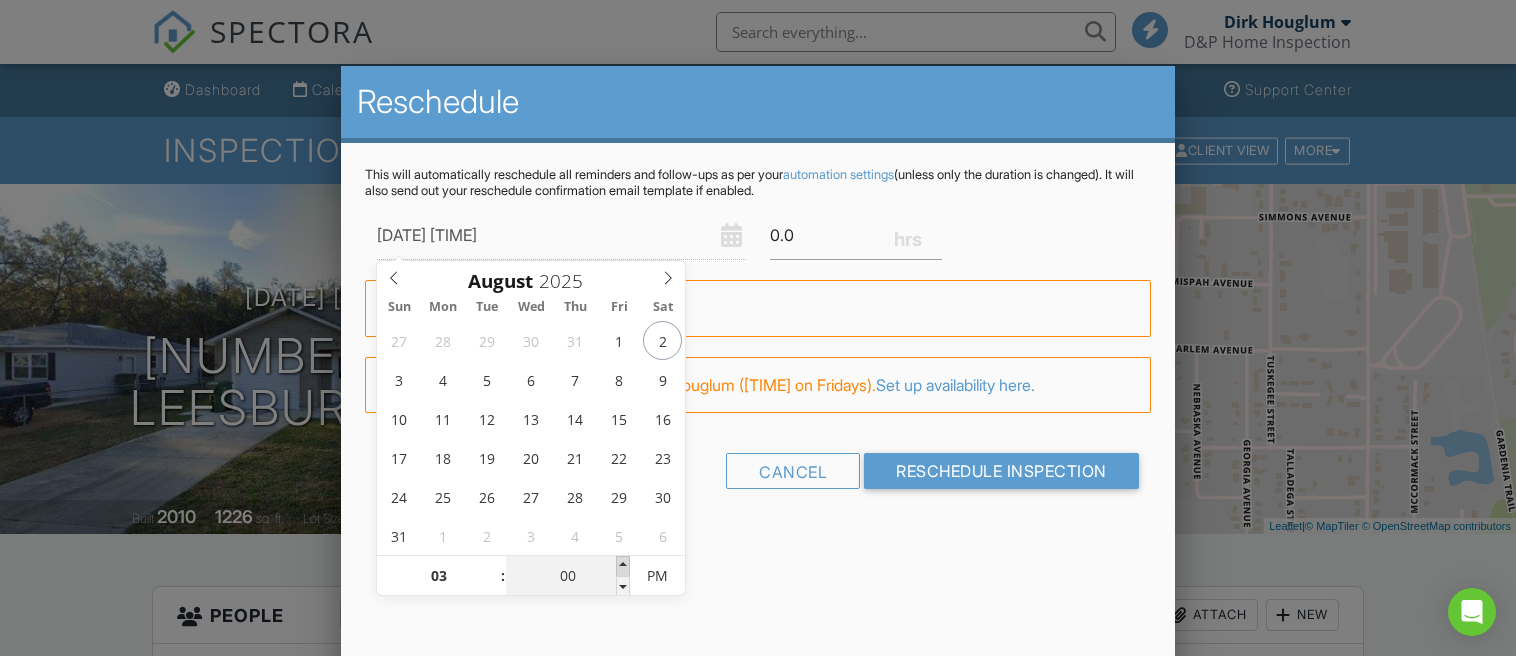 type on "07/04/2025 3:05 PM" 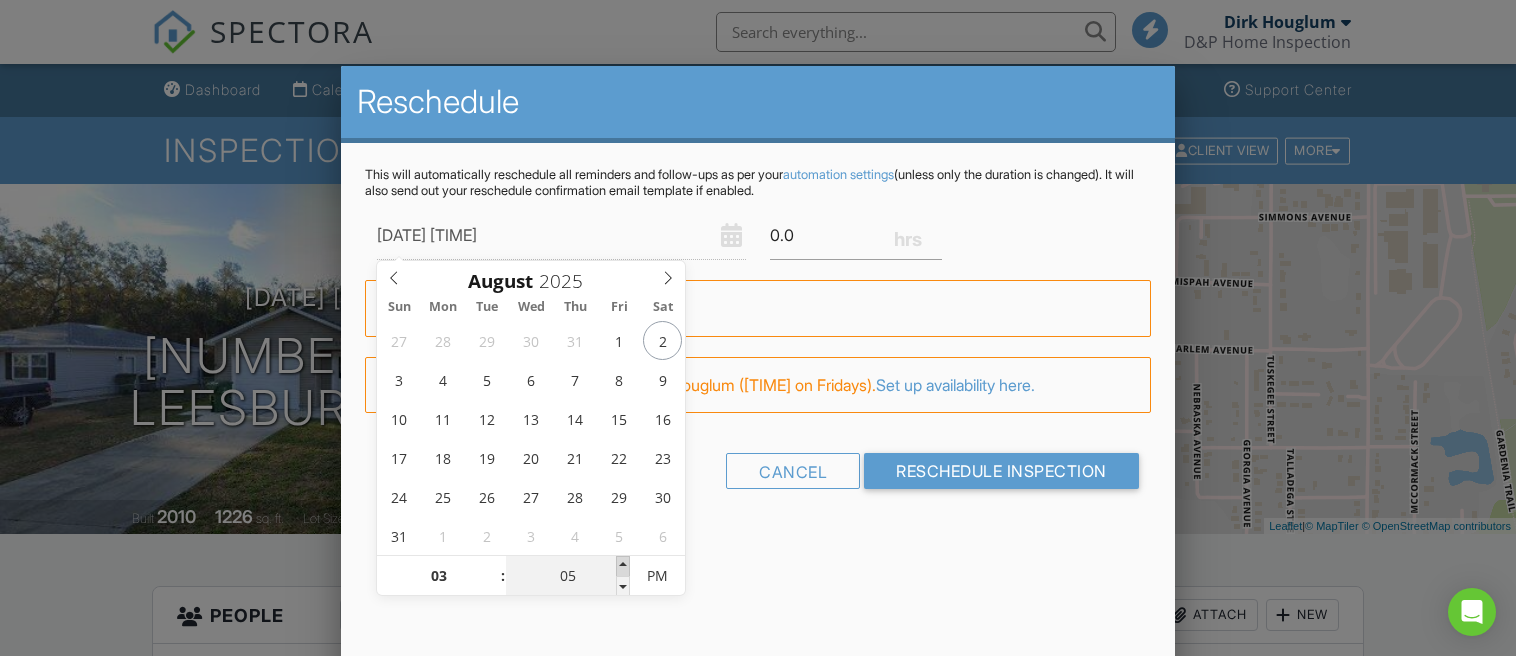 click at bounding box center (623, 566) 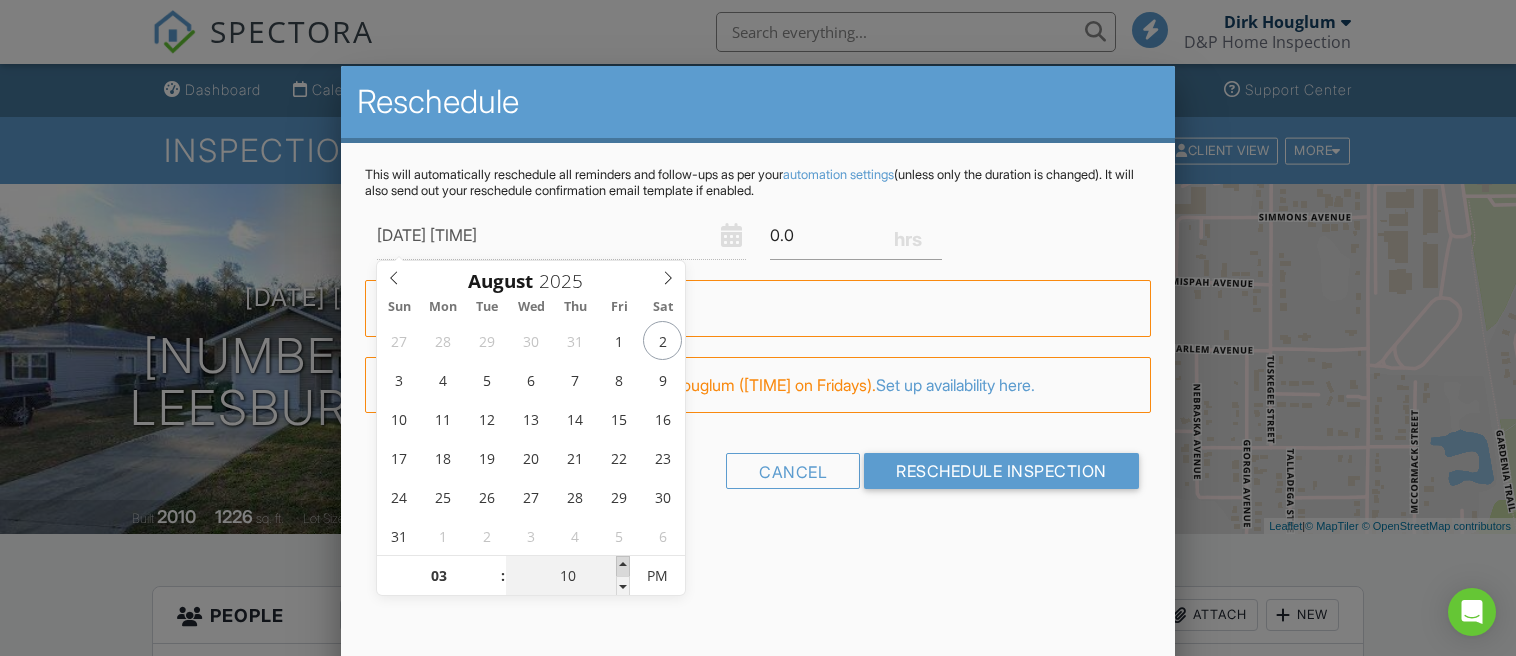 click at bounding box center [623, 566] 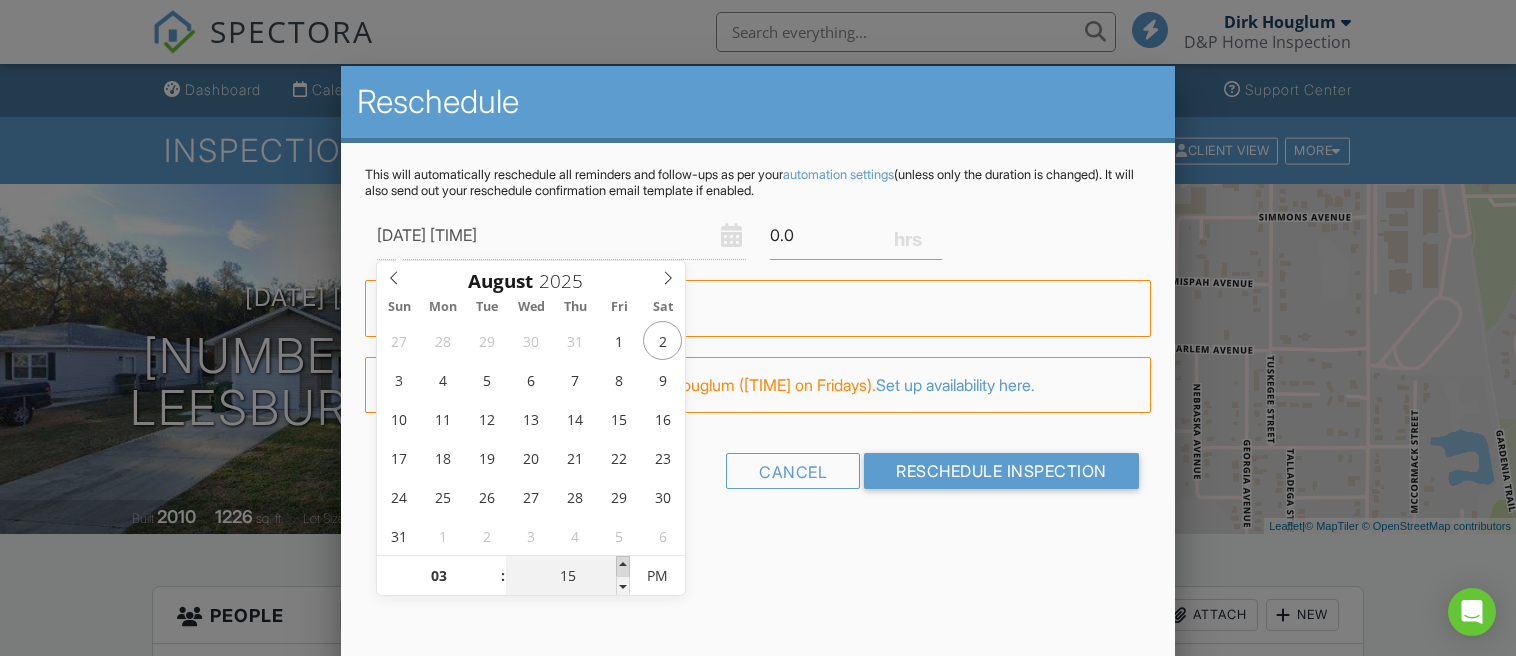 click at bounding box center [623, 566] 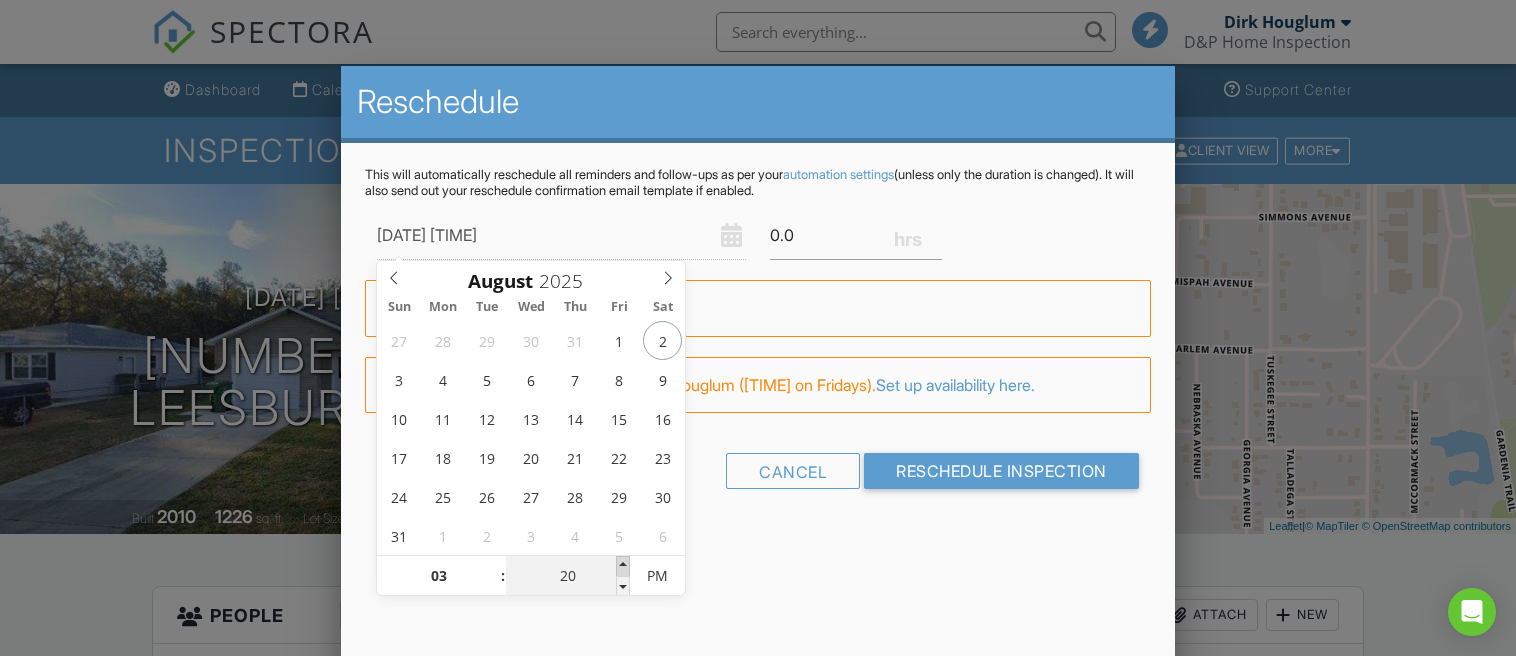 click at bounding box center (623, 566) 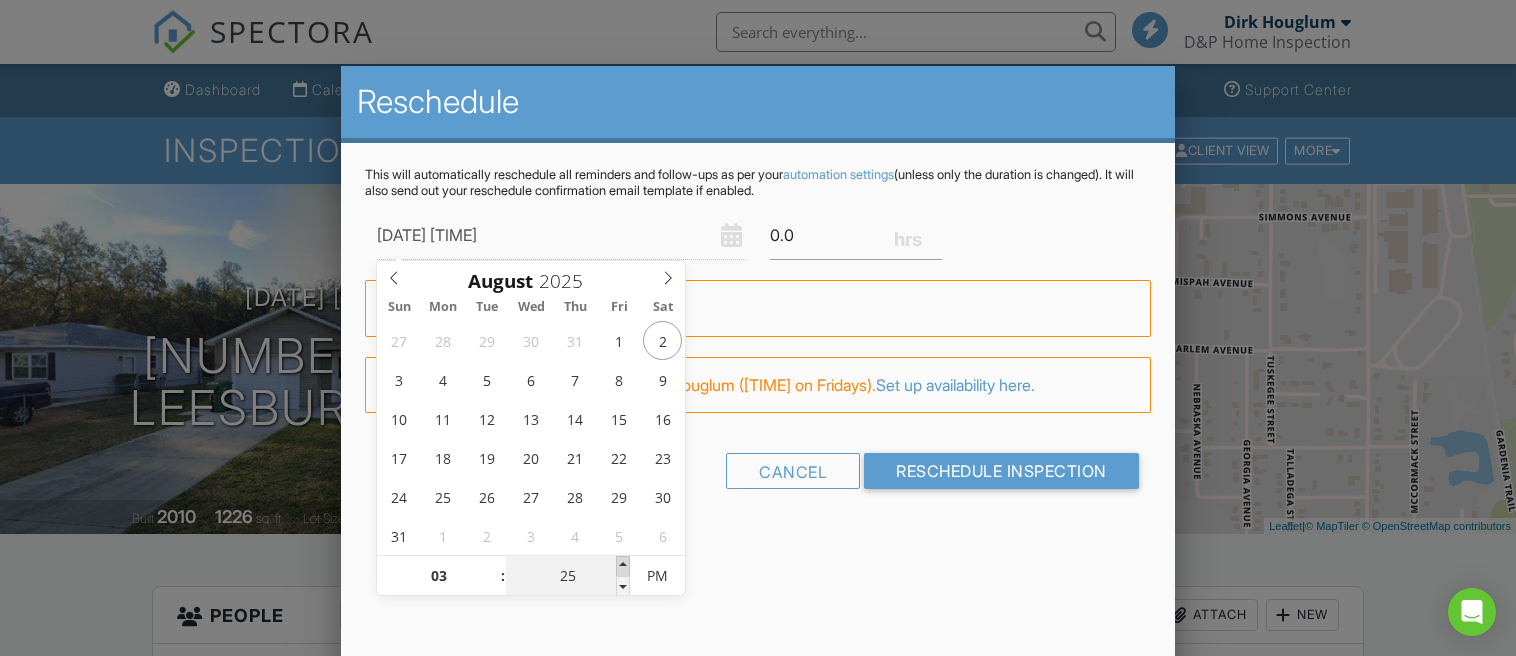 click at bounding box center [623, 566] 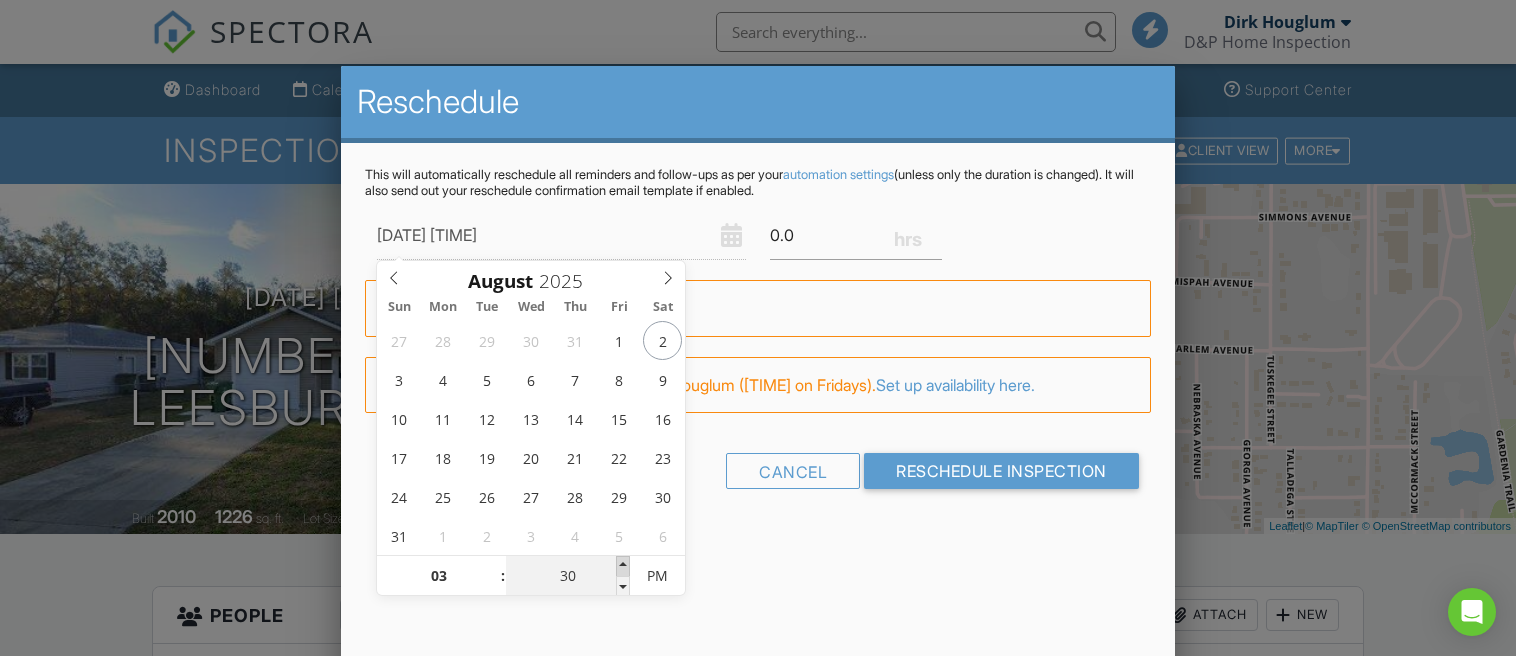 click at bounding box center (623, 566) 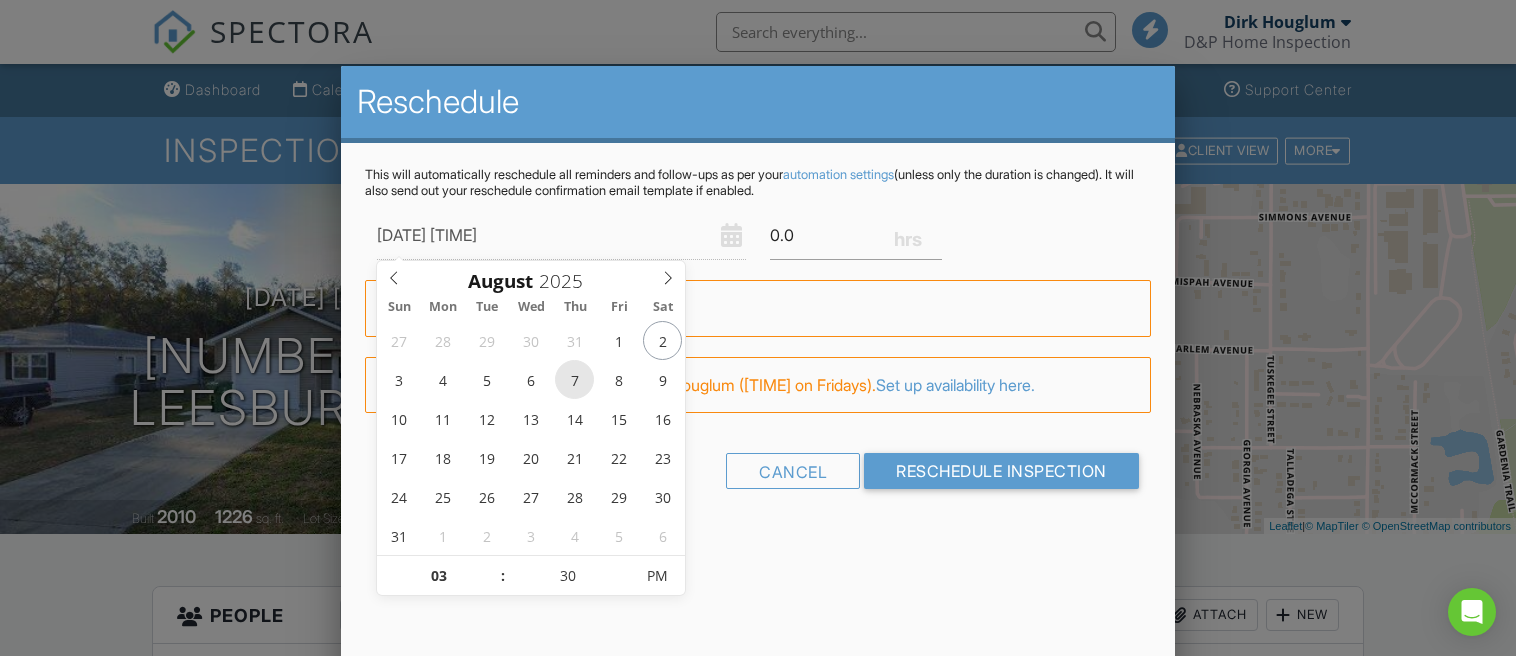 type on "08/07/2025 3:30 PM" 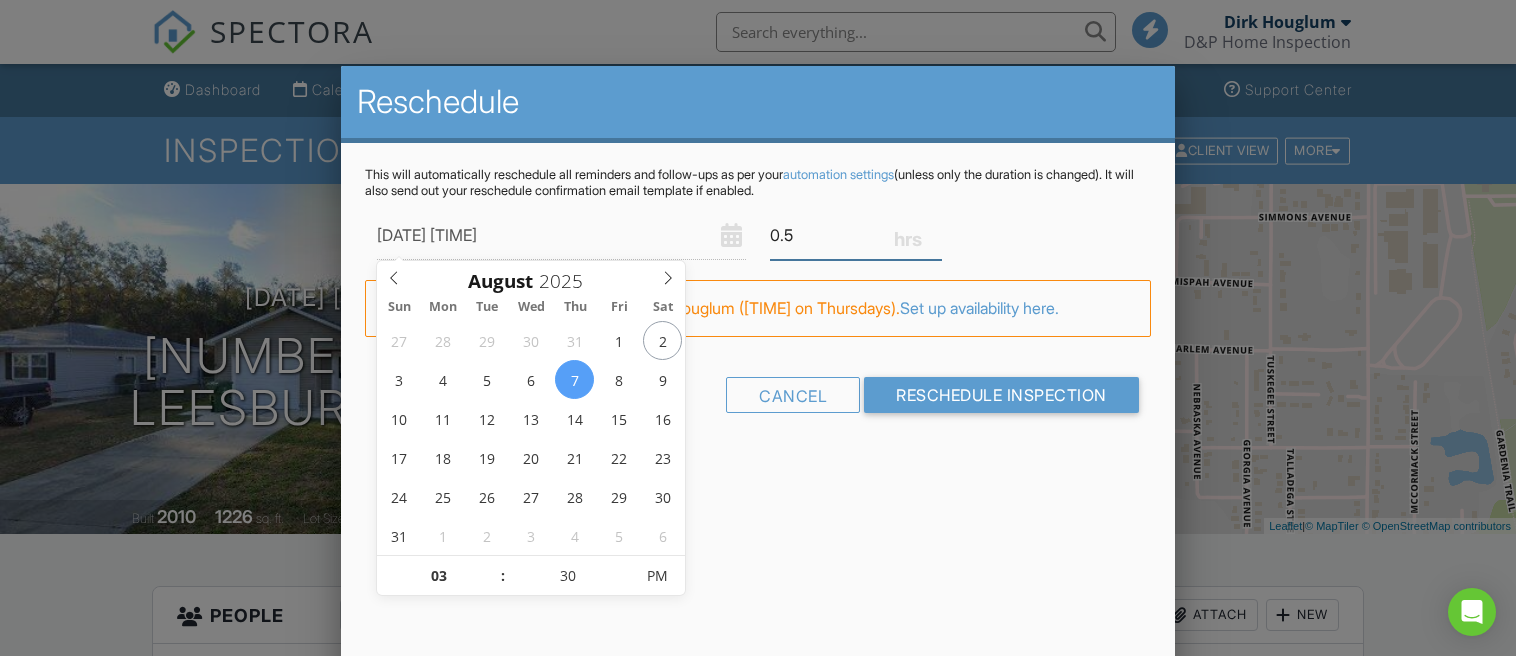 click on "0.5" at bounding box center [856, 235] 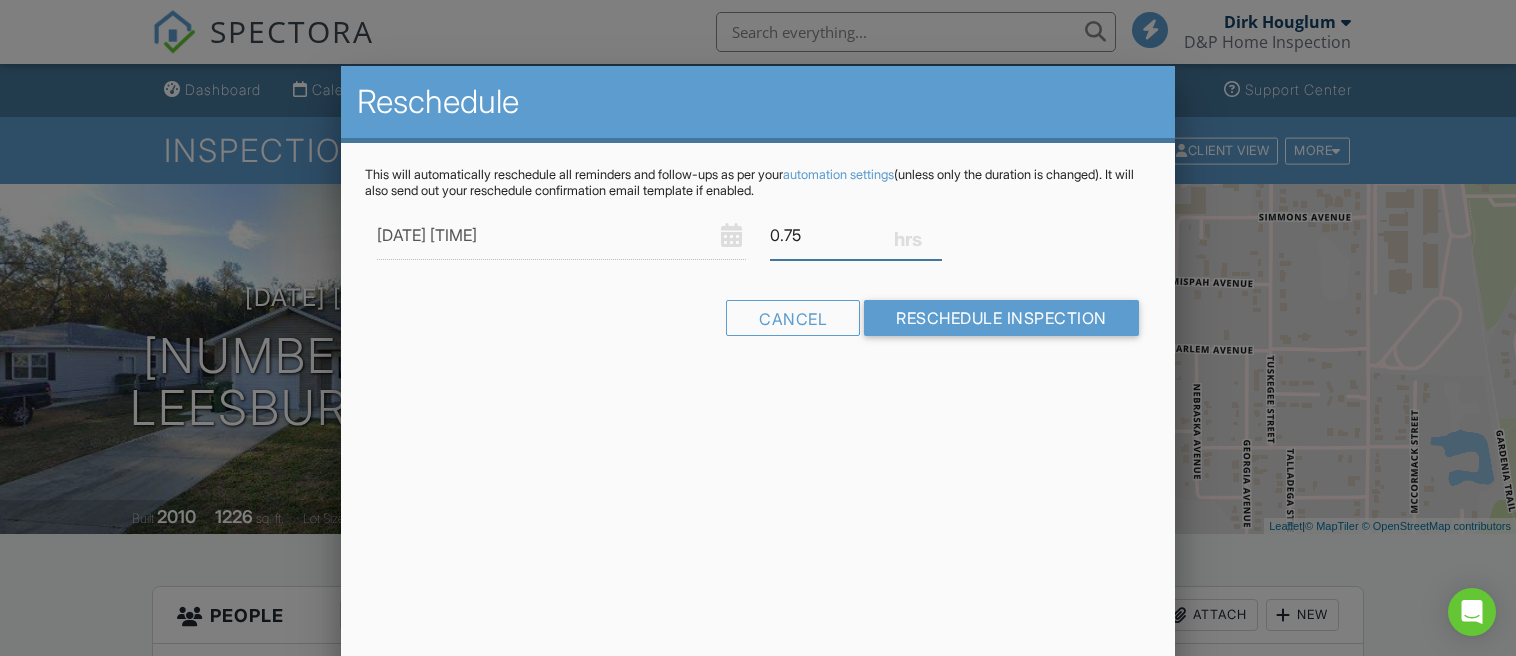 click on "0.75" at bounding box center (856, 235) 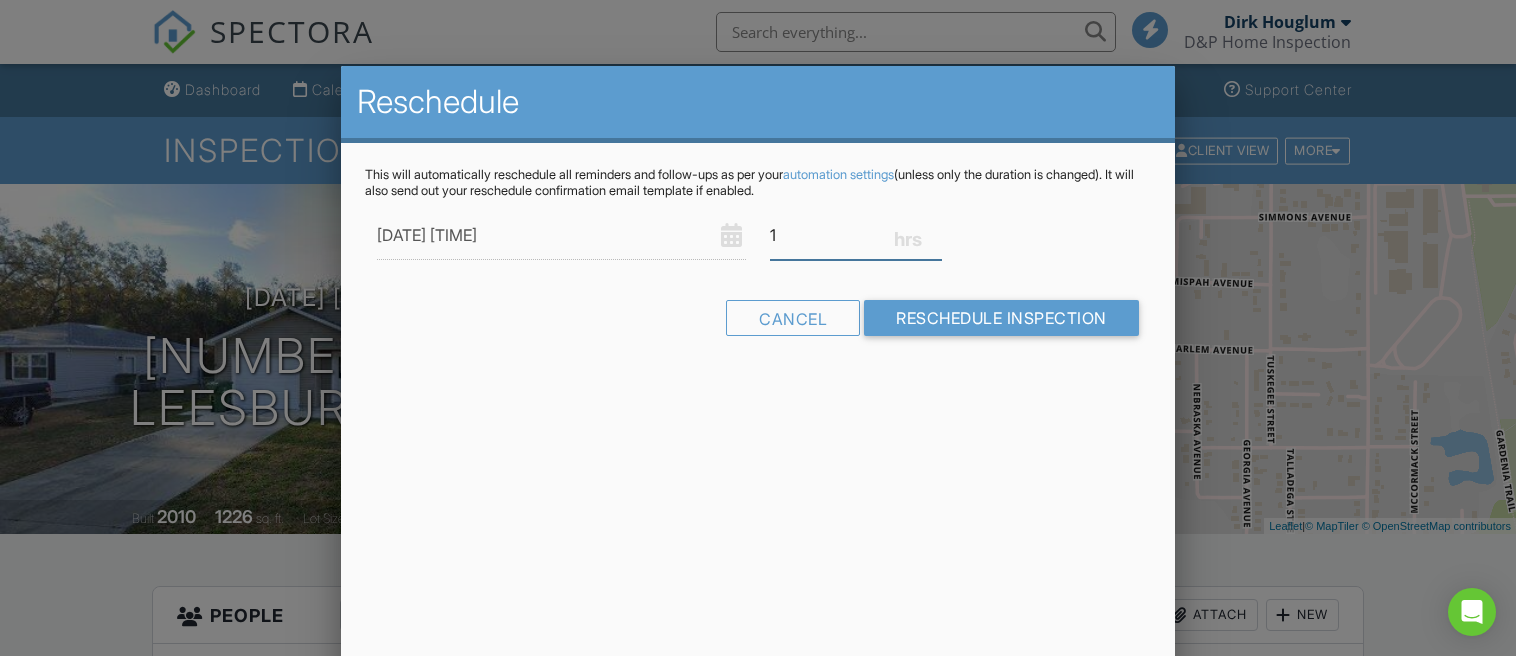 click on "1" at bounding box center (856, 235) 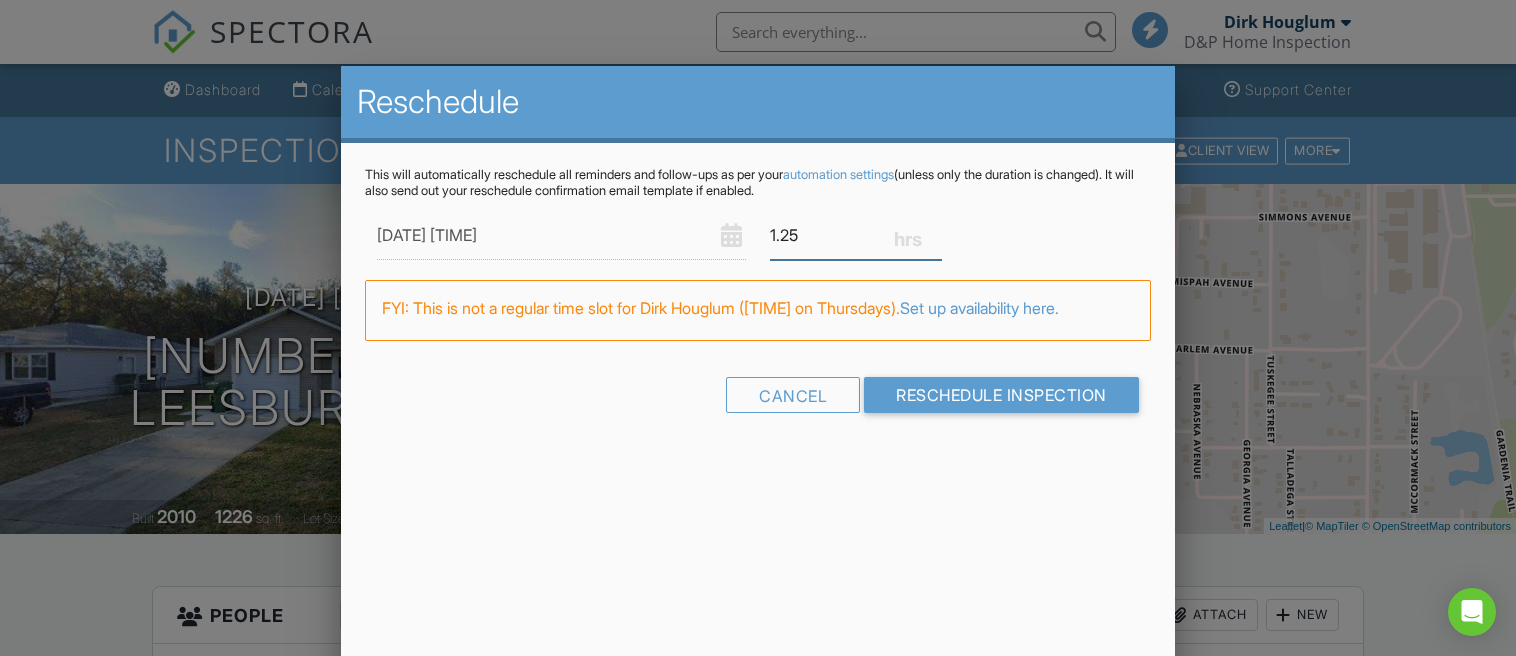 click on "1.25" at bounding box center [856, 235] 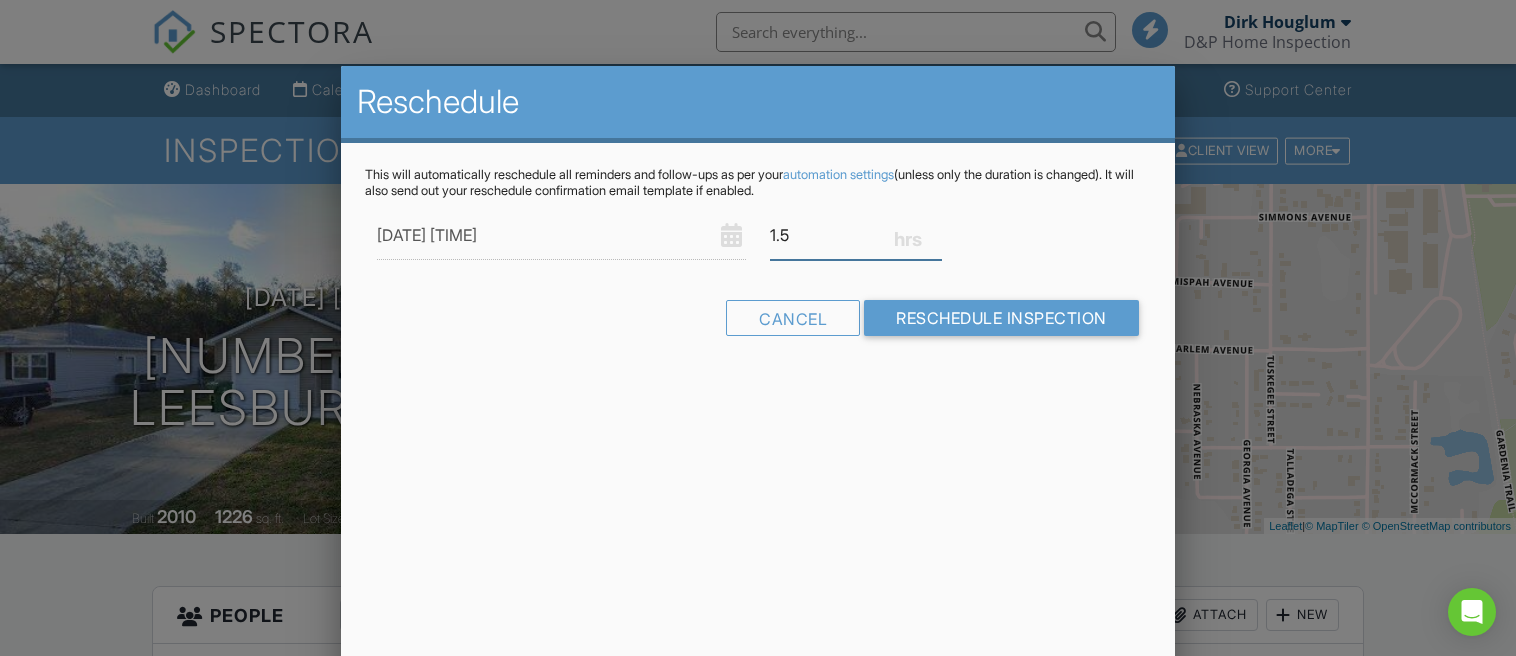 click on "1.5" at bounding box center (856, 235) 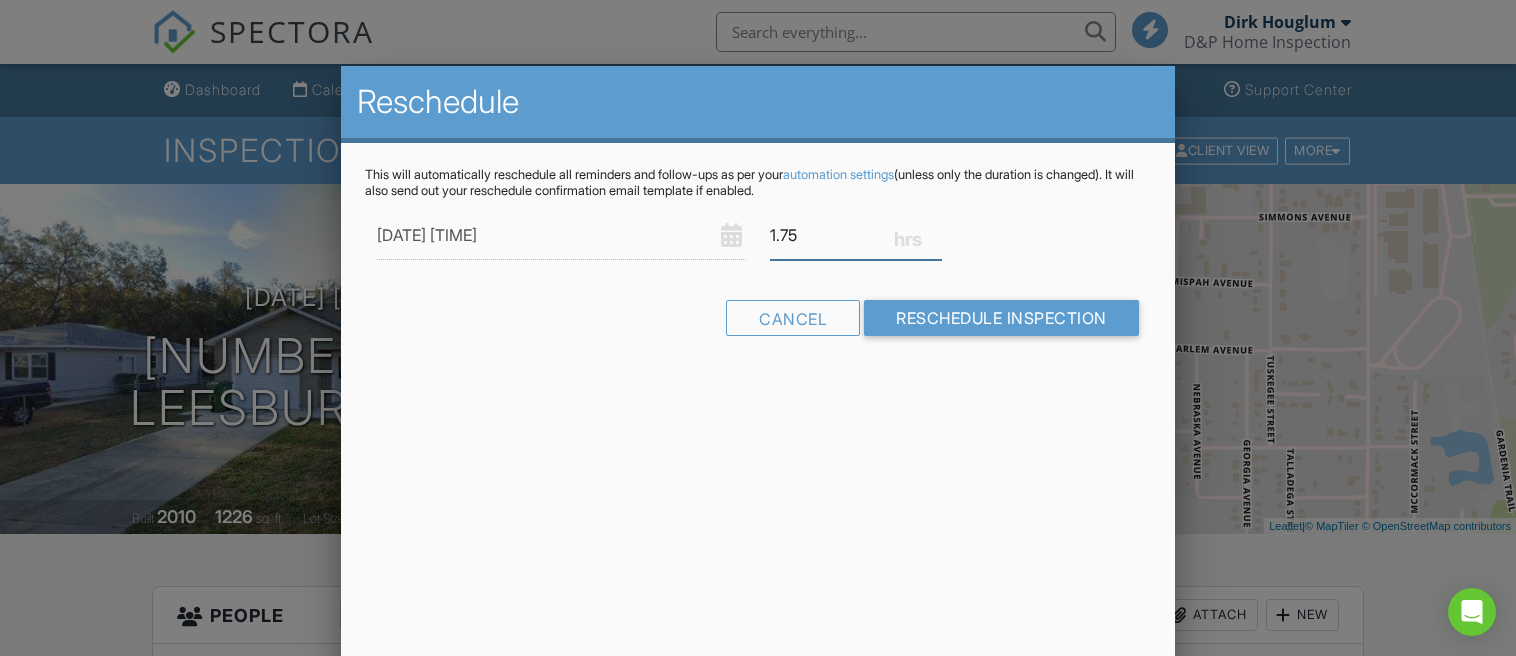 click on "1.75" at bounding box center [856, 235] 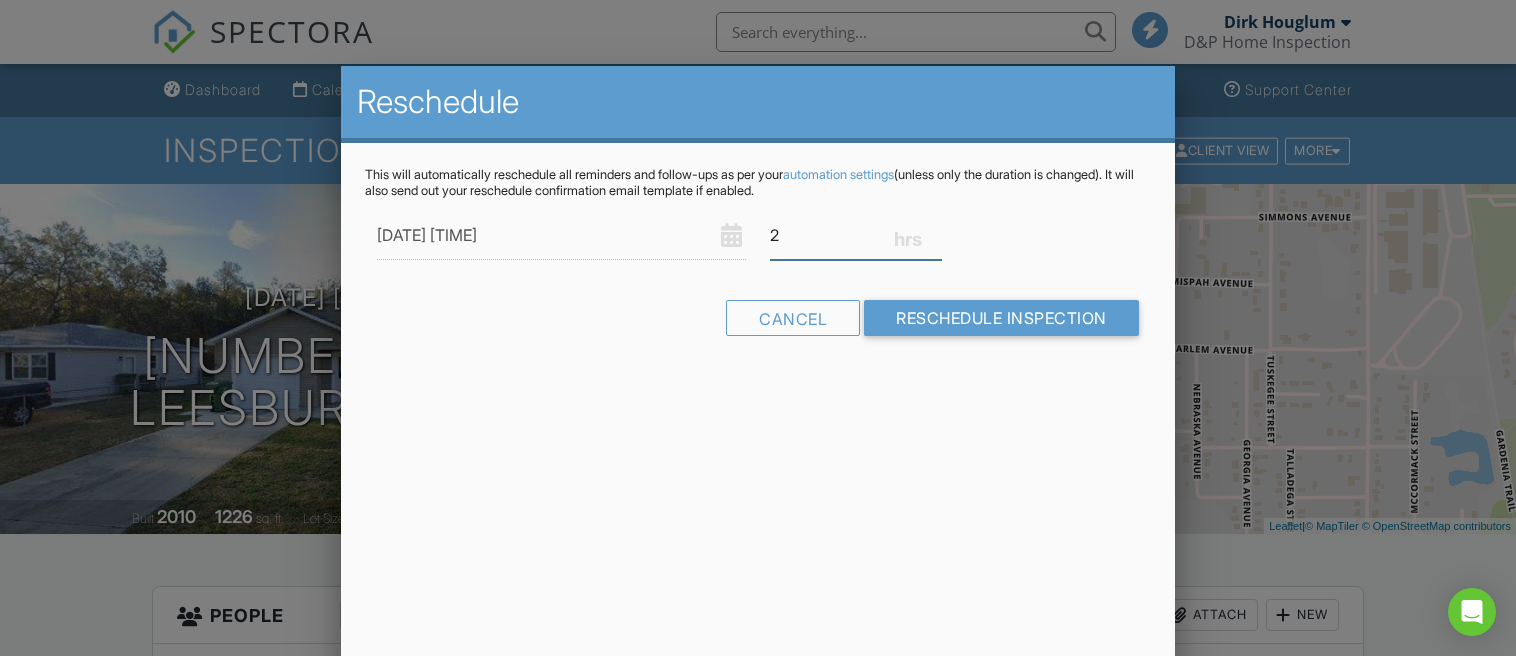 click on "2" at bounding box center [856, 235] 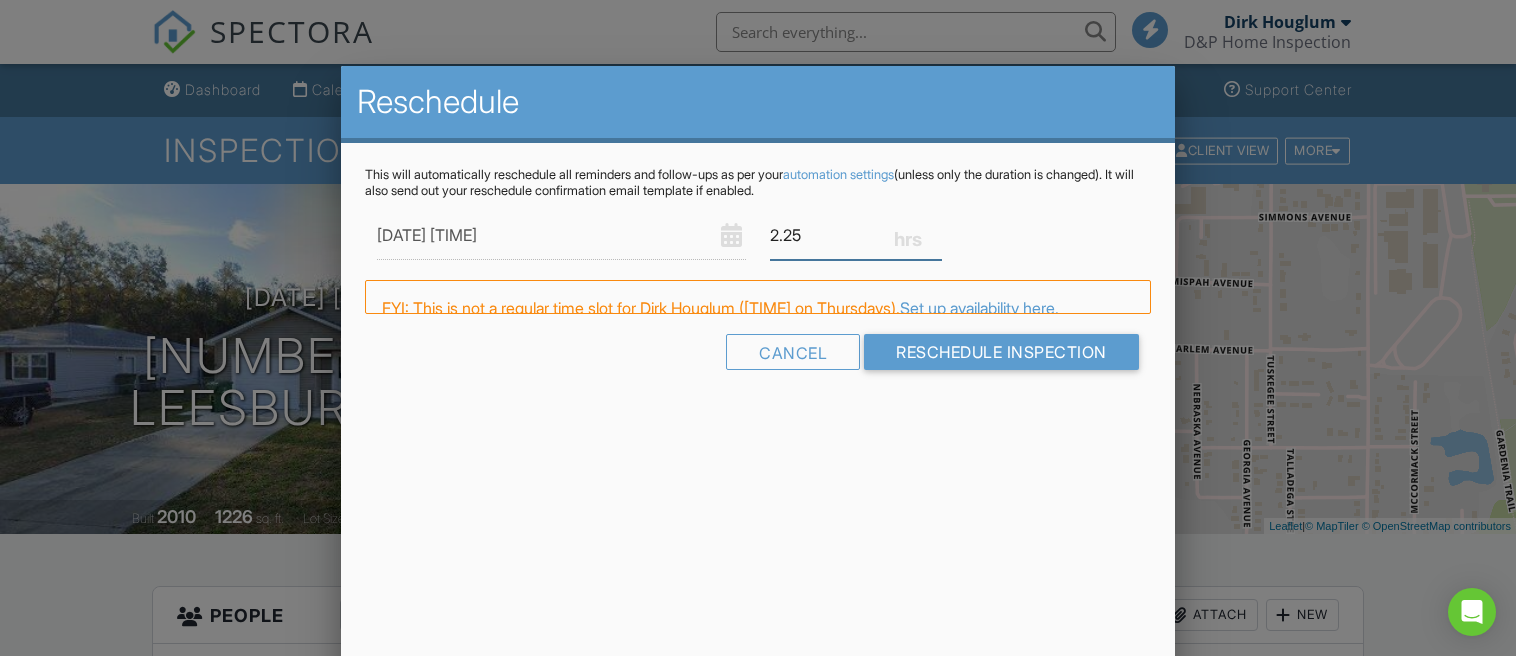click on "2.25" at bounding box center (856, 235) 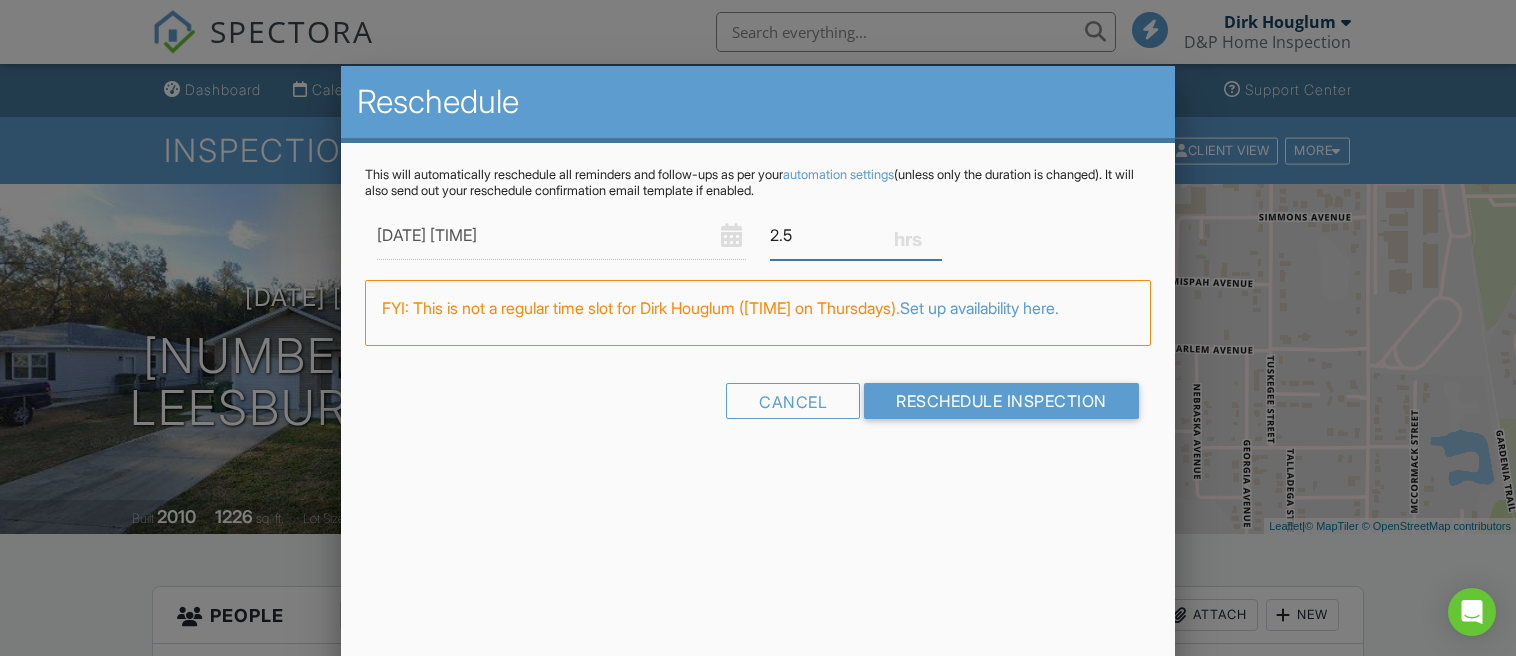 click on "2.5" at bounding box center [856, 235] 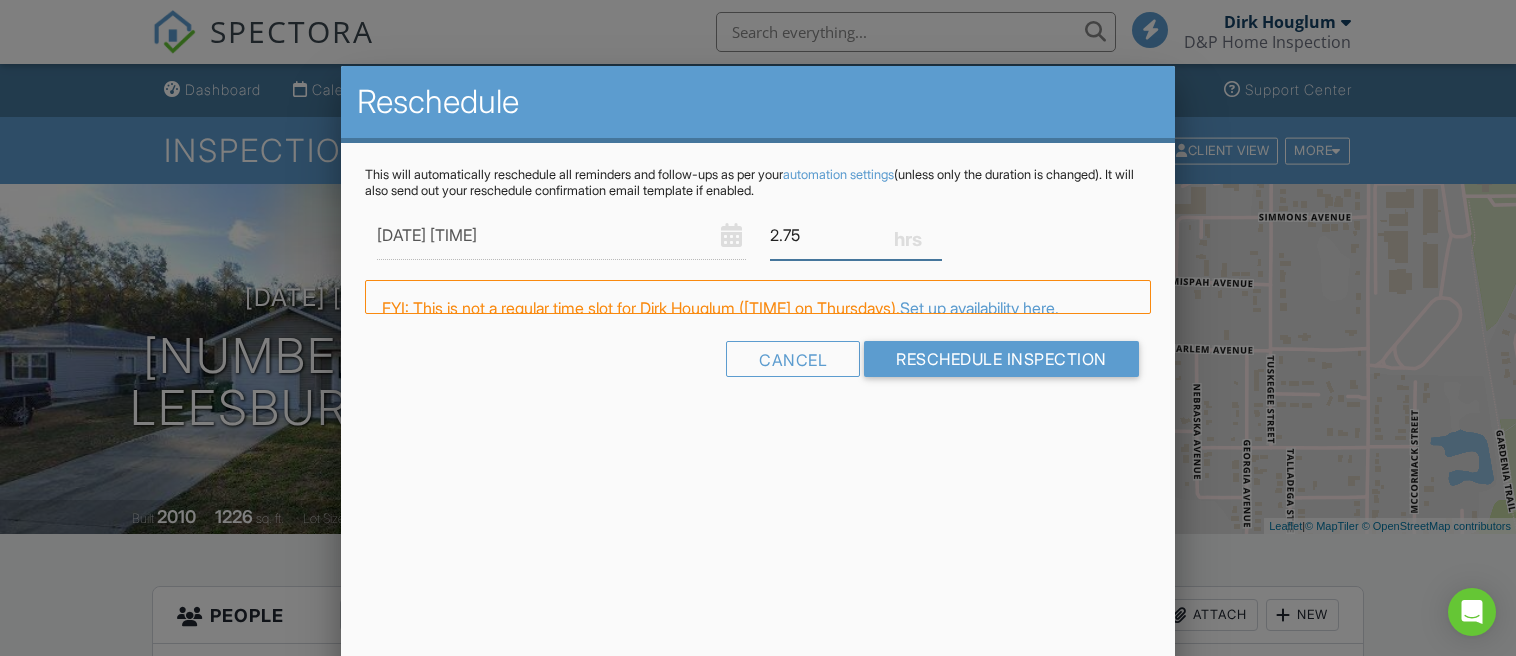 click on "2.75" at bounding box center [856, 235] 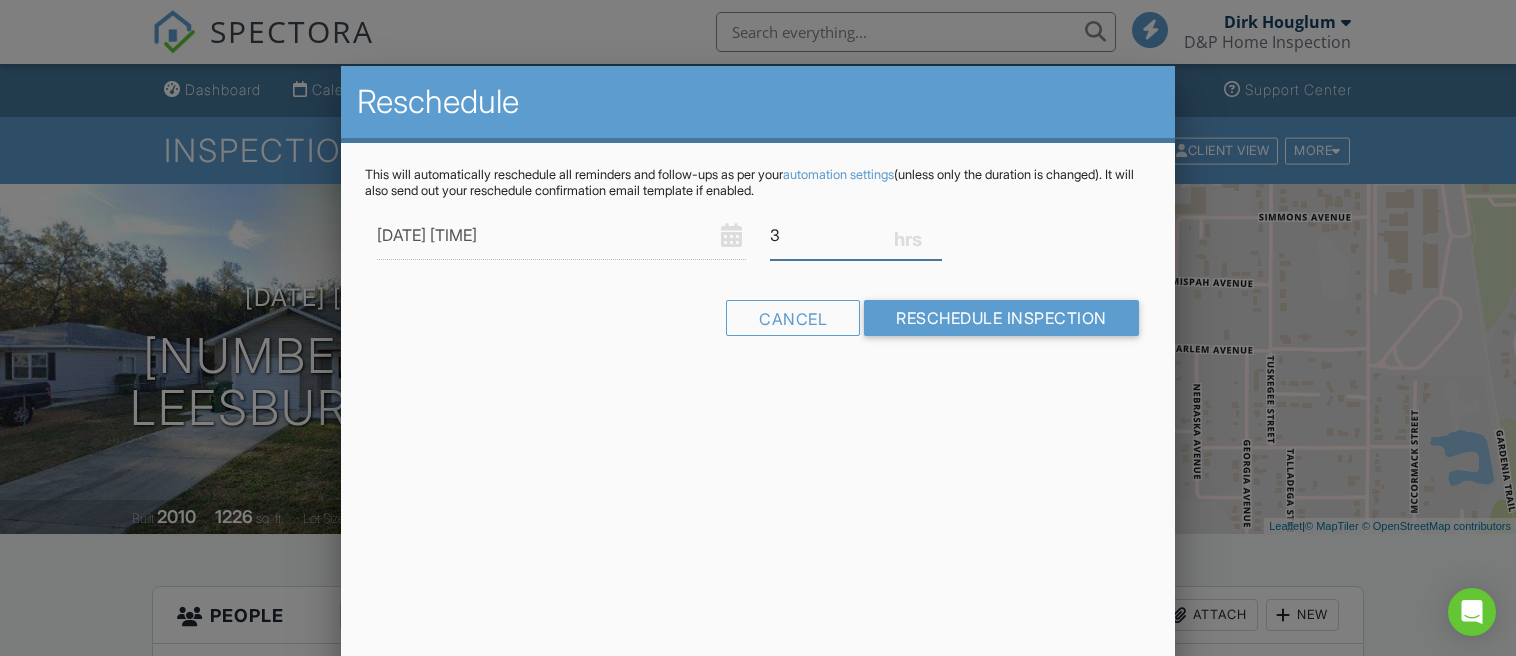 click on "3" at bounding box center (856, 235) 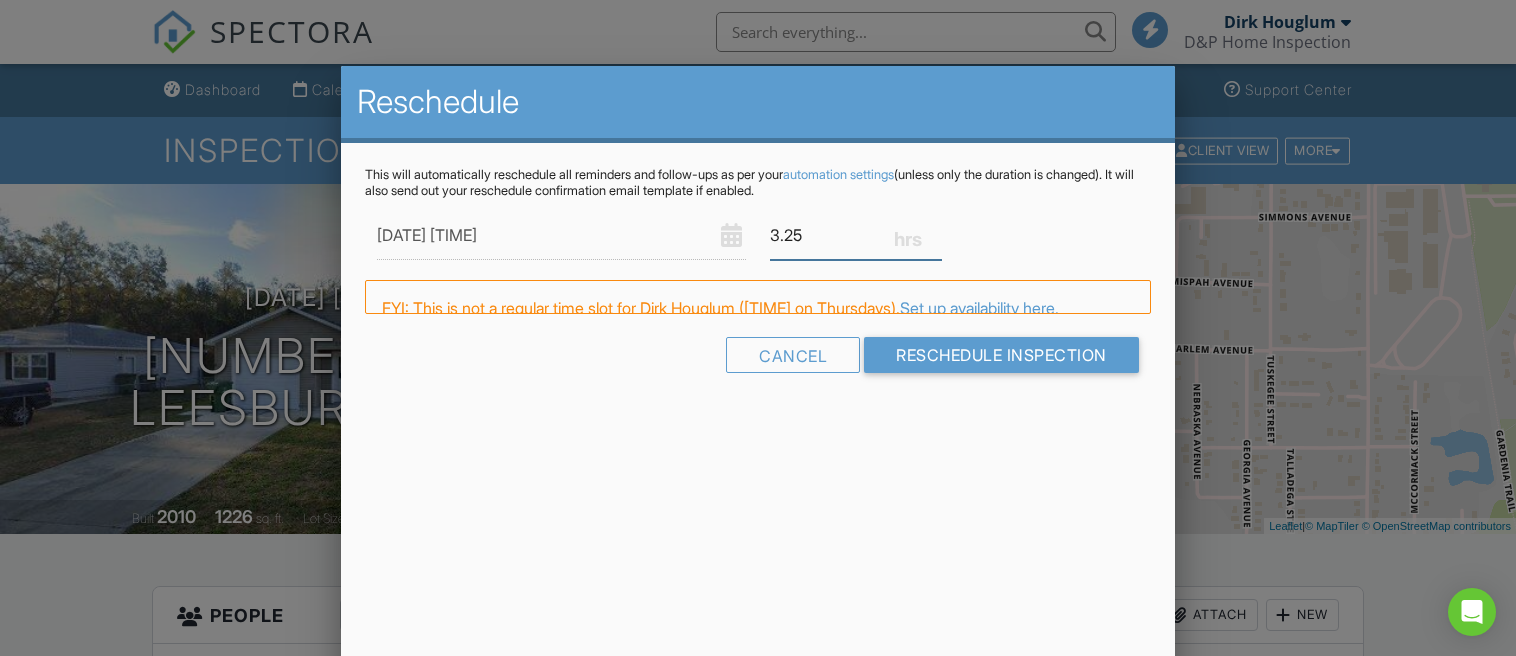 click on "3.25" at bounding box center [856, 235] 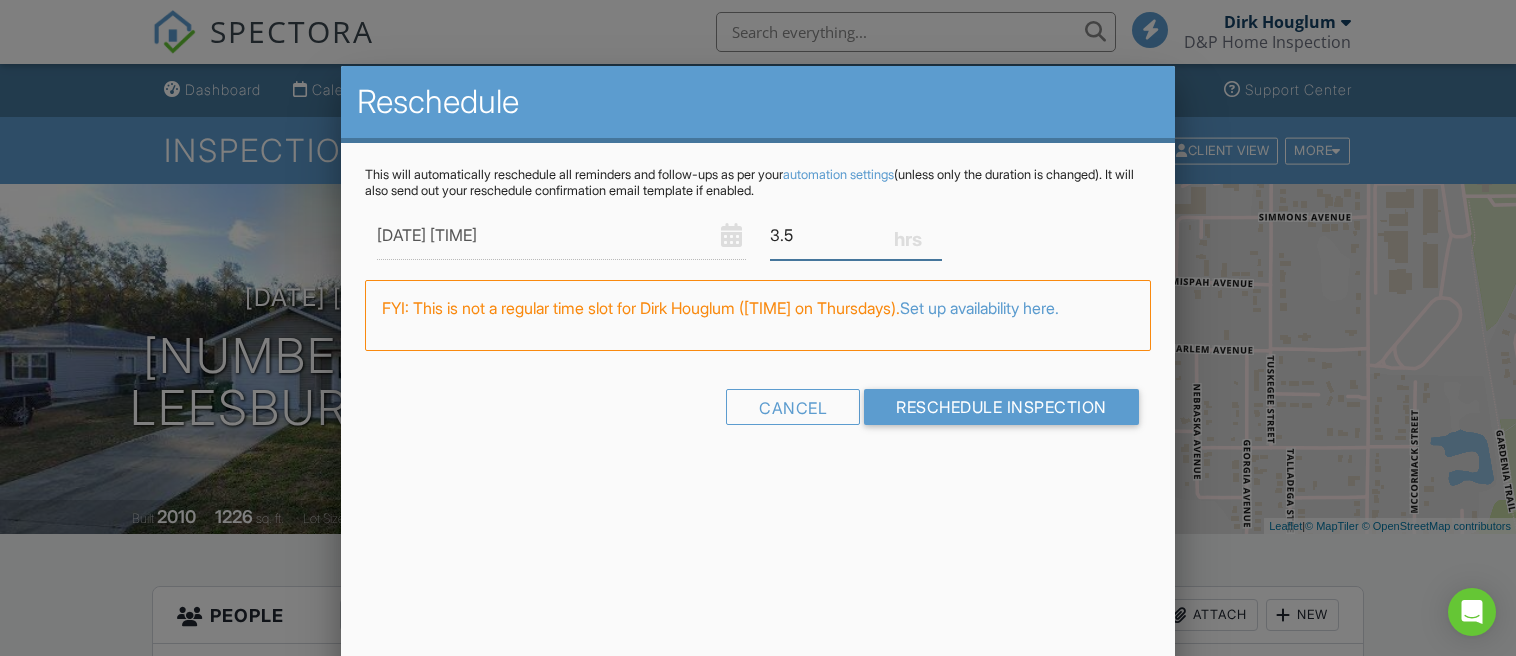 click on "3.5" at bounding box center [856, 235] 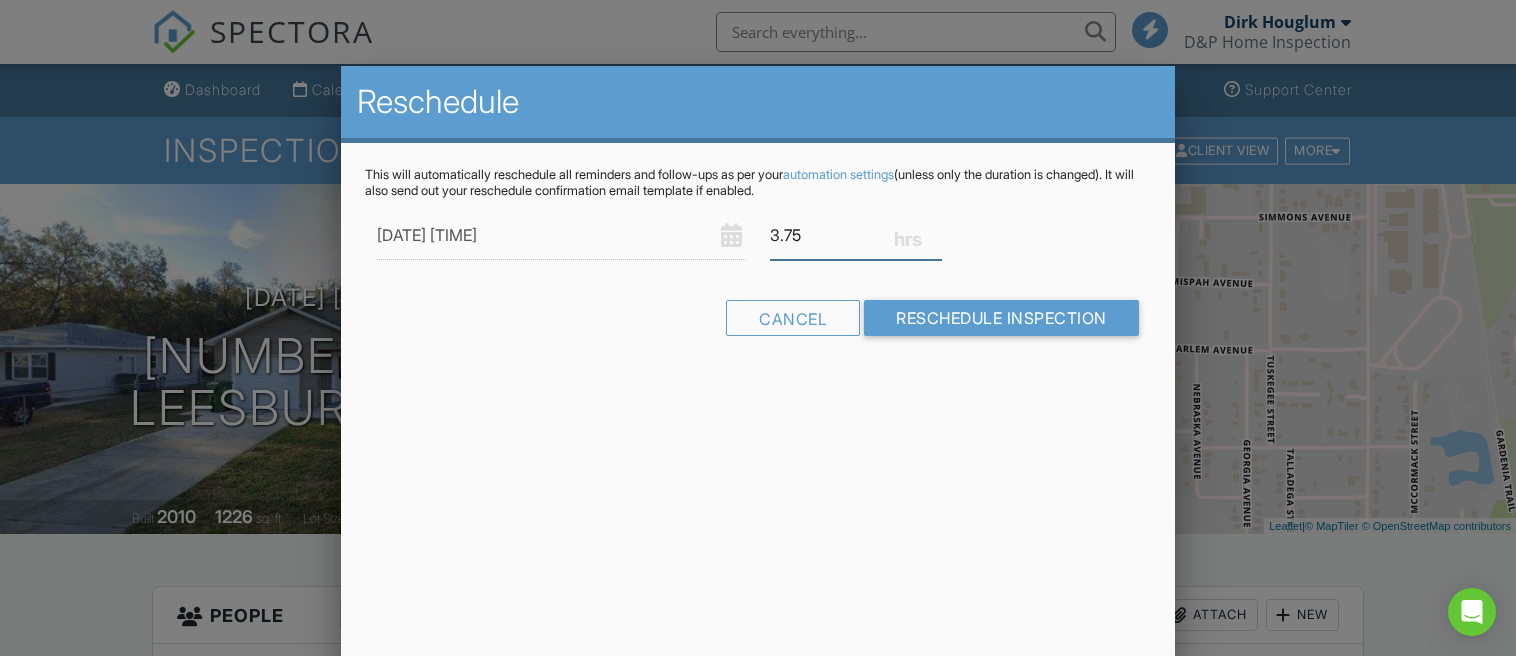 click on "3.75" at bounding box center (856, 235) 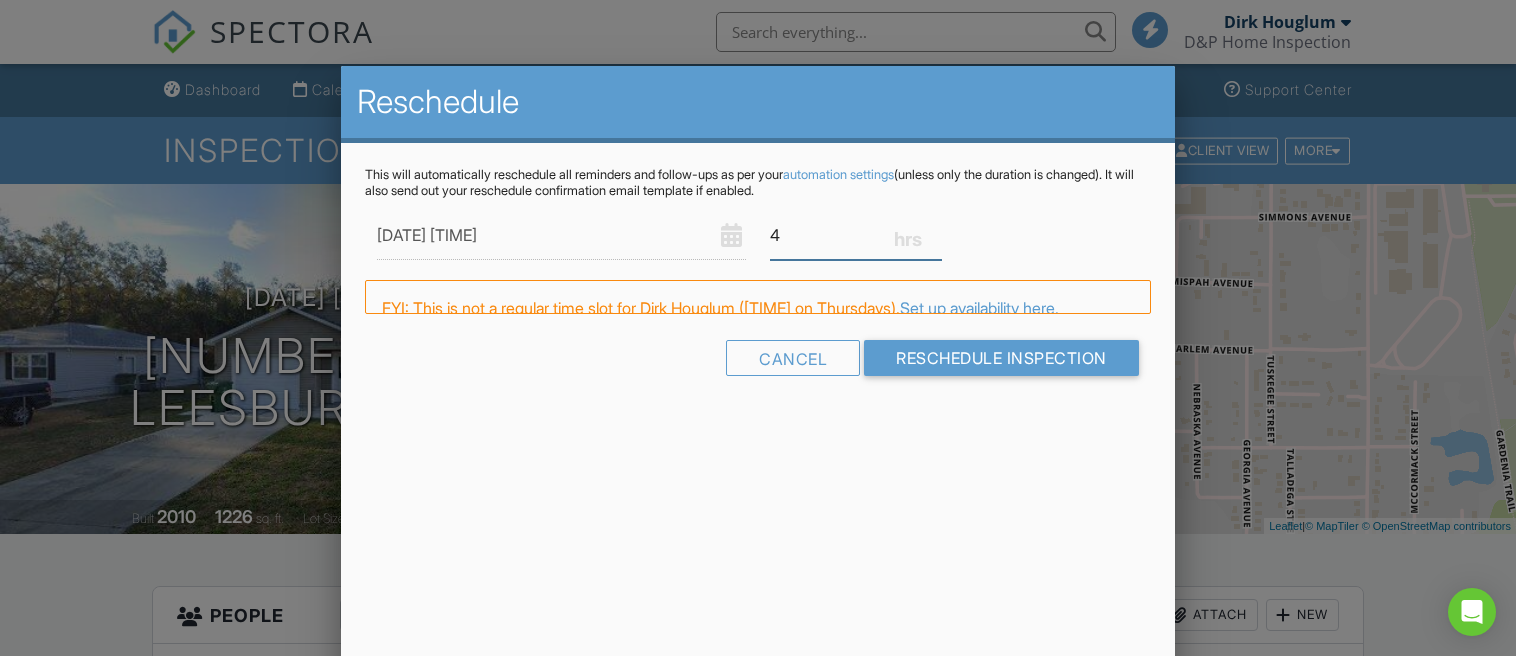 type on "4" 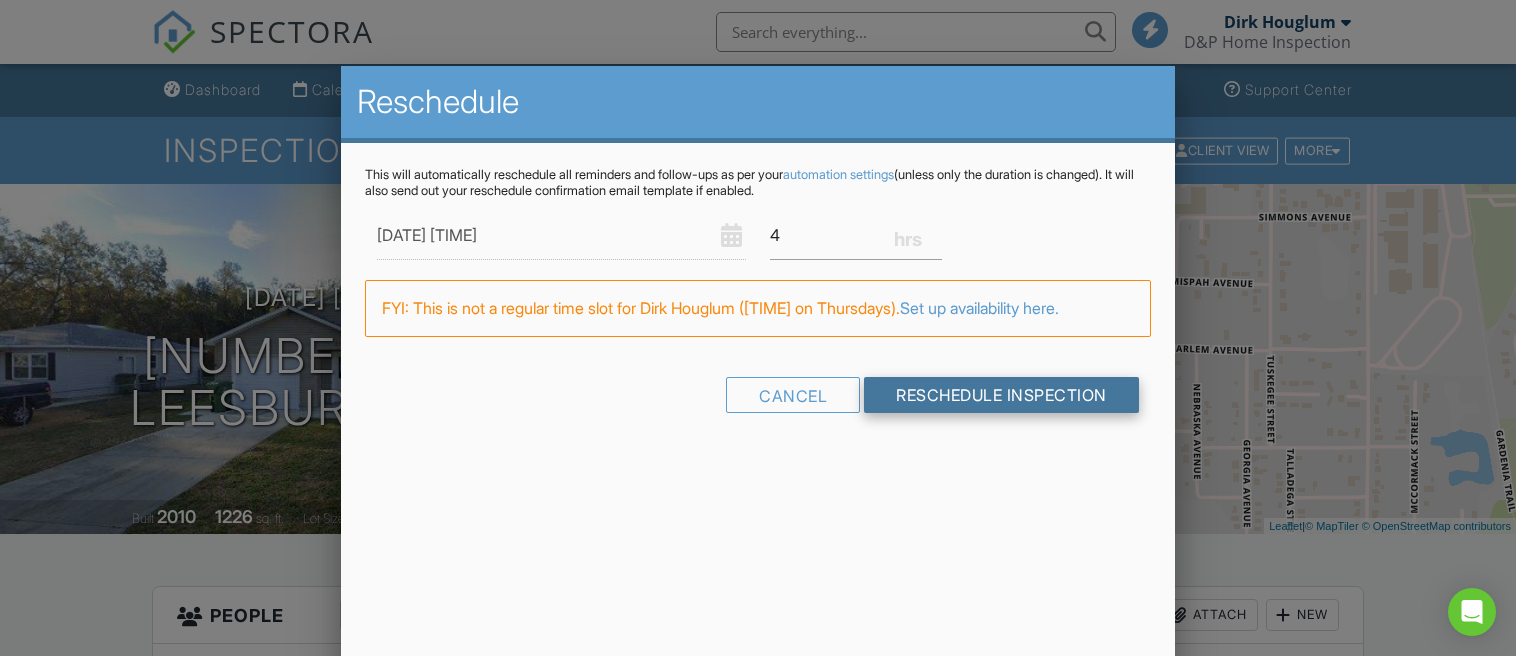 click on "Reschedule Inspection" at bounding box center (1001, 395) 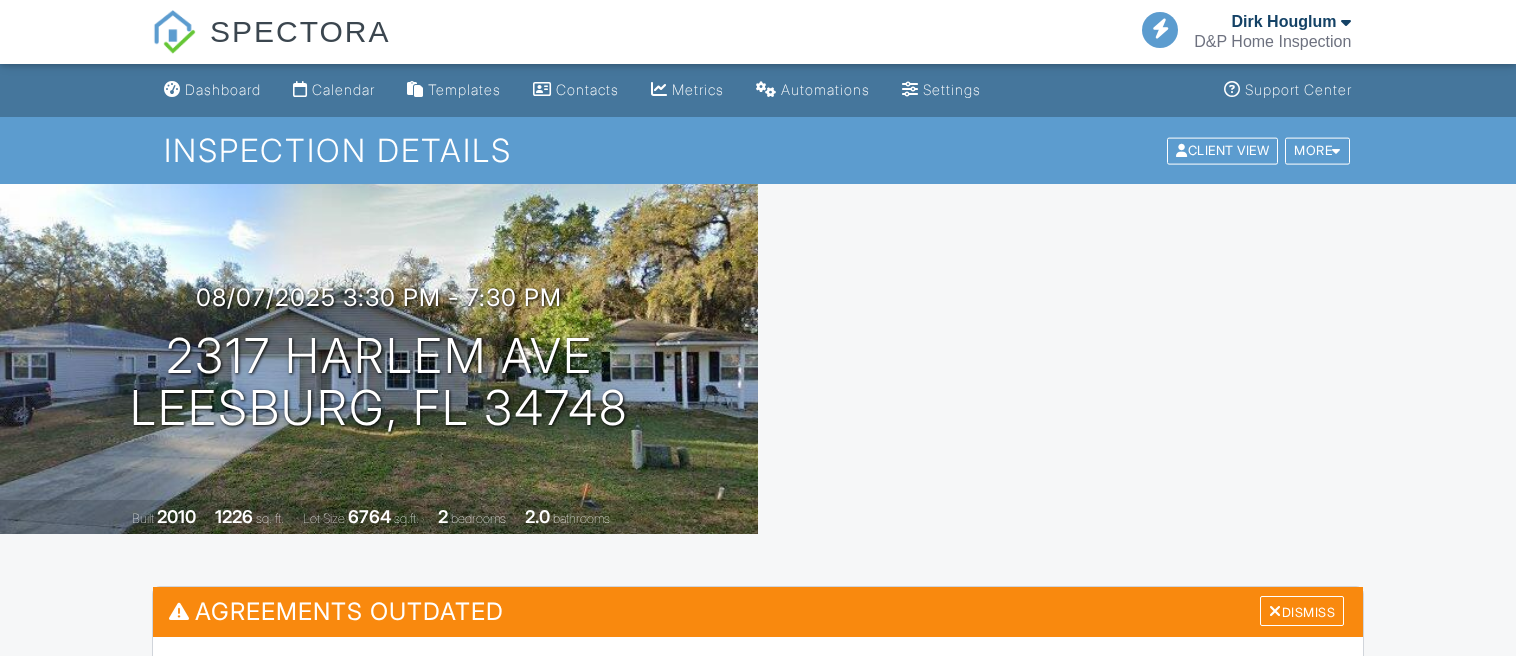 scroll, scrollTop: 0, scrollLeft: 0, axis: both 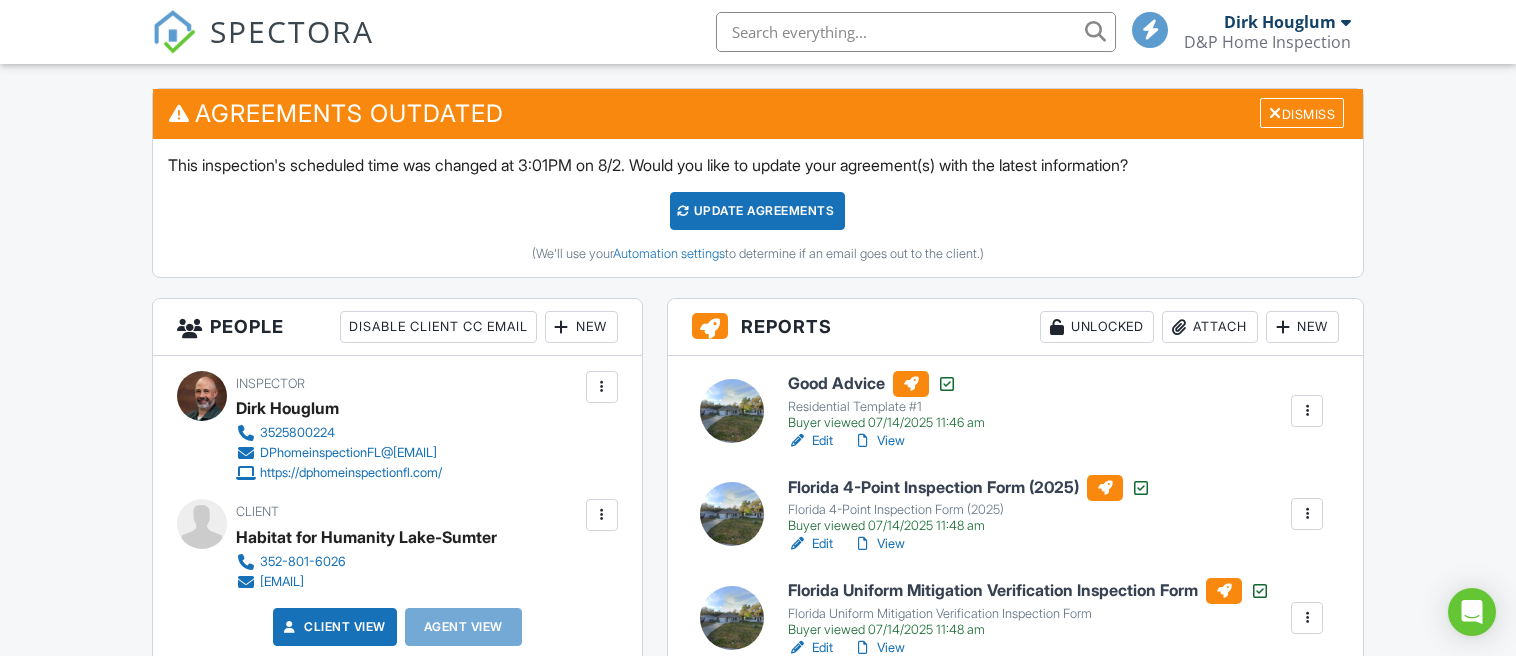 click at bounding box center [1283, 327] 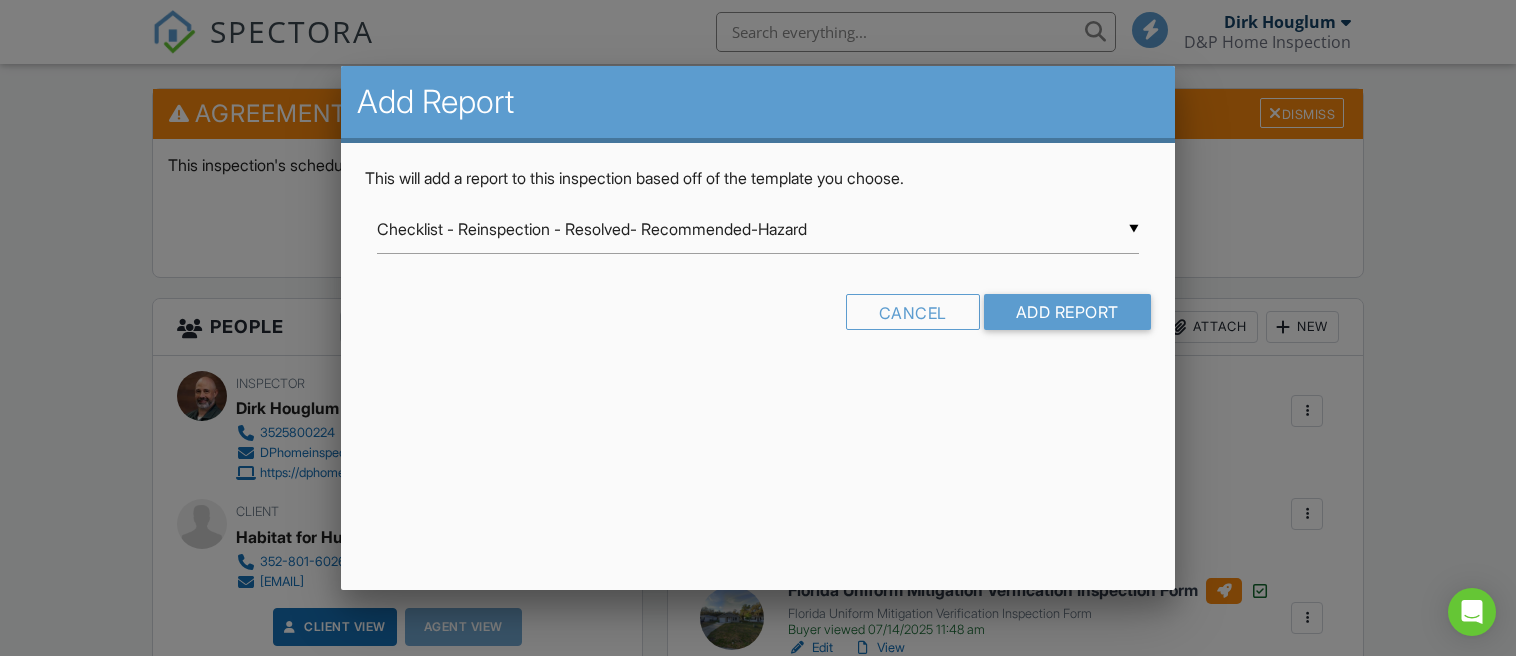click on "▼ Checklist - Reinspection - Resolved- Recommended-Hazard Checklist - Reinspection - Resolved- Recommended-Hazard  Commercial Template InterNACHI  FABI Standards of Practice Framing Template   Home Watch  Residential Template #1 Room-by-Room Residential Template Swimming Pool and Spa Template ADA Checklist  Fireplace/Chimney Inspection Florida 4-Point Inspection Form (2025) Florida Citizens 4-Point Inspection Form Florida Citizens Roof Inspection Form Florida Uniform Mitigation Verification Inspection Form  Foundation / Crawlspace  Garage/Carport  Imported from XLS - 06/04/2025 Irrigation #1  Manufacture Home  Pluming Inspection  Pre-Drywall Template  Pre-Drywall Template  from Peace of Mind Home Inspections Inc. The Building Template Zip Exterior System Template  Checklist - Reinspection - Resolved- Recommended-Hazard
Commercial Template InterNACHI
FABI Standards of Practice
Framing Template
Home Watch
Residential Template #1
Room-by-Room Residential Template
ADA Checklist" at bounding box center (758, 229) 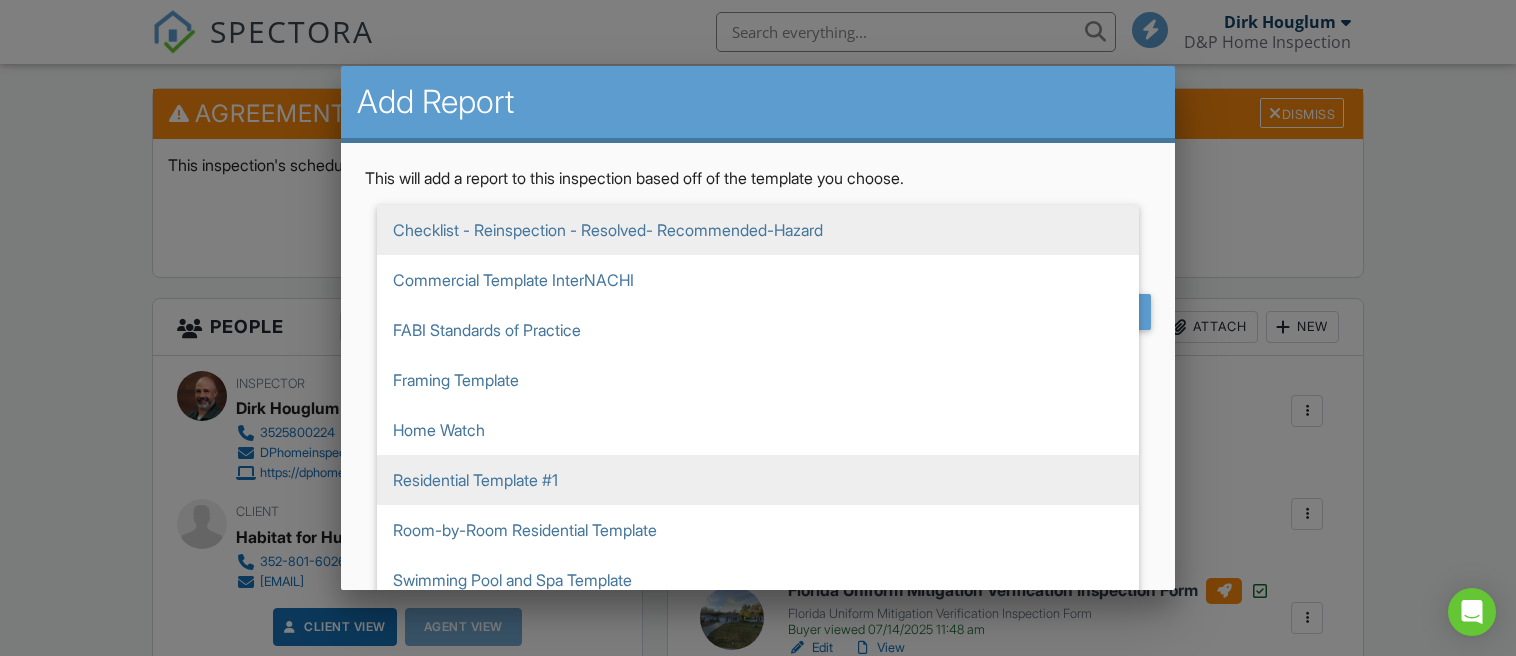click on "Residential Template #1" at bounding box center [758, 480] 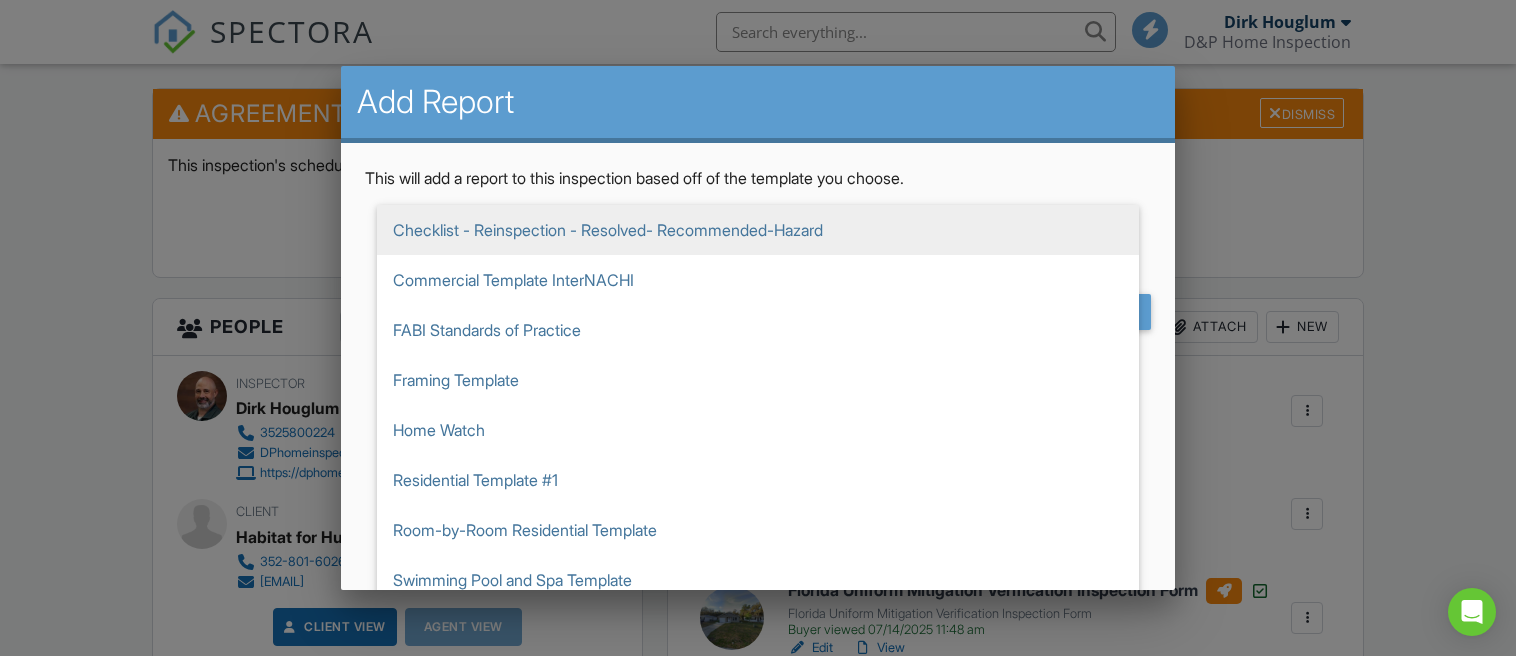 scroll, scrollTop: 250, scrollLeft: 0, axis: vertical 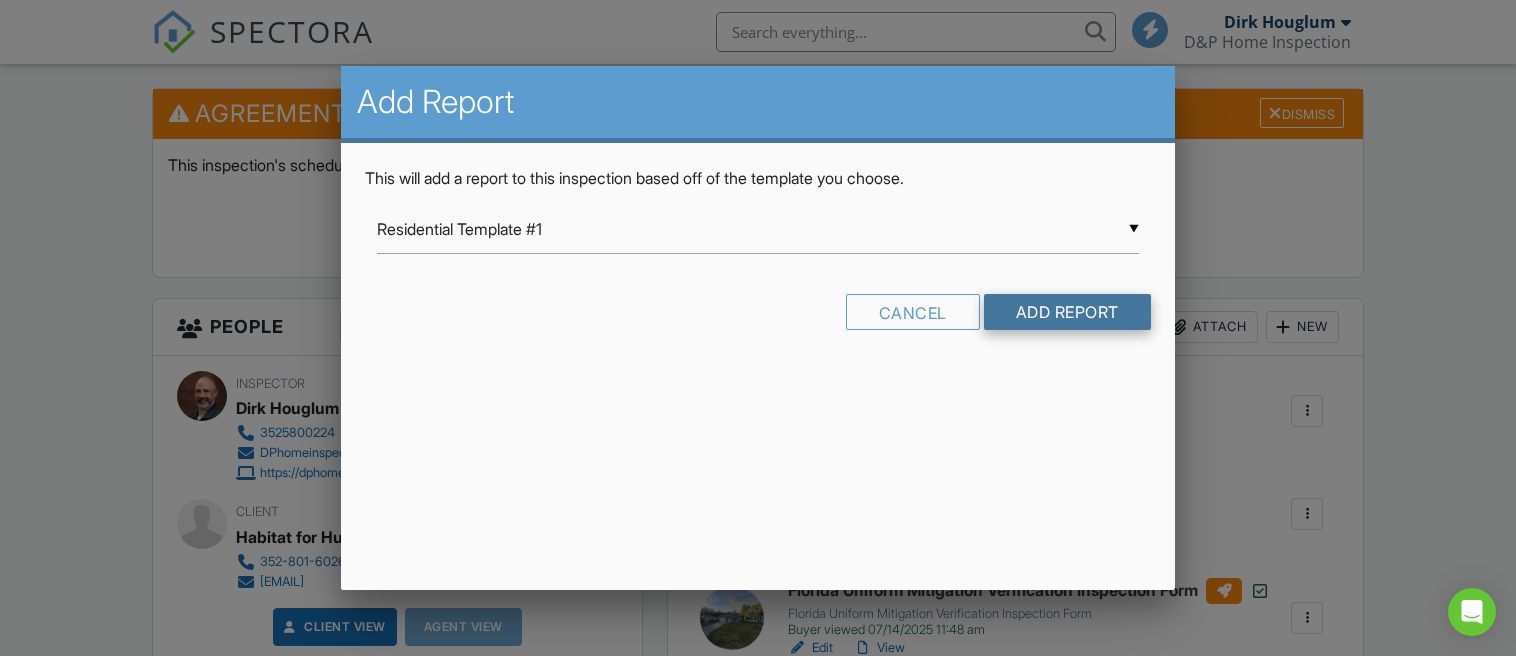 click on "Add Report" at bounding box center [1067, 312] 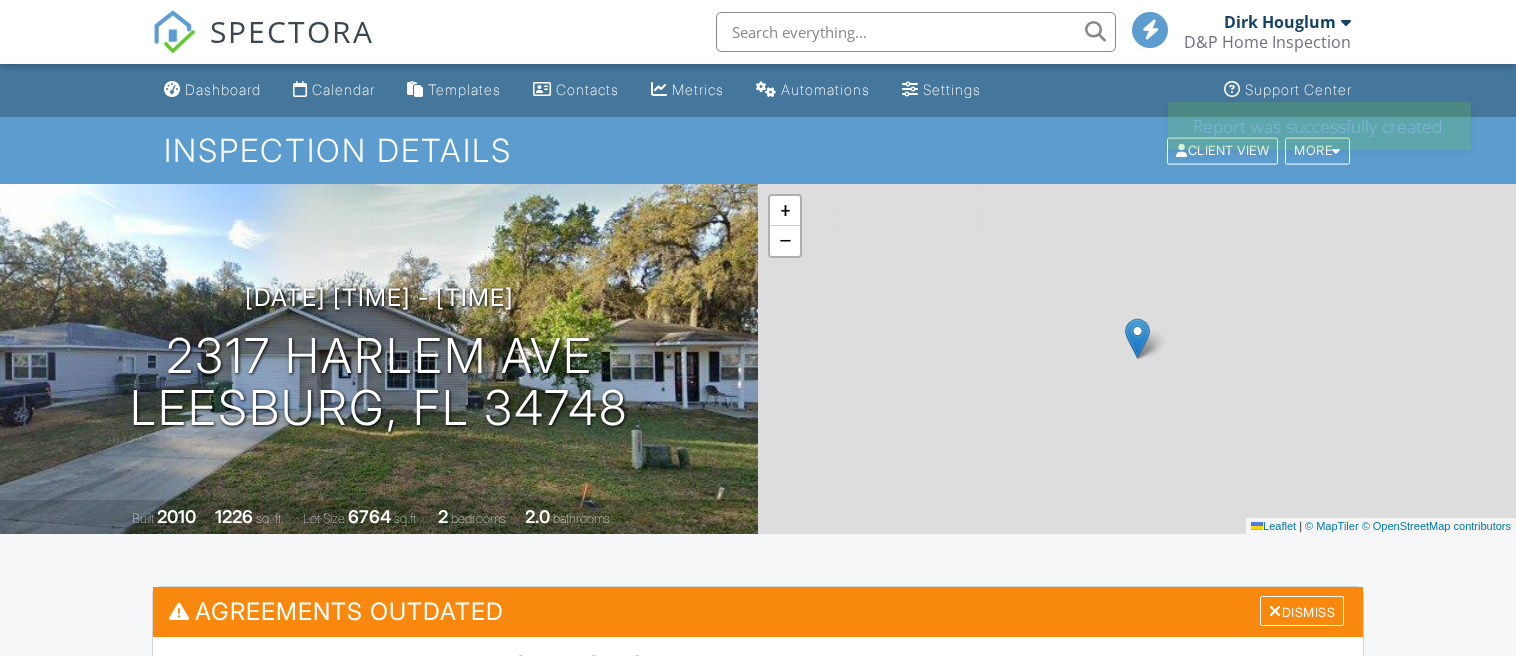 scroll, scrollTop: 0, scrollLeft: 0, axis: both 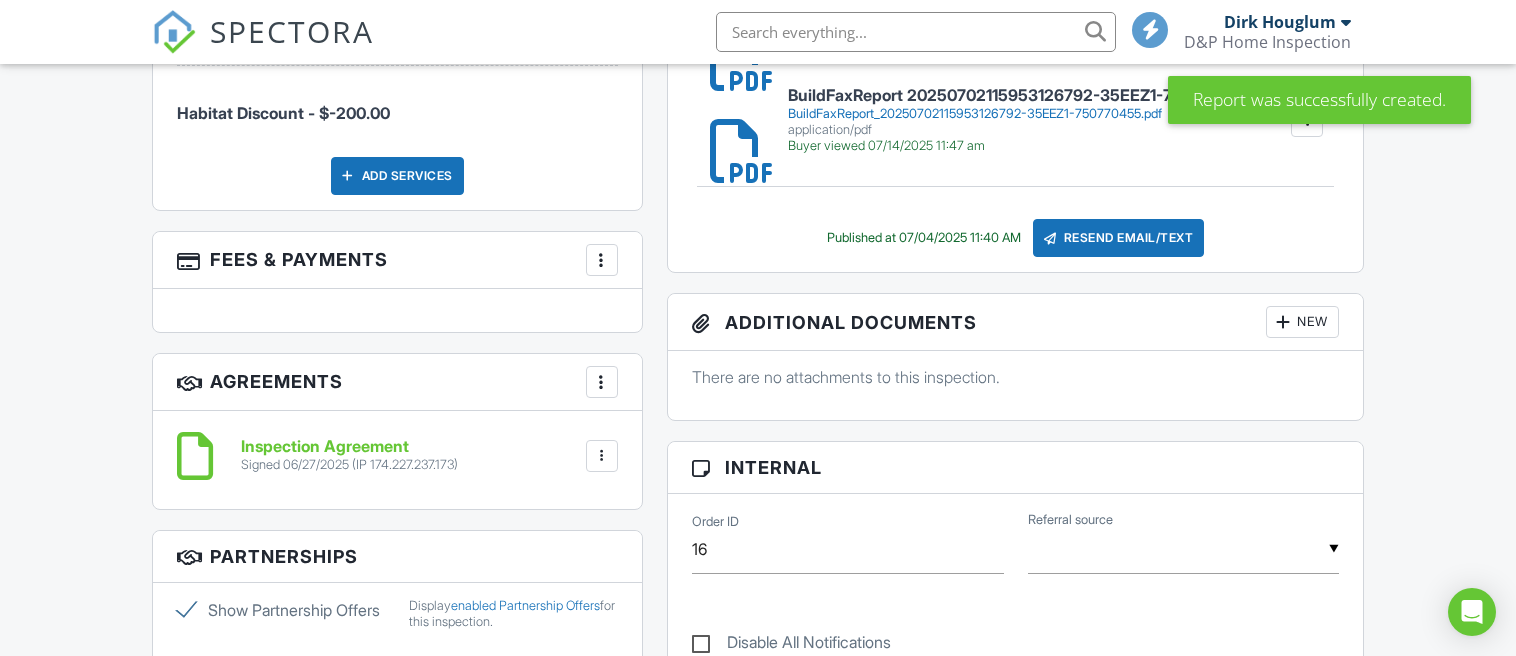 click at bounding box center [602, 260] 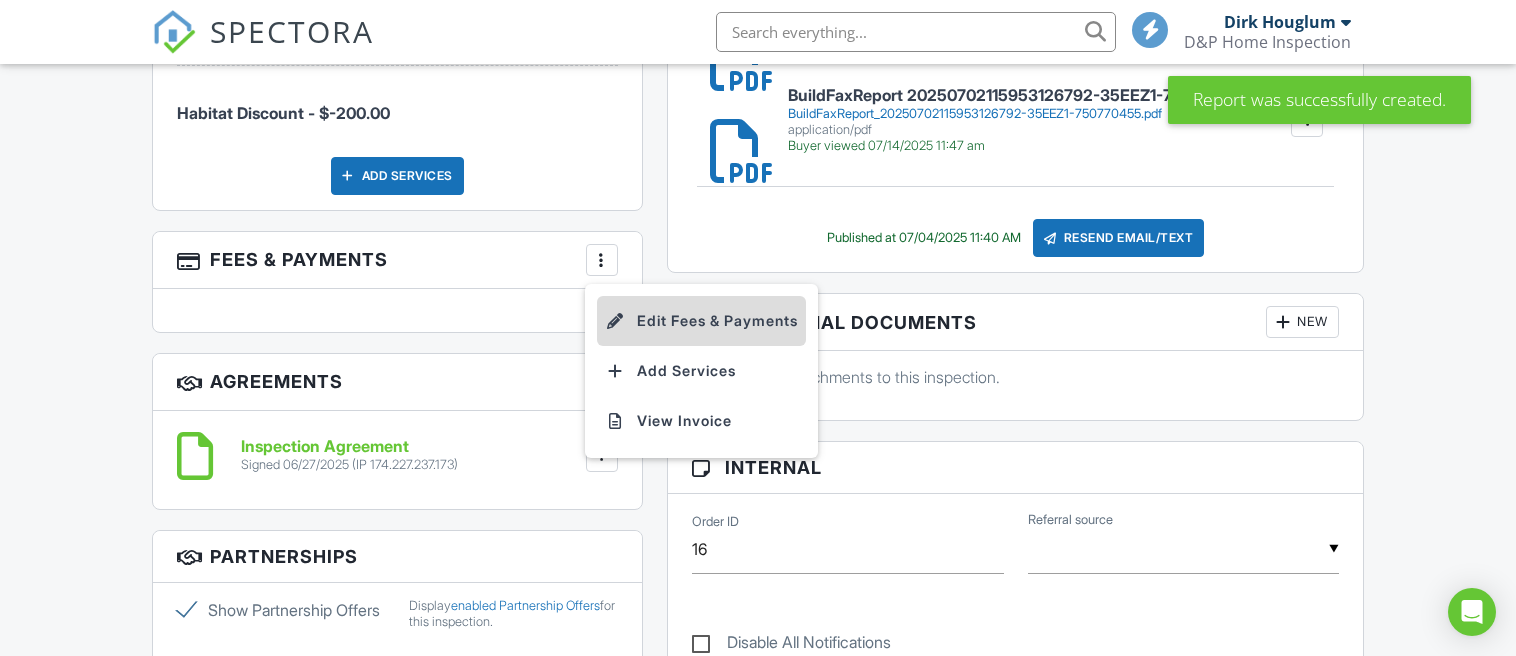 click on "Edit Fees & Payments" at bounding box center (701, 321) 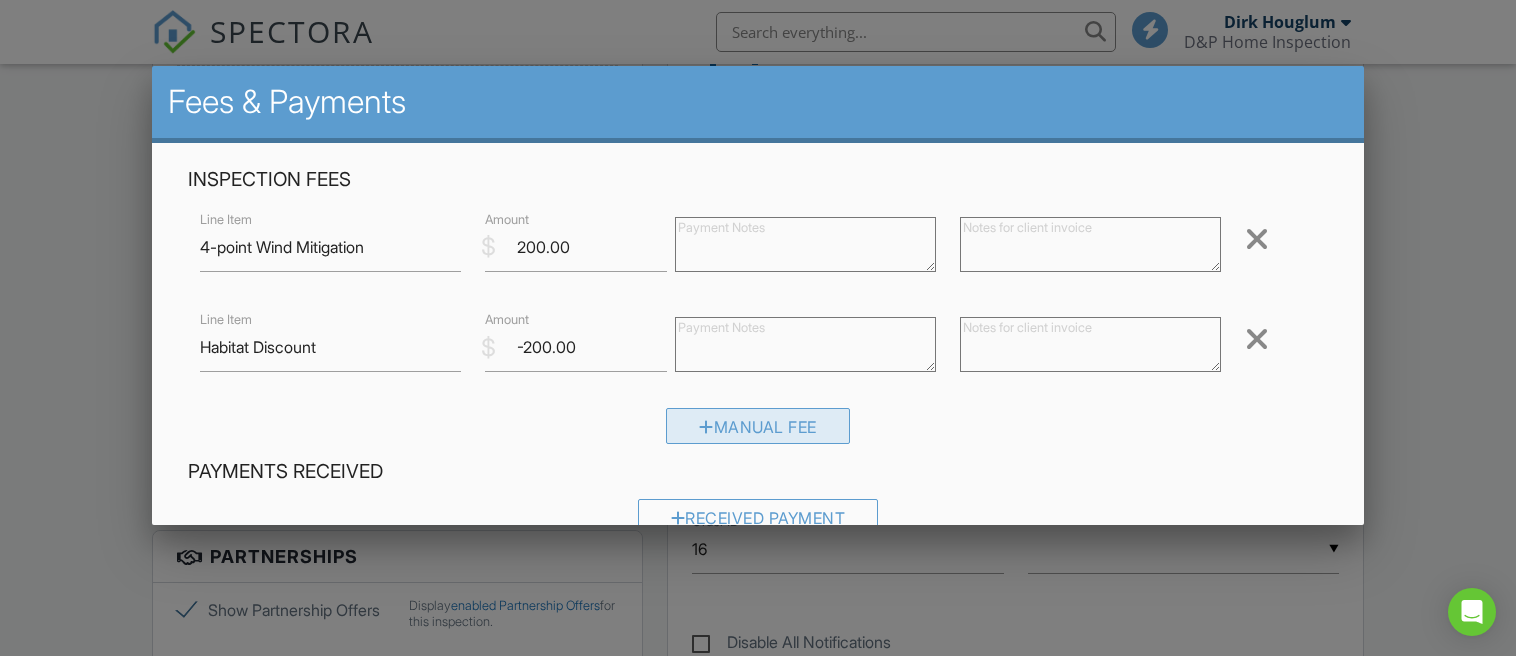 click on "Manual Fee" at bounding box center (758, 426) 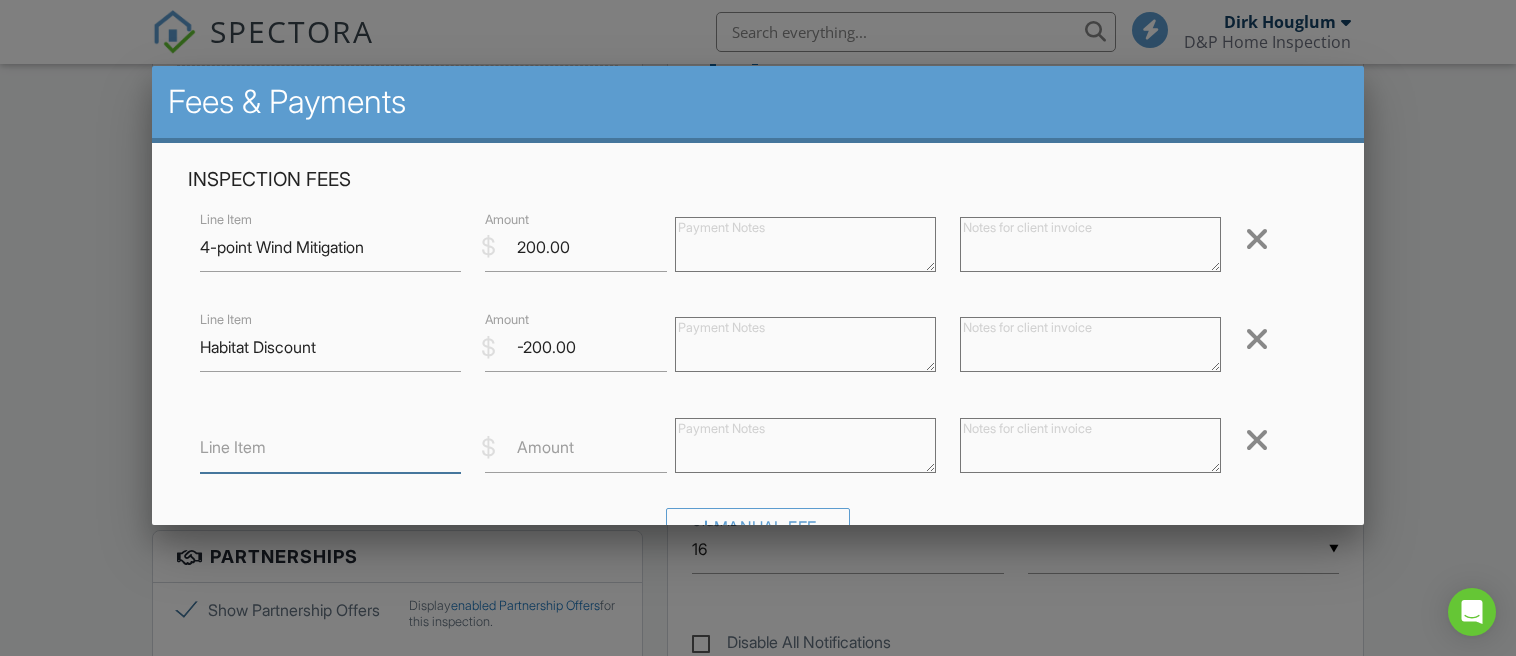 click on "Line Item" at bounding box center (330, 448) 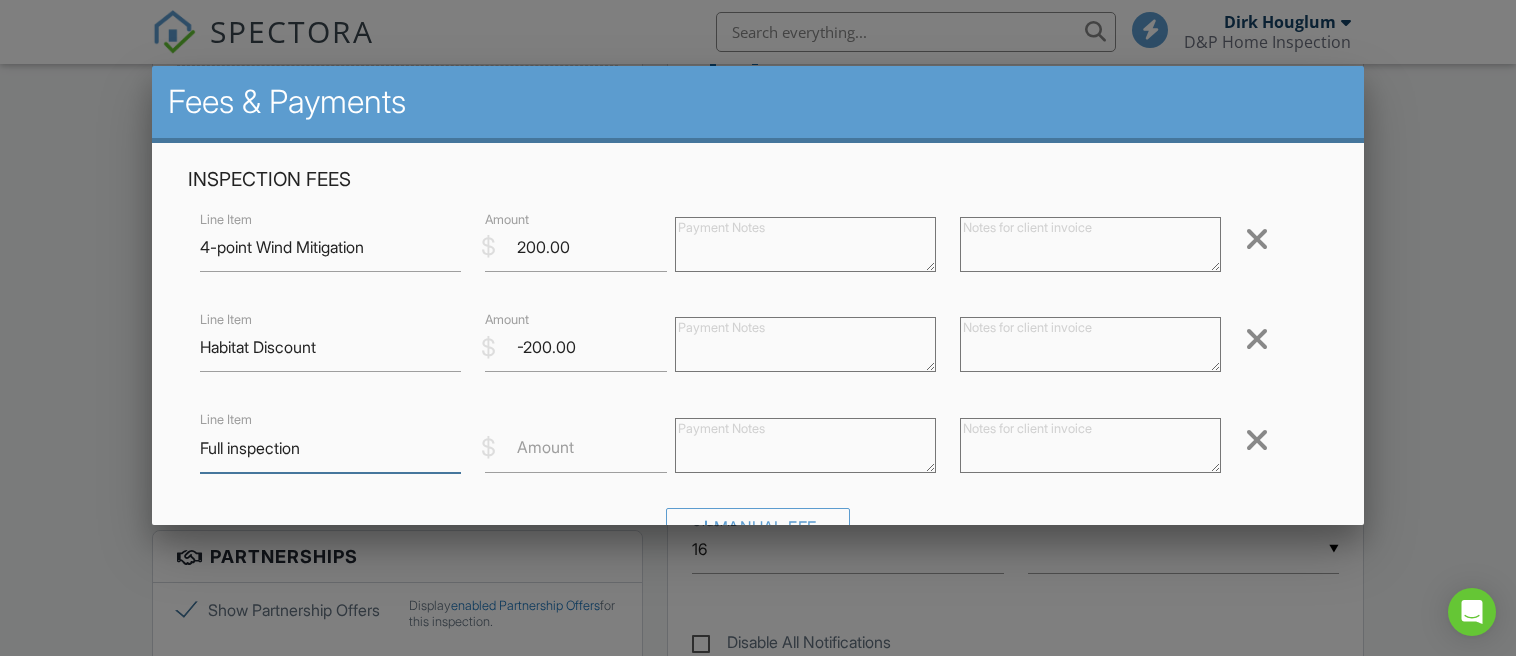 type on "Full inspection" 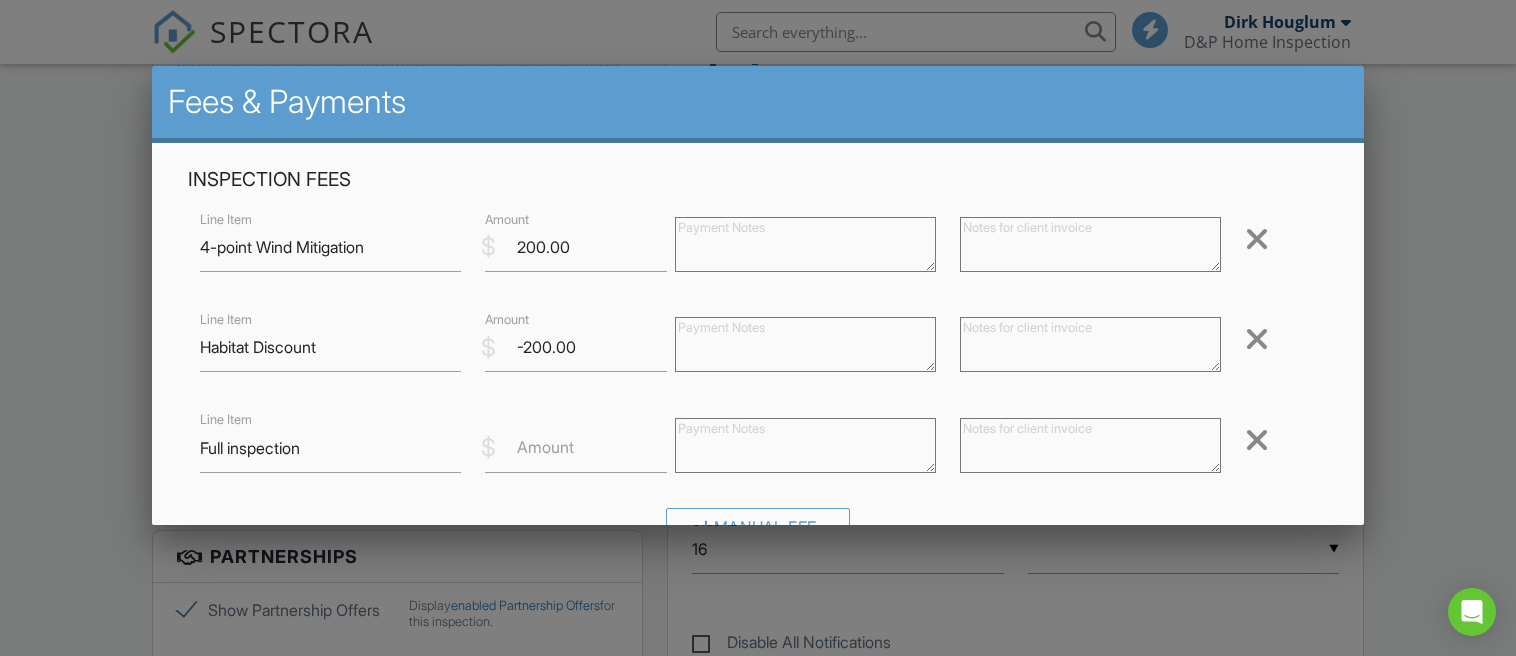 drag, startPoint x: 558, startPoint y: 458, endPoint x: 757, endPoint y: 475, distance: 199.72481 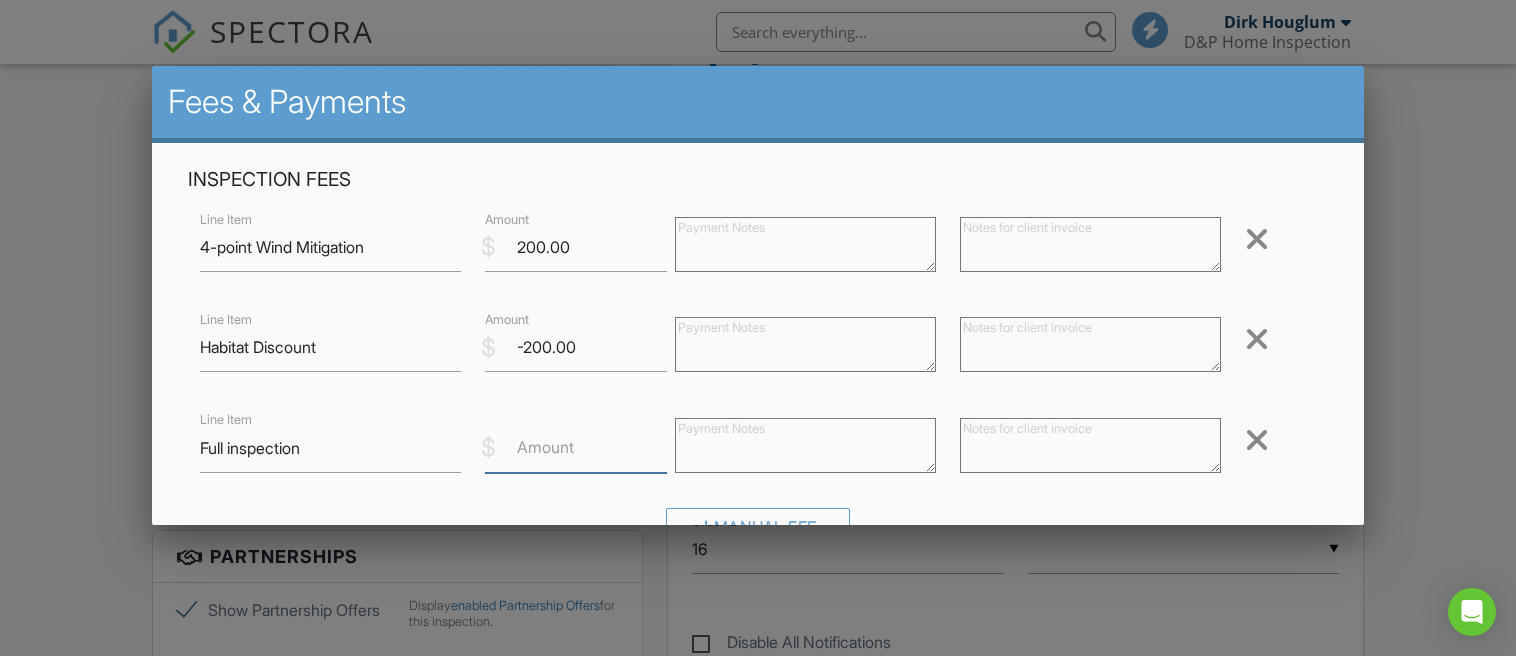 click on "Amount" at bounding box center [576, 448] 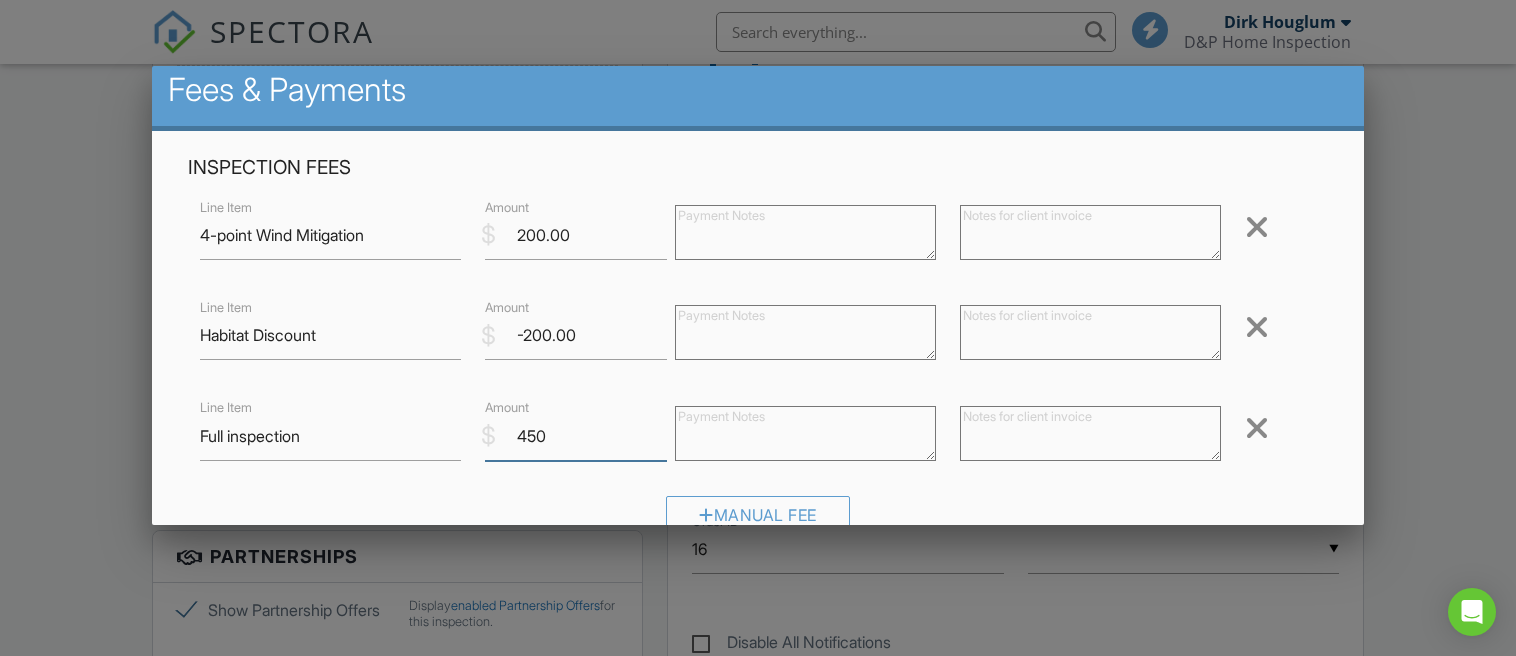 scroll, scrollTop: 28, scrollLeft: 0, axis: vertical 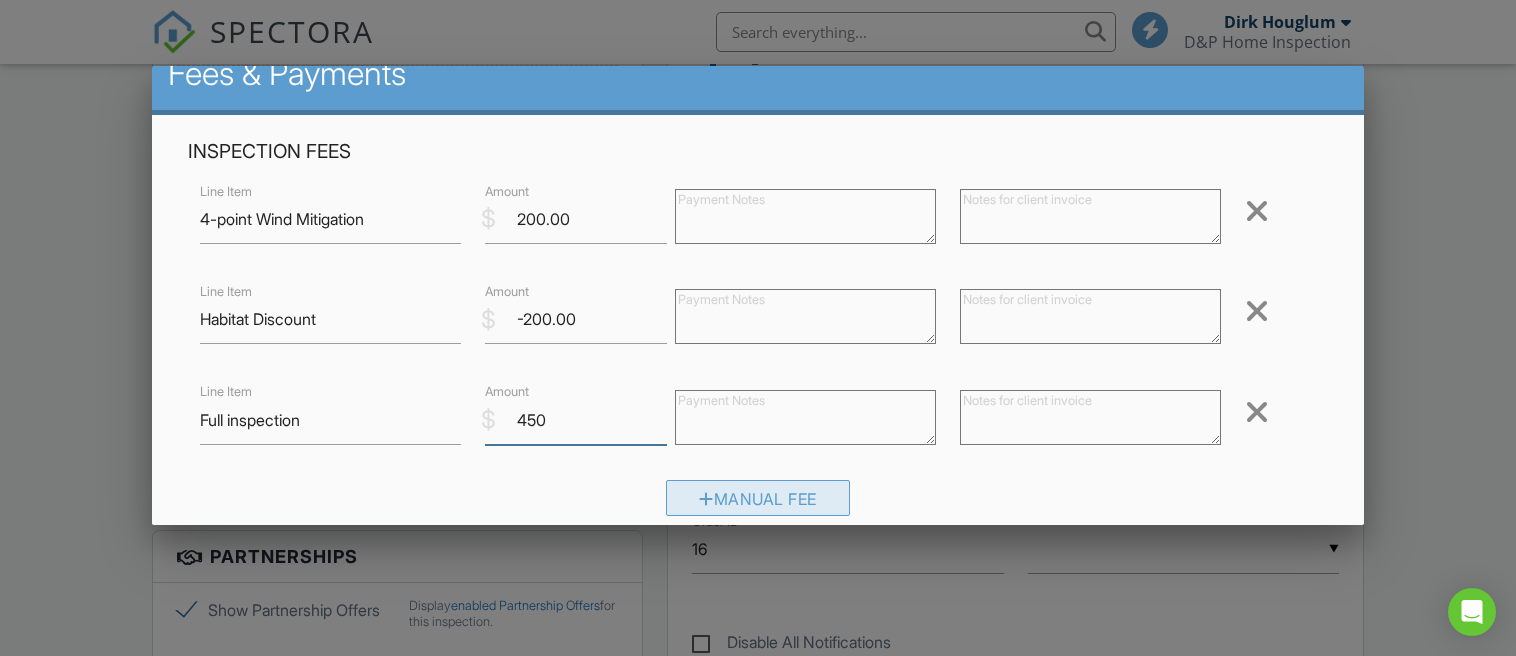 type on "450" 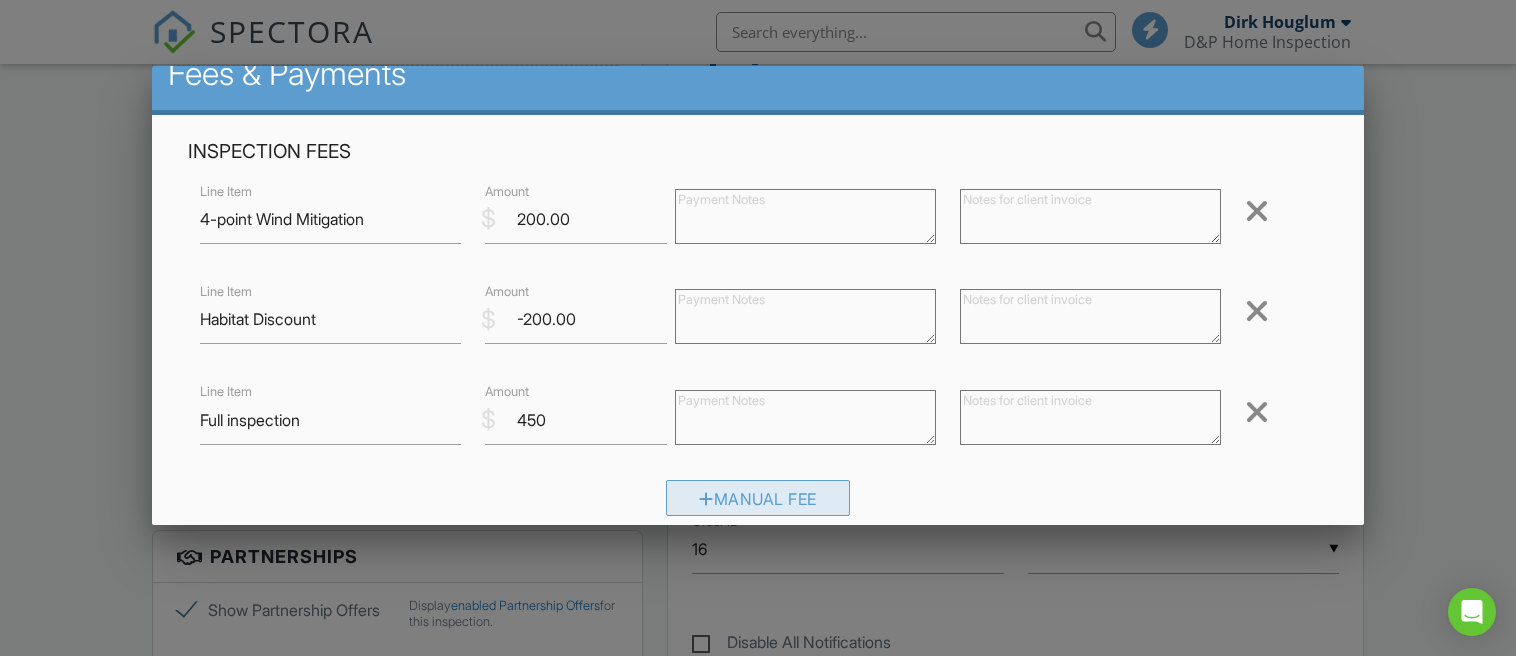 click on "Manual Fee" at bounding box center [758, 498] 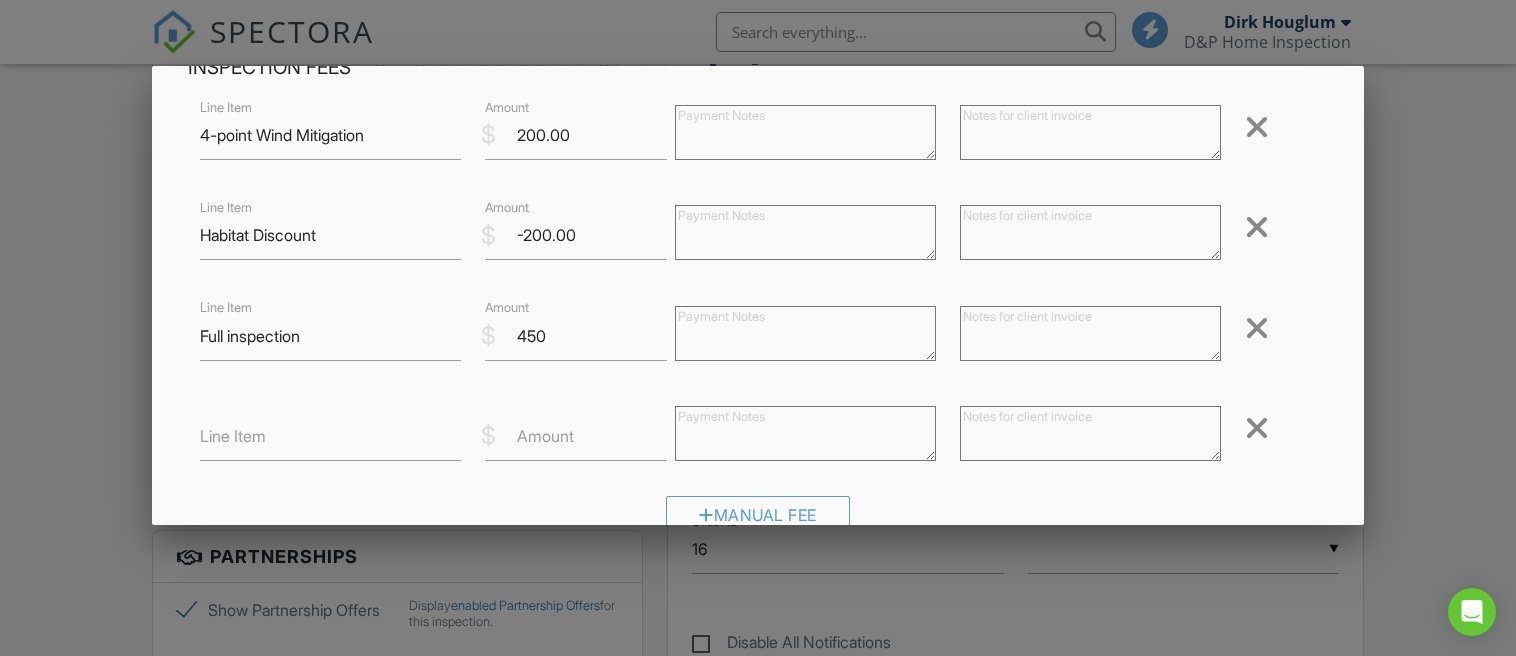 scroll, scrollTop: 130, scrollLeft: 0, axis: vertical 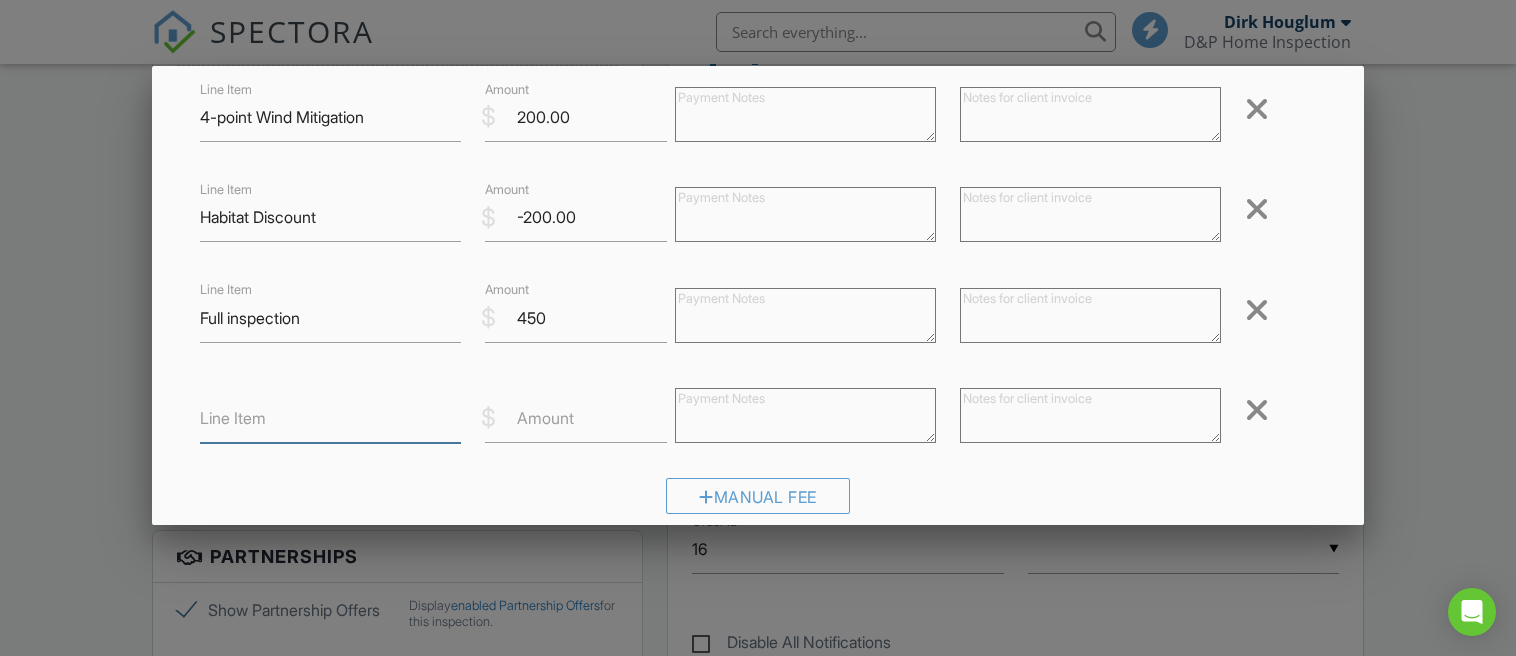 click on "Line Item" at bounding box center (330, 418) 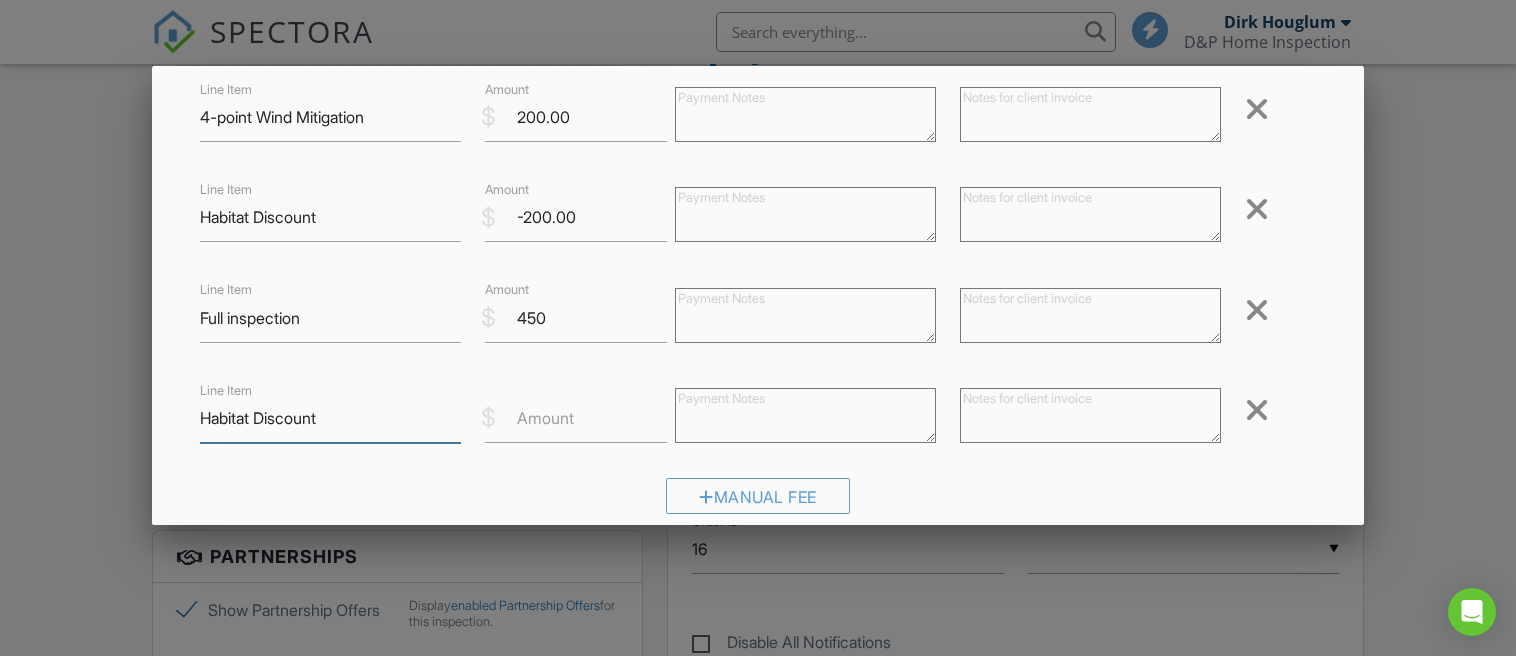type on "Habitat Discount" 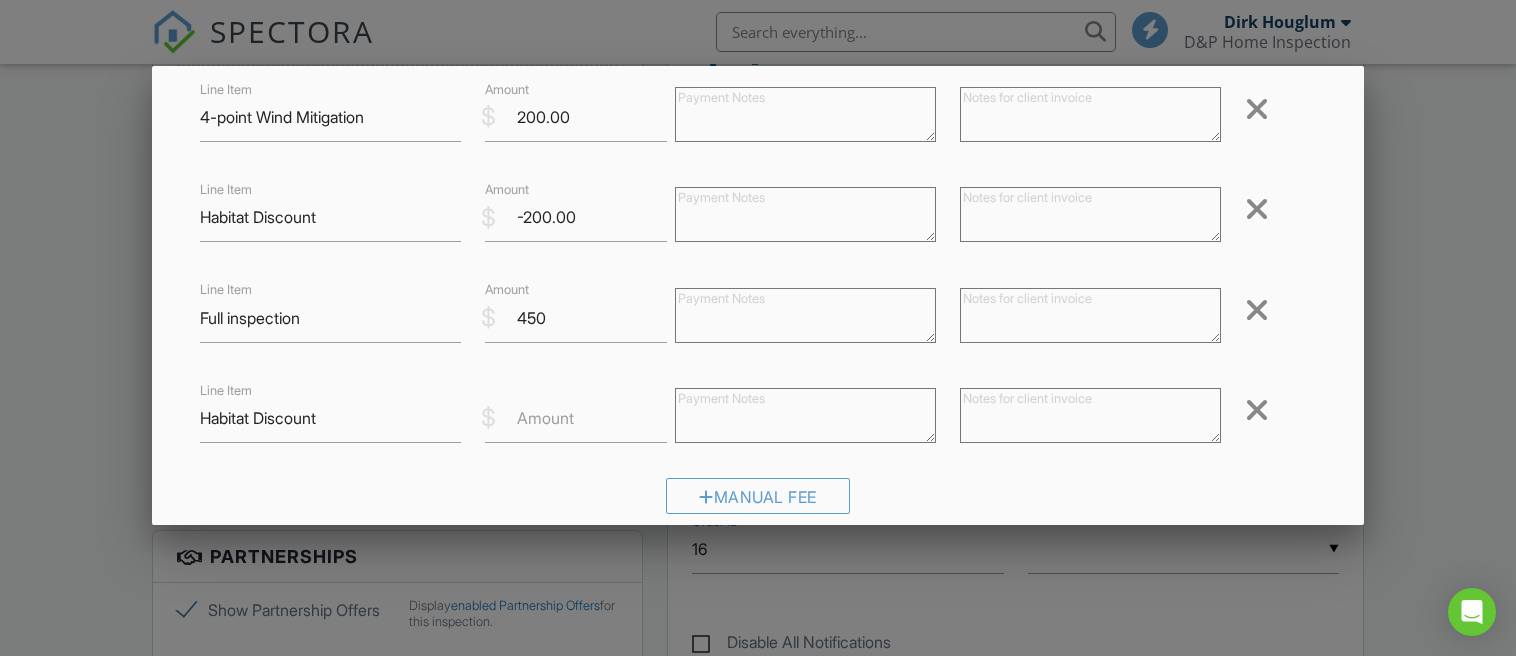 click on "Amount" at bounding box center [545, 418] 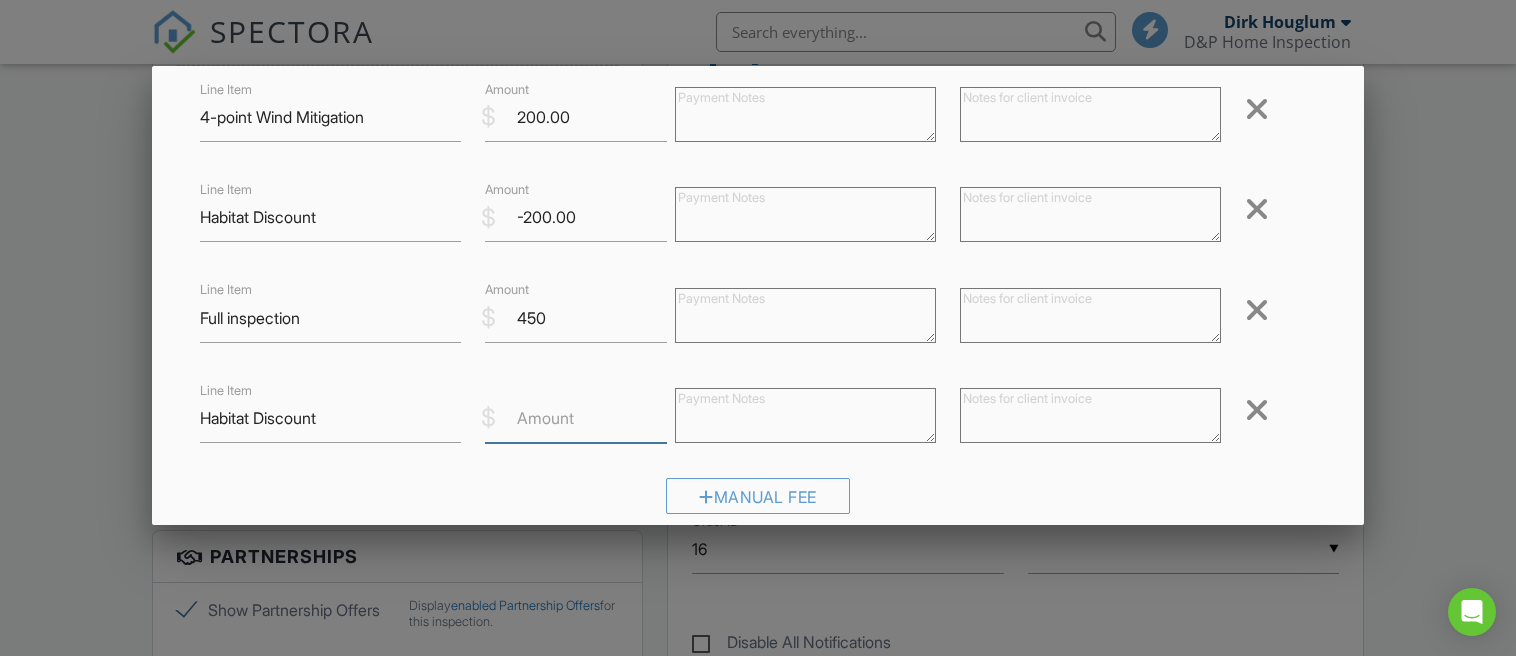 click on "Amount" at bounding box center (576, 418) 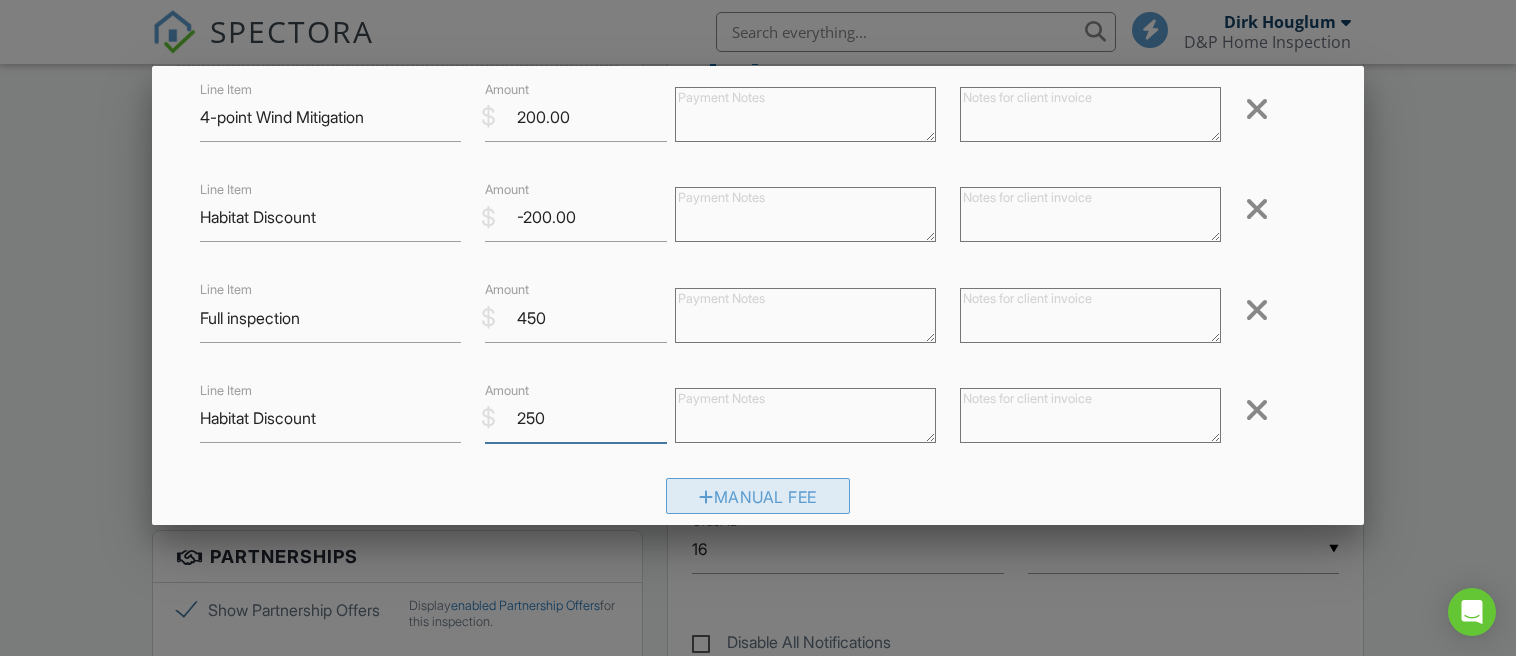 type on "250" 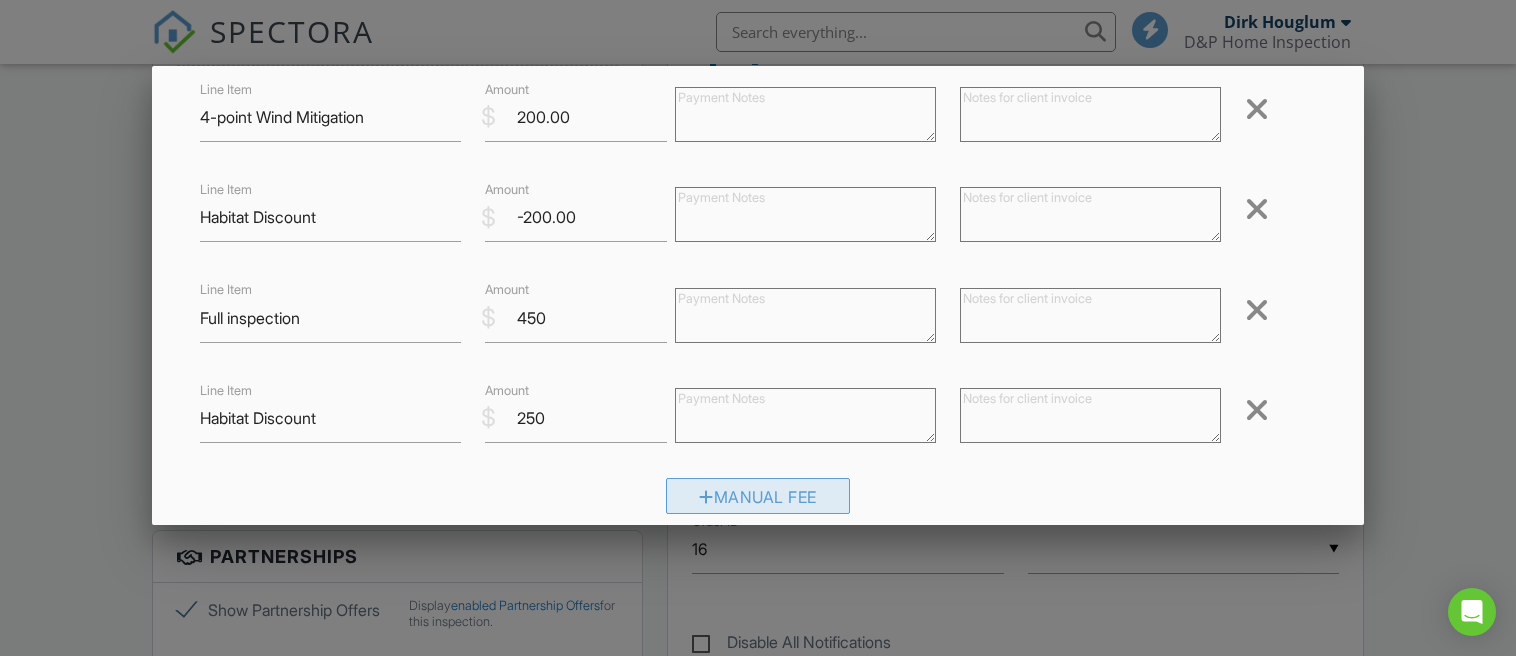 click on "Manual Fee" at bounding box center [758, 496] 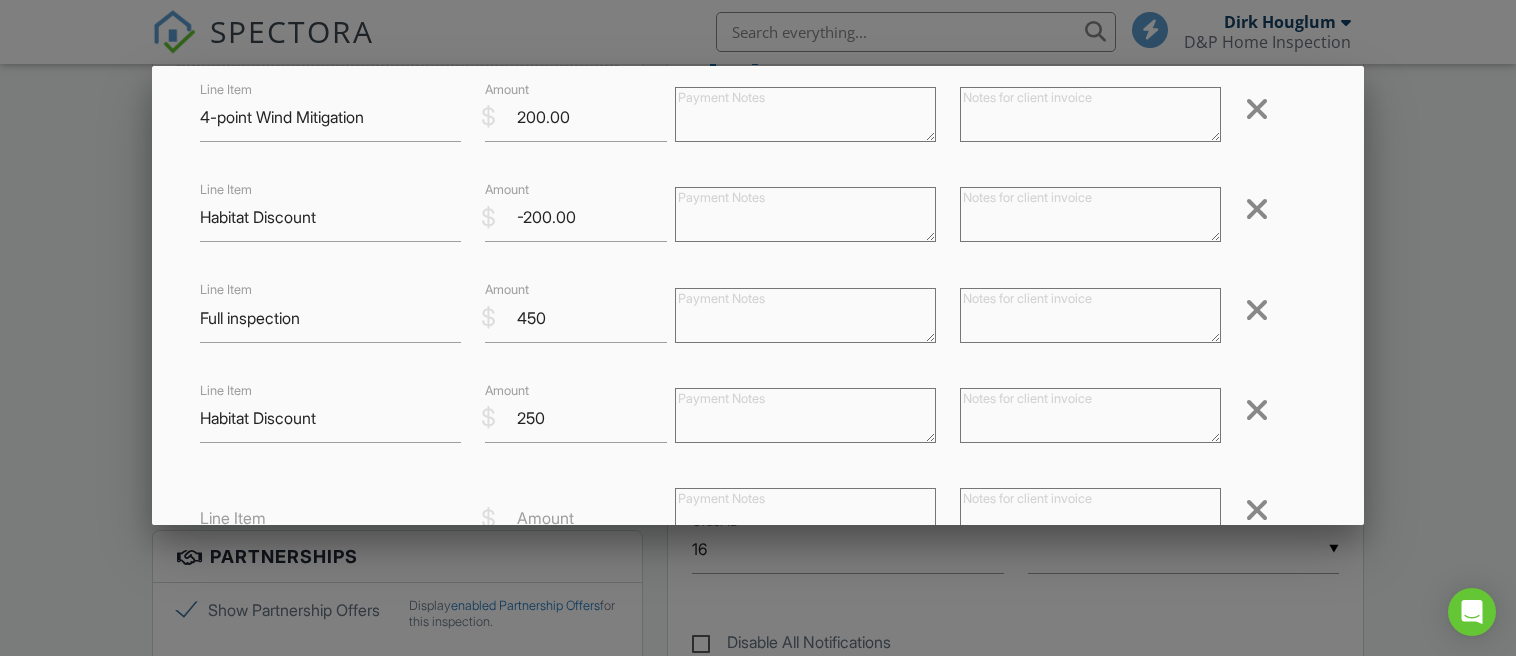 click on "Line Item" at bounding box center [330, 518] 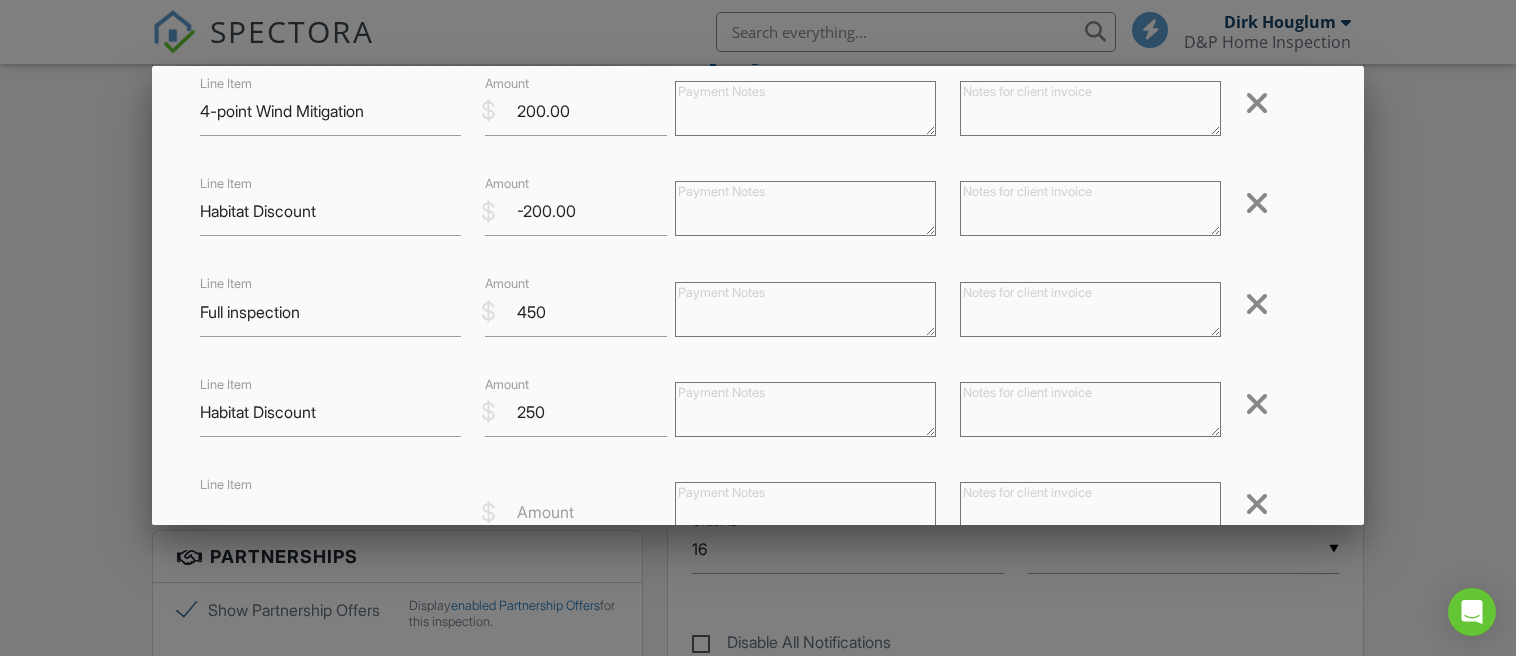 scroll, scrollTop: 141, scrollLeft: 0, axis: vertical 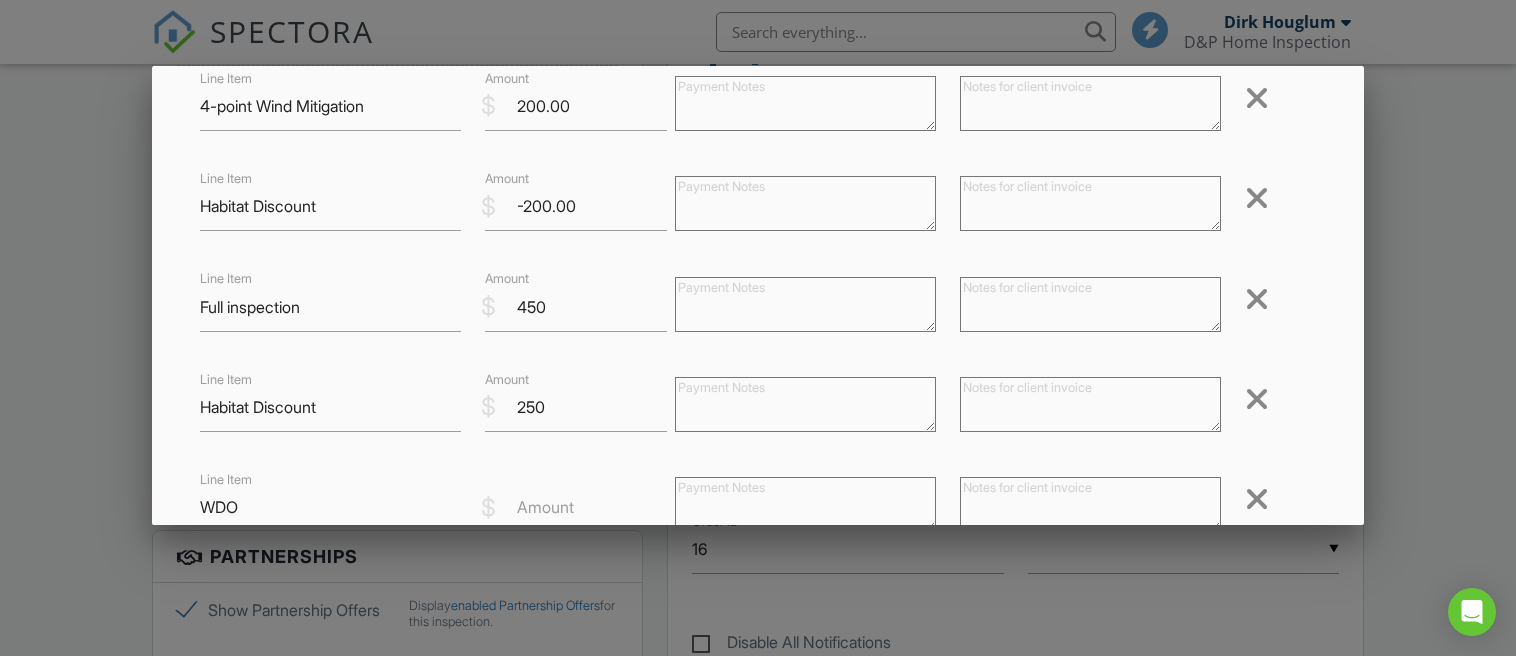 type on "WDO" 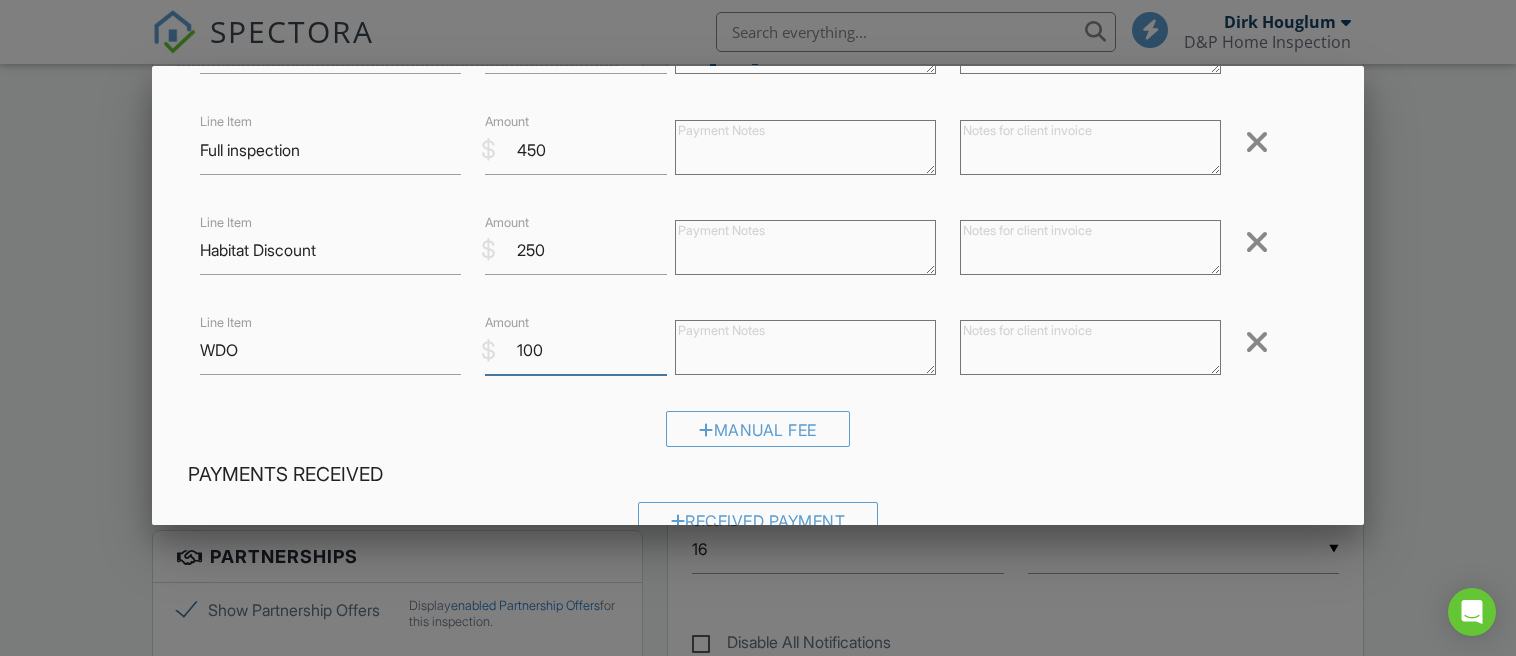 scroll, scrollTop: 309, scrollLeft: 0, axis: vertical 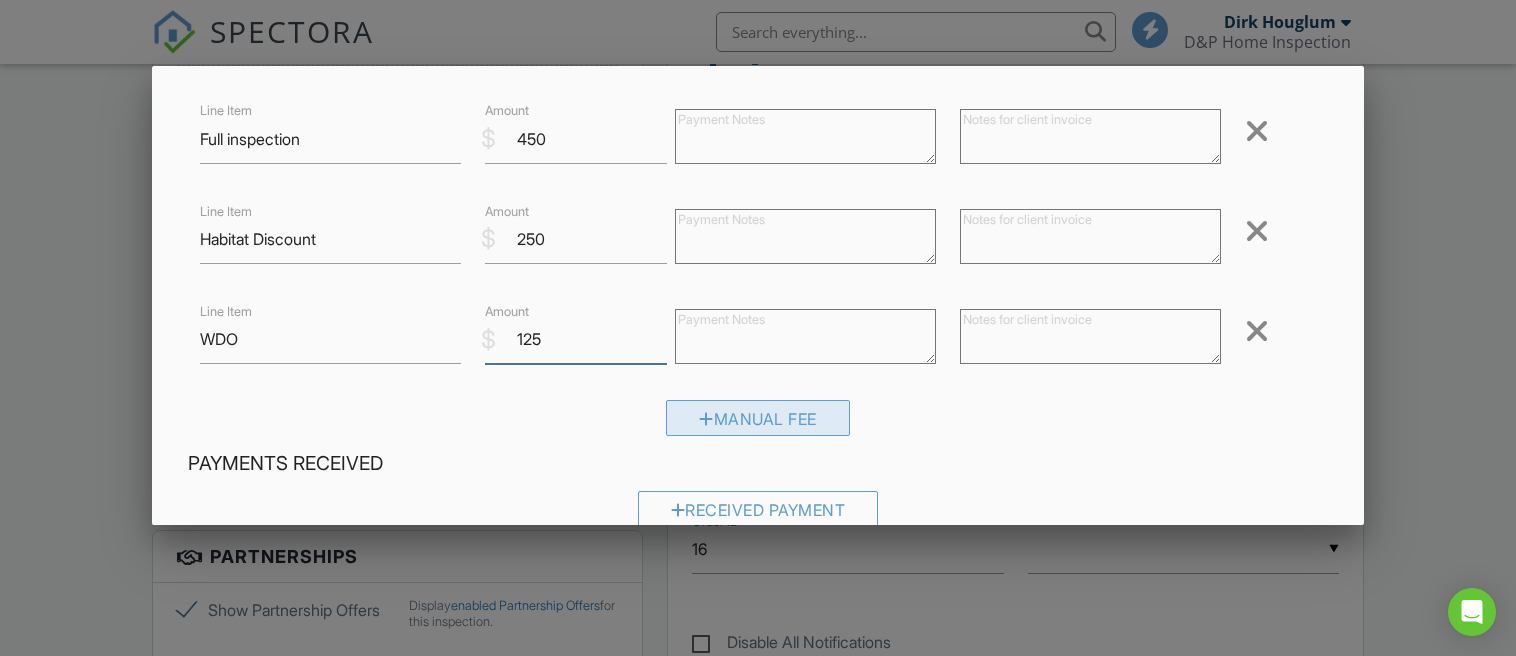 type on "125" 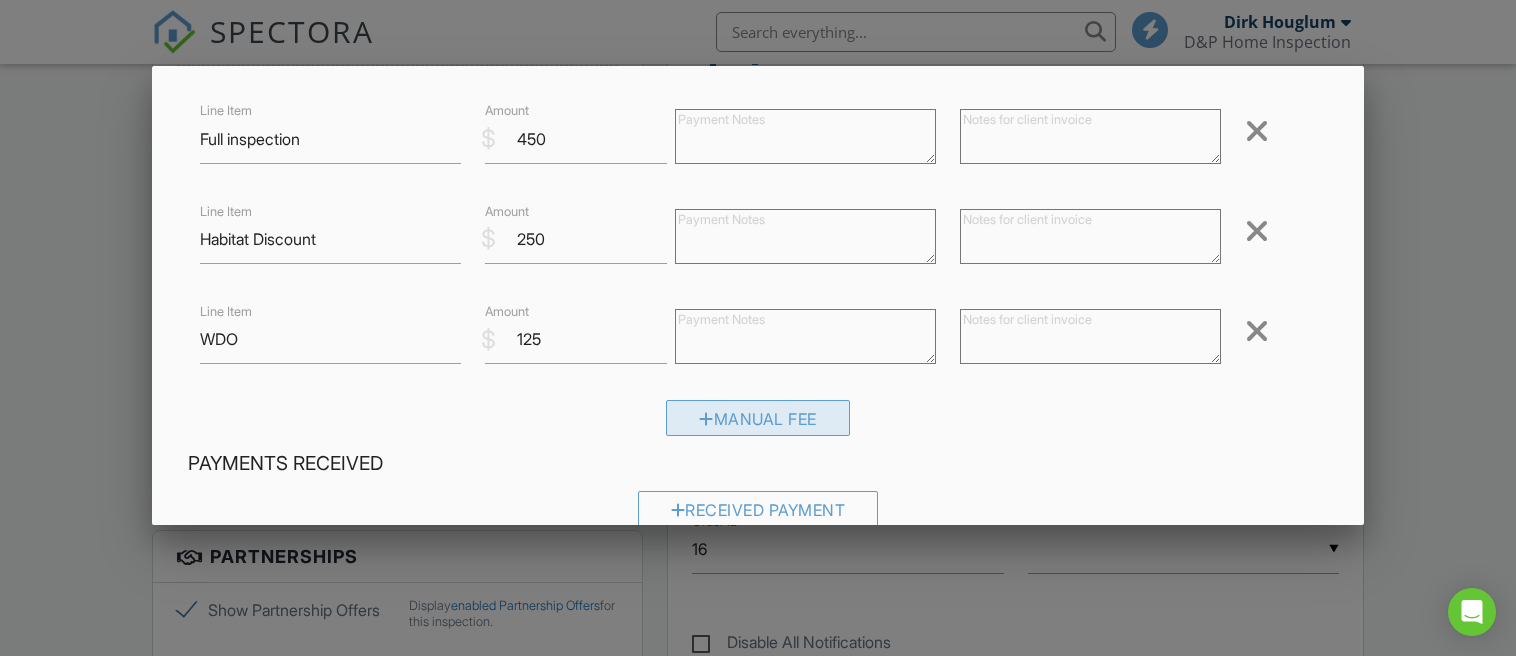 click on "Manual Fee" at bounding box center [758, 418] 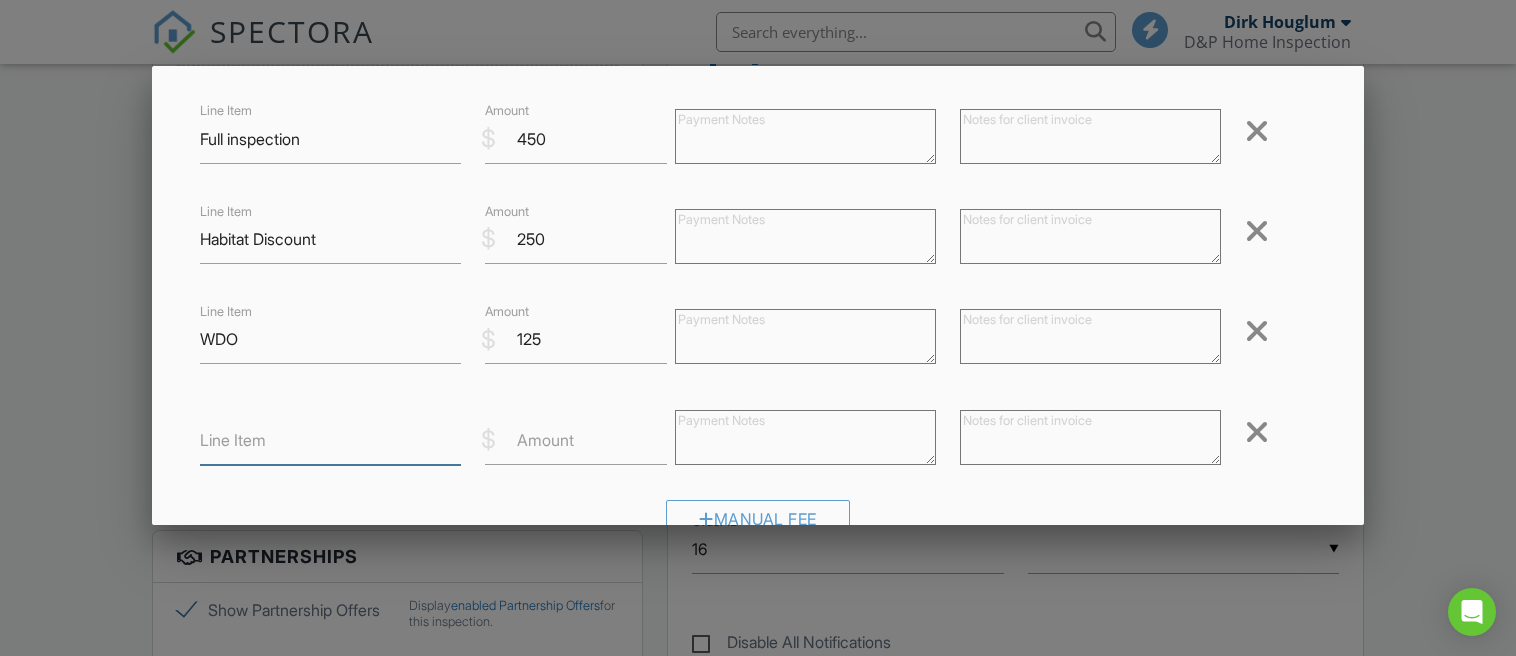 click on "Line Item" at bounding box center (330, 440) 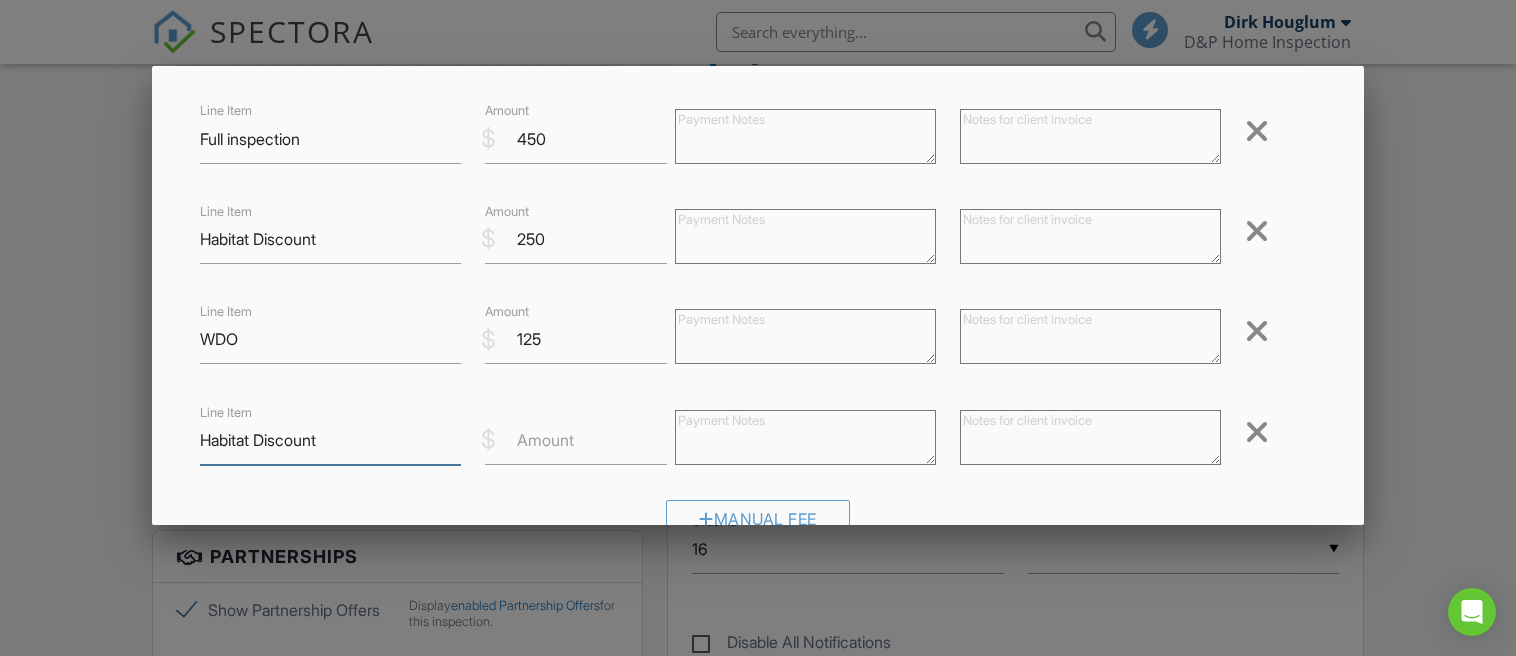 type on "Habitat Discount" 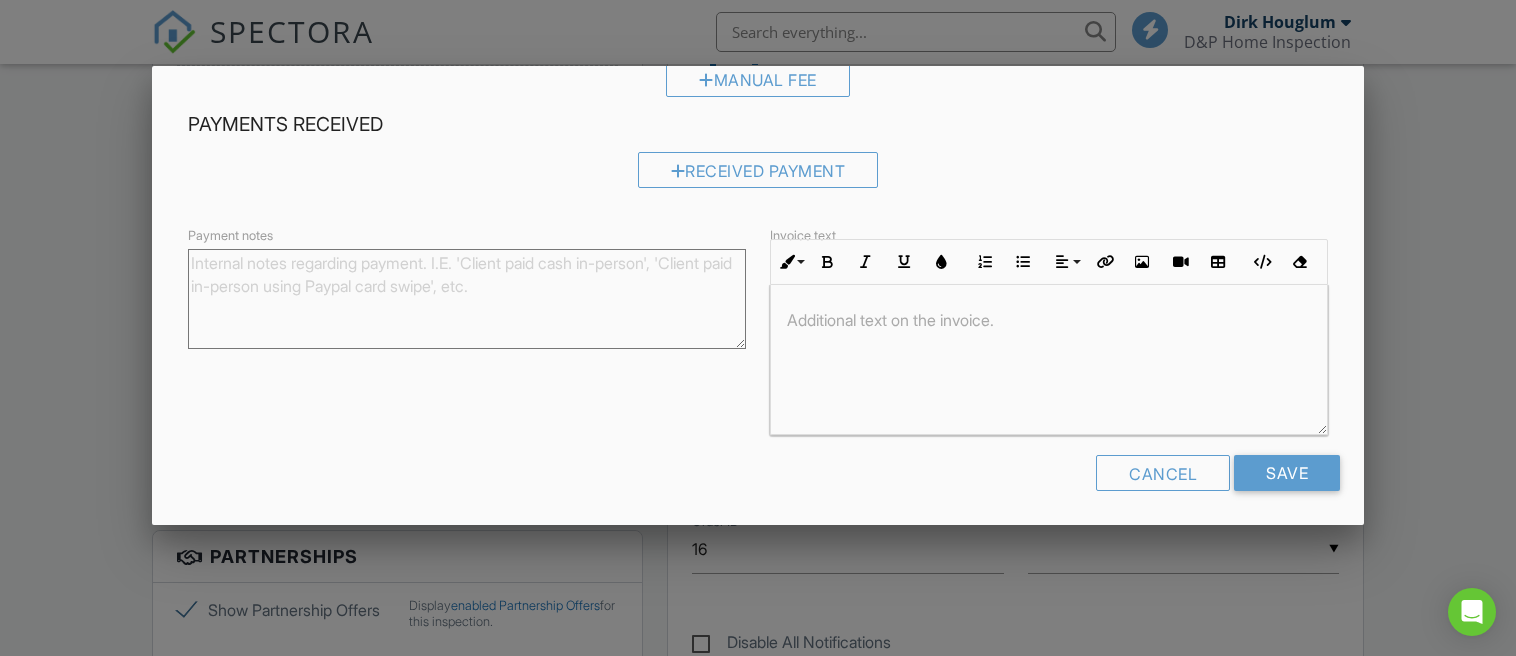 scroll, scrollTop: 758, scrollLeft: 0, axis: vertical 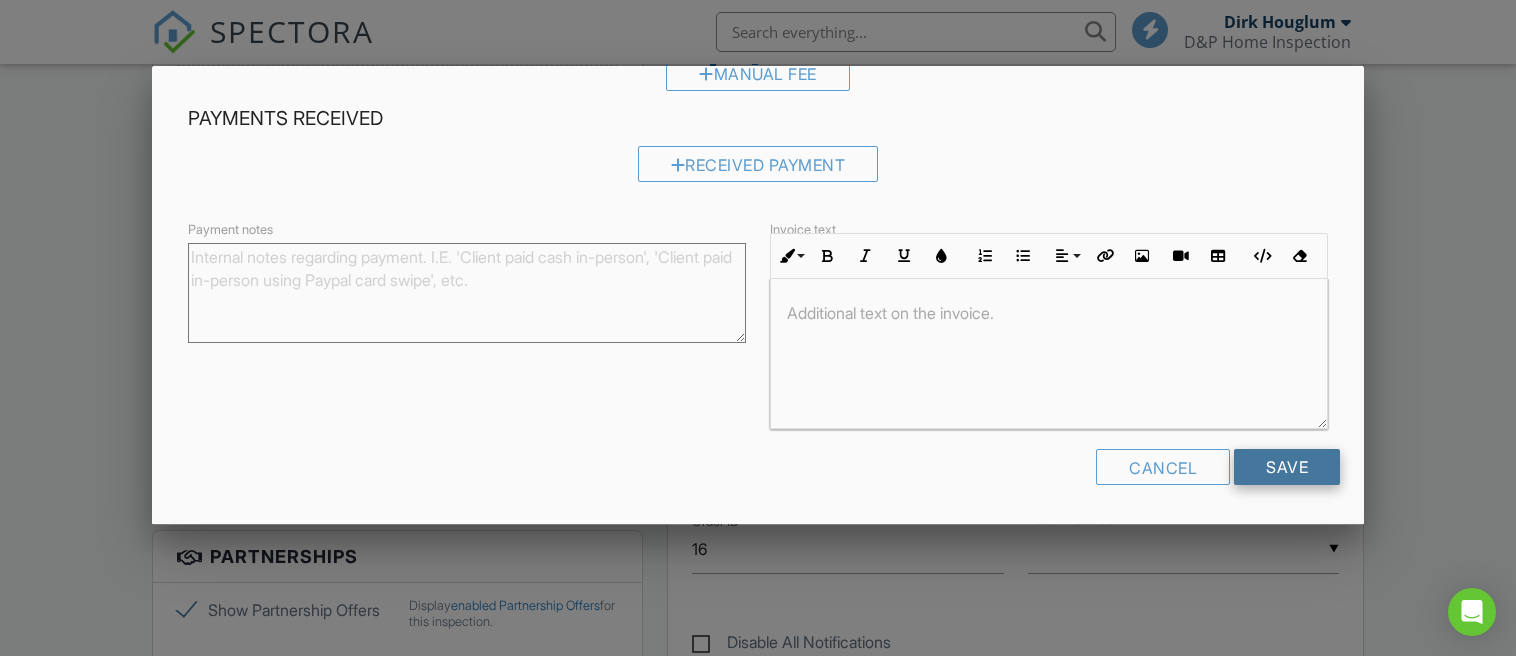 type on "-25" 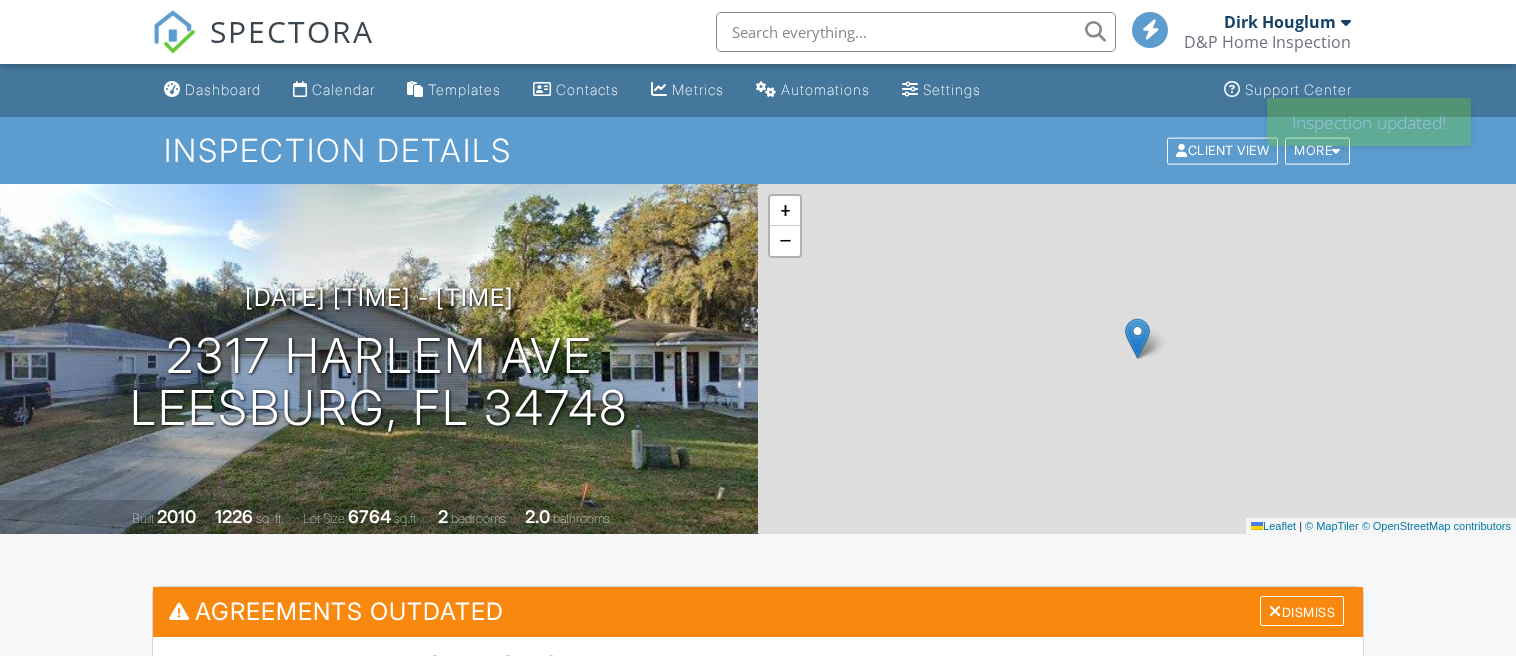 scroll, scrollTop: 0, scrollLeft: 0, axis: both 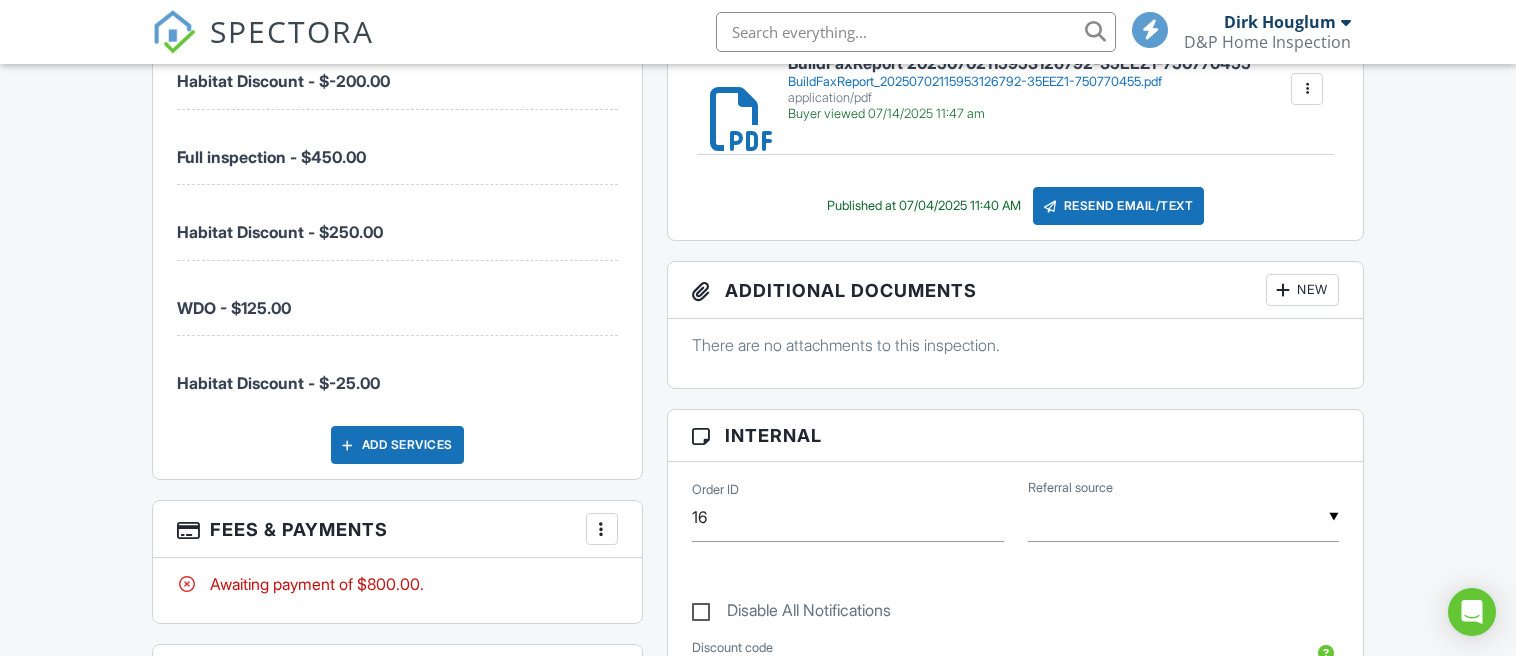 click at bounding box center (602, 529) 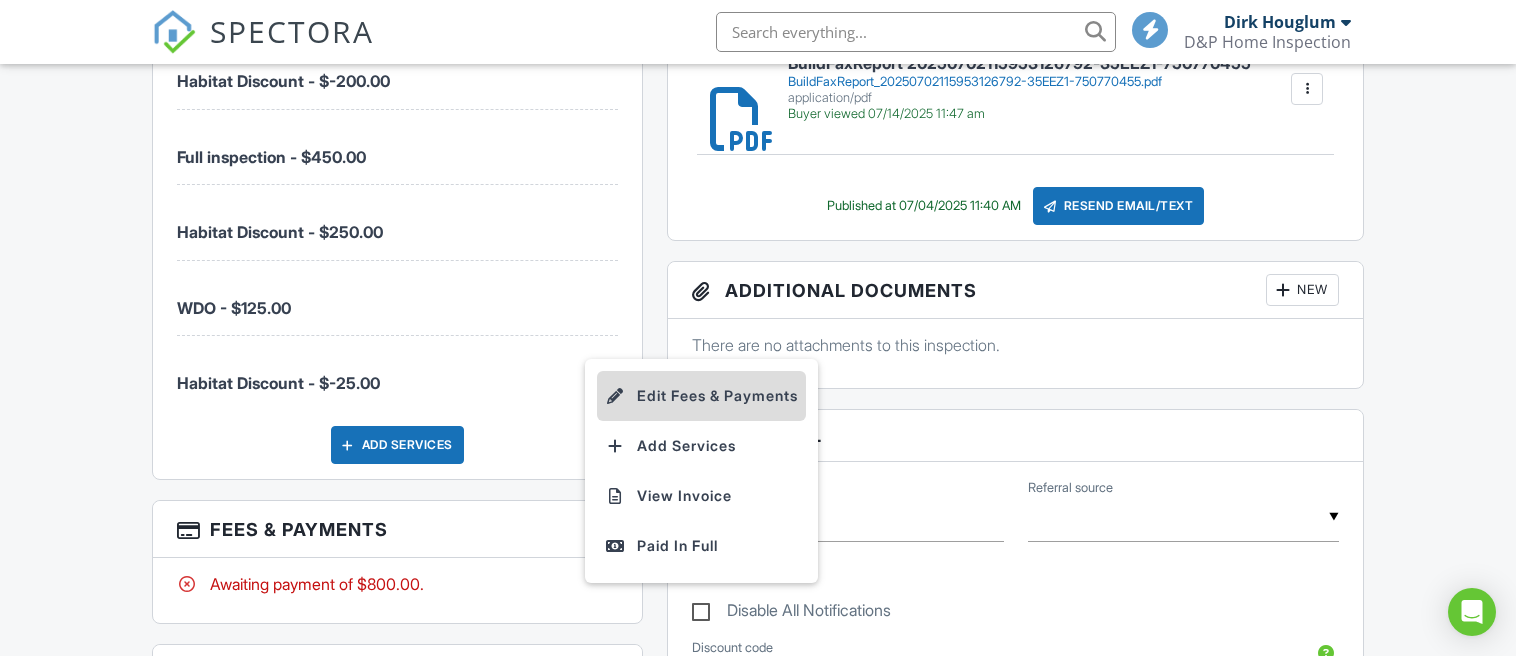 click on "Edit Fees & Payments" at bounding box center (701, 396) 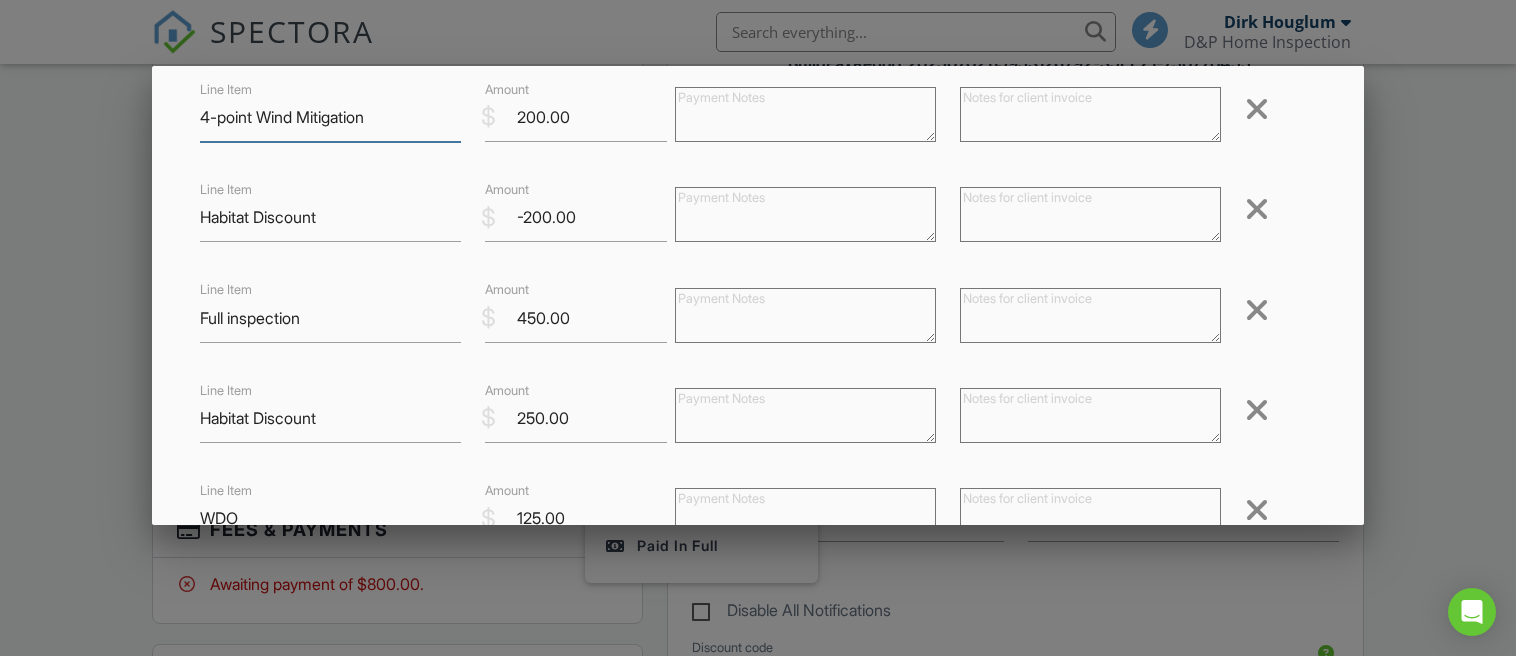 scroll, scrollTop: 170, scrollLeft: 0, axis: vertical 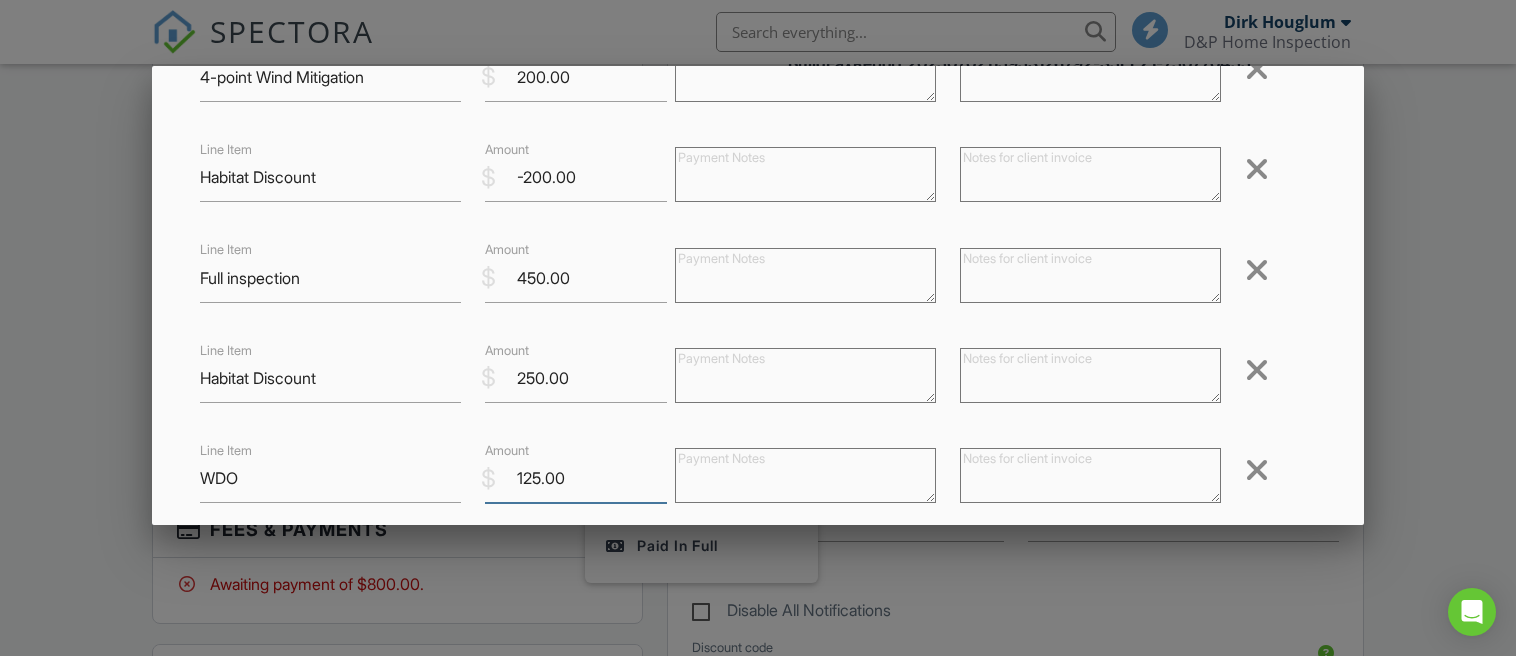 click on "125.00" at bounding box center (576, 478) 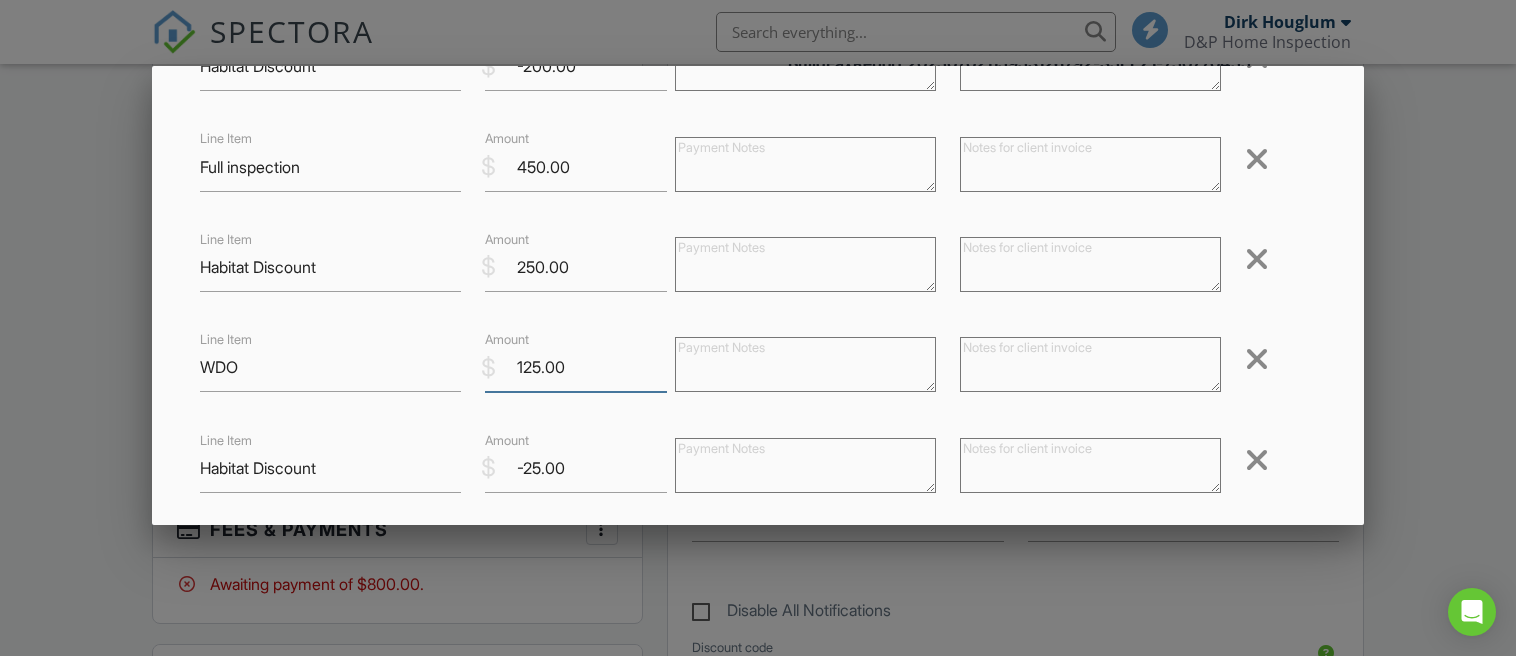 scroll, scrollTop: 298, scrollLeft: 0, axis: vertical 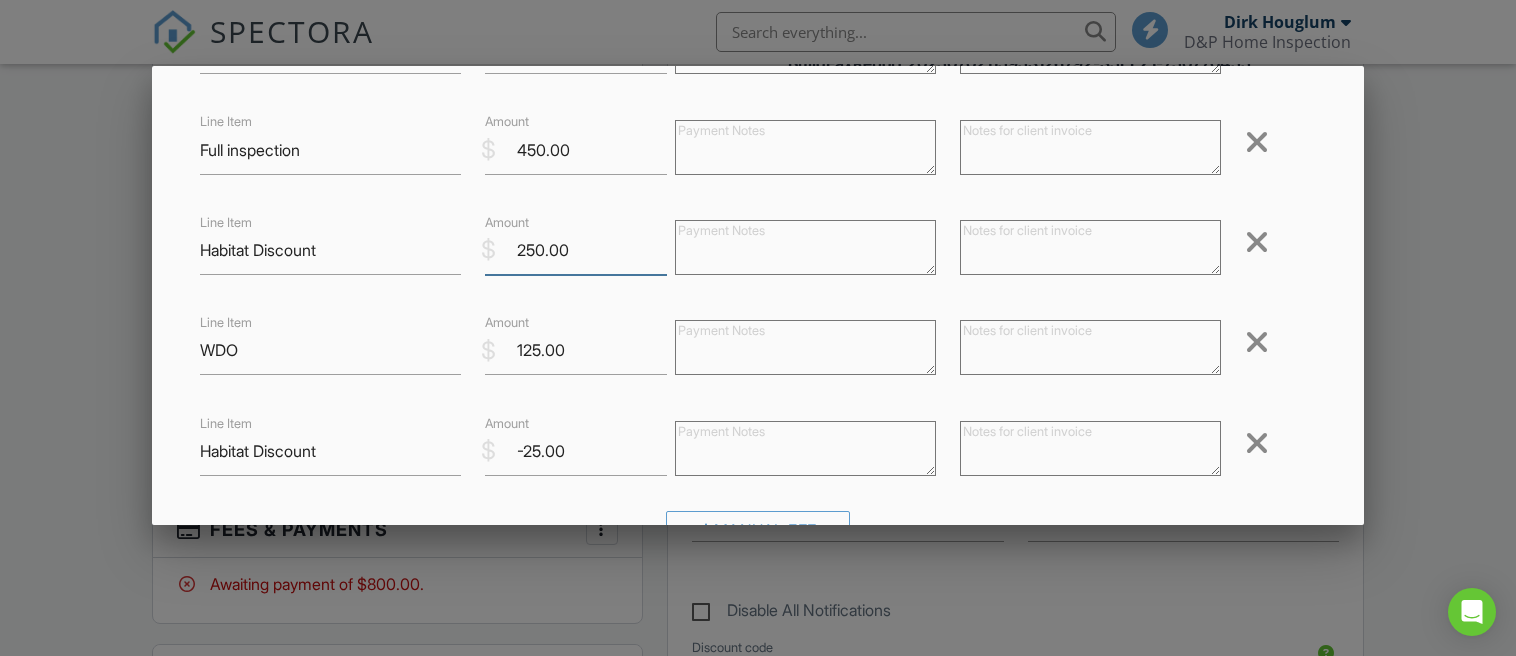 click on "250.00" at bounding box center (576, 250) 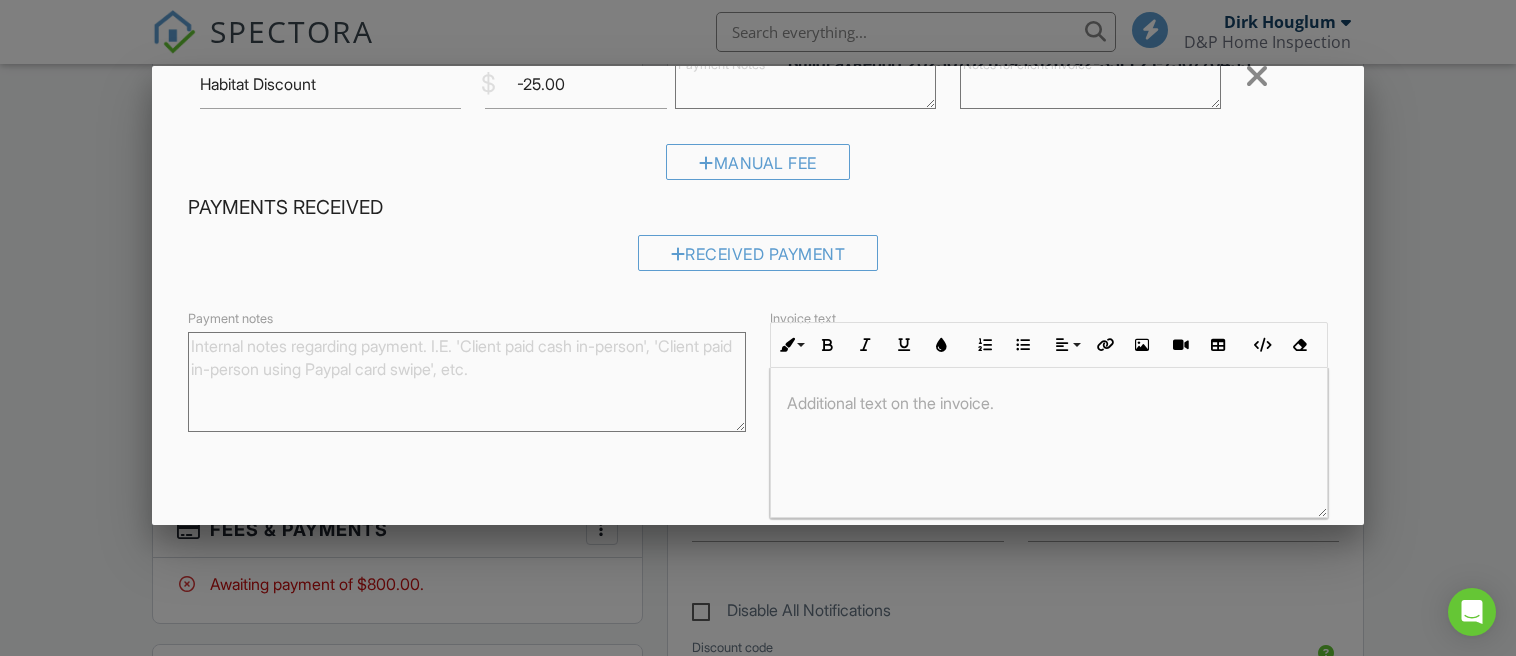 scroll, scrollTop: 758, scrollLeft: 0, axis: vertical 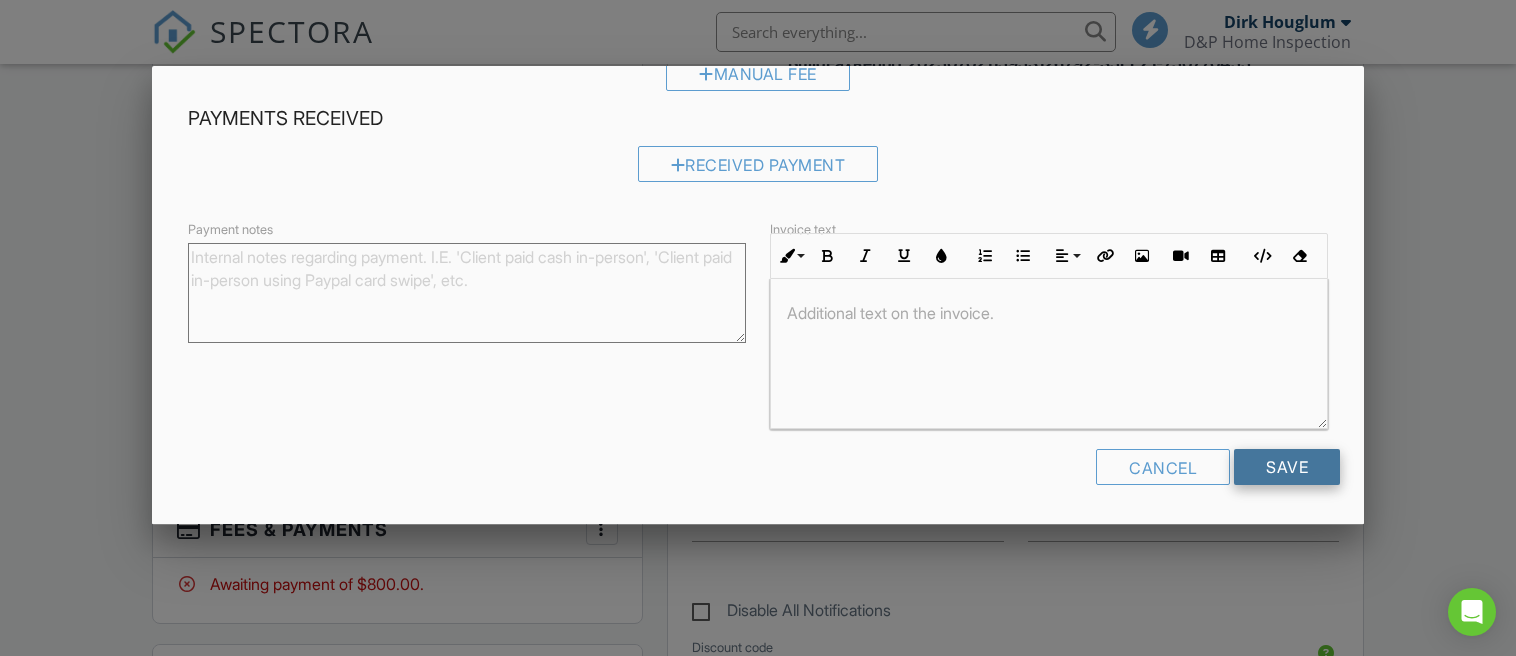 type on "-250.00" 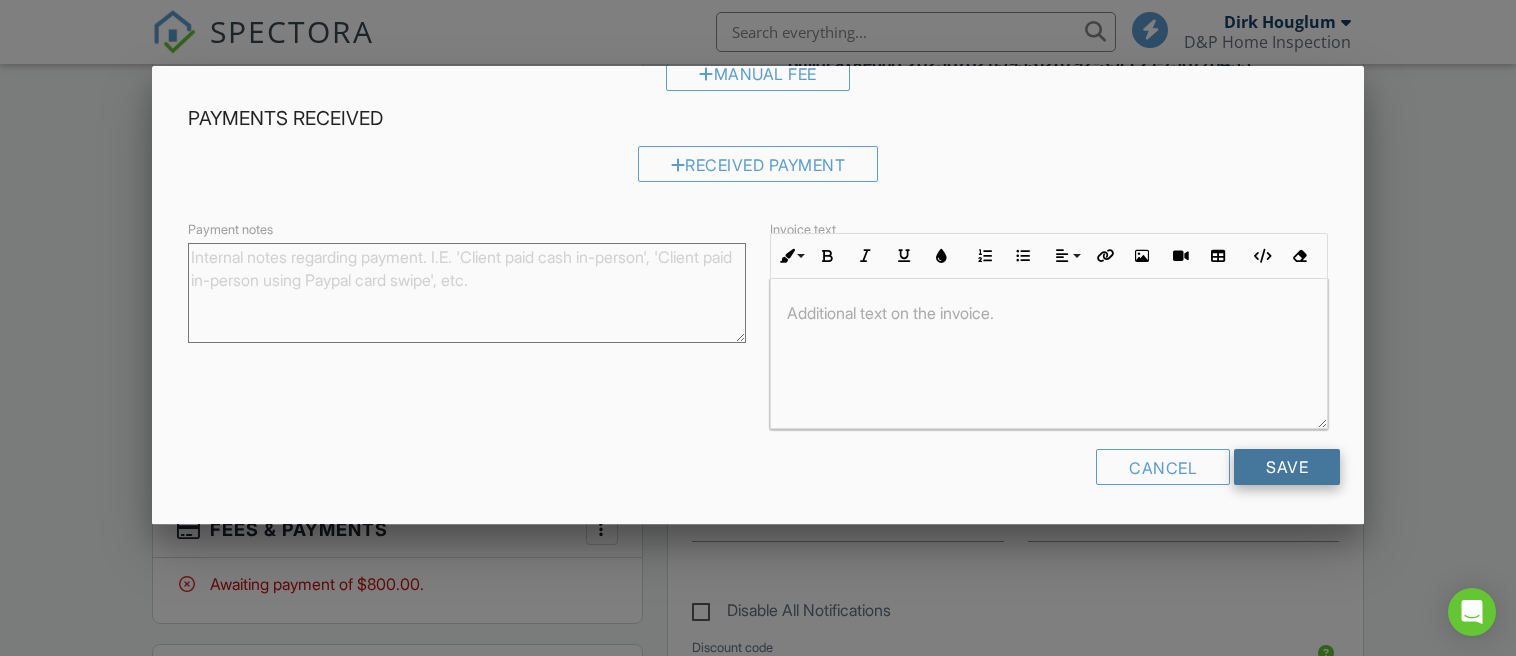 click on "Save" at bounding box center (1287, 467) 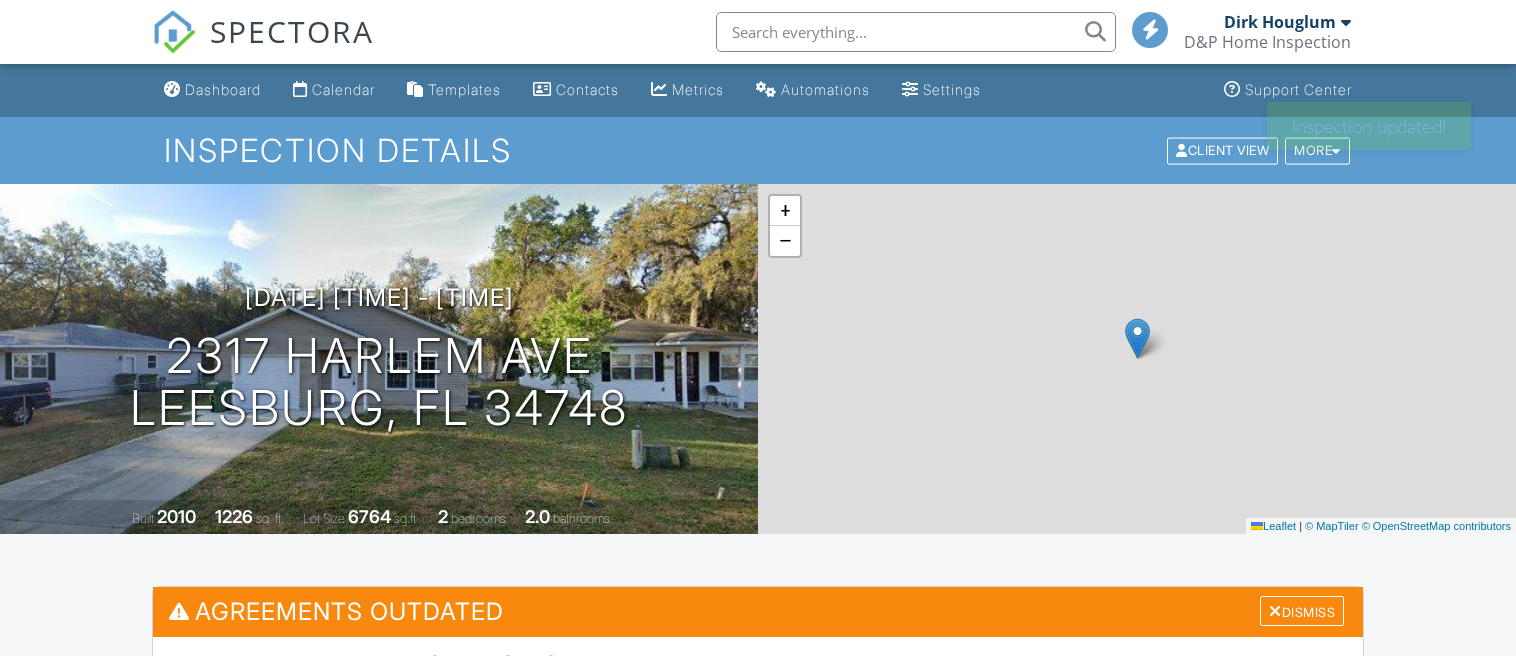 scroll, scrollTop: 0, scrollLeft: 0, axis: both 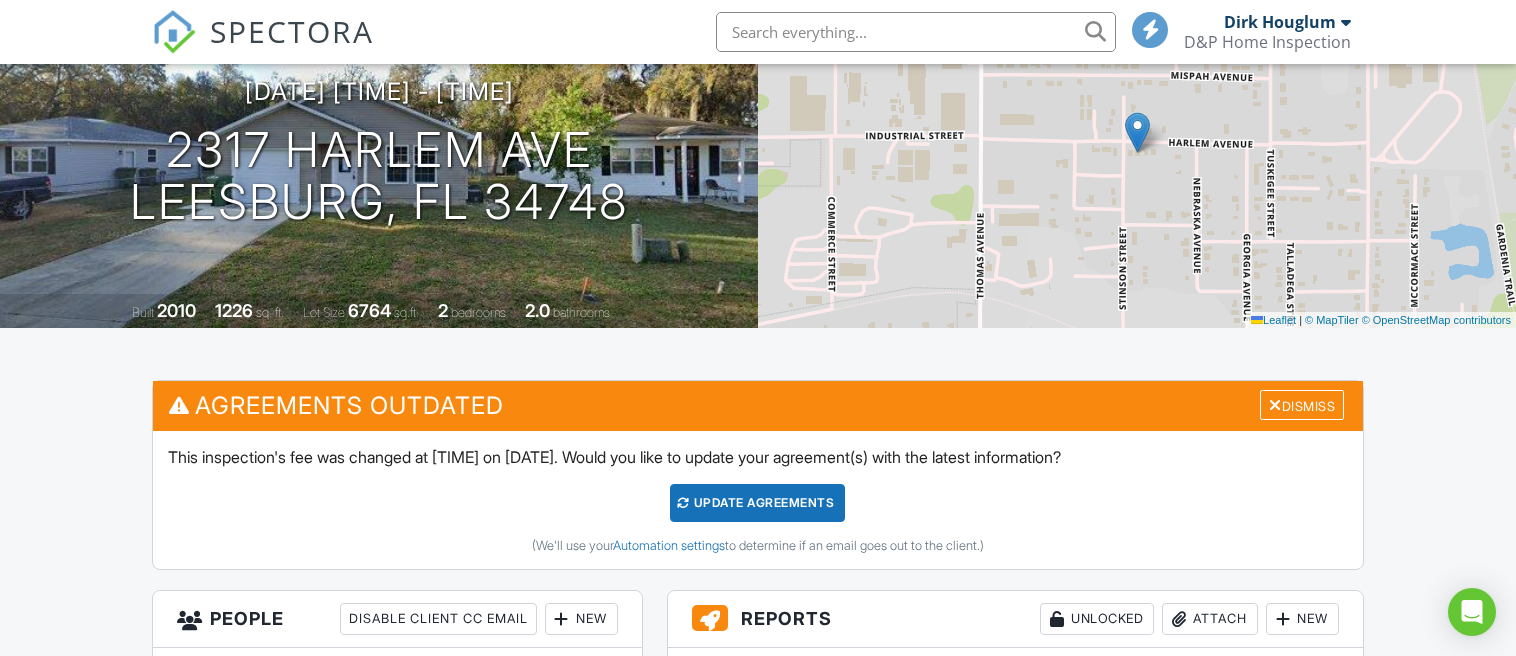 click on "Update Agreements" at bounding box center (757, 503) 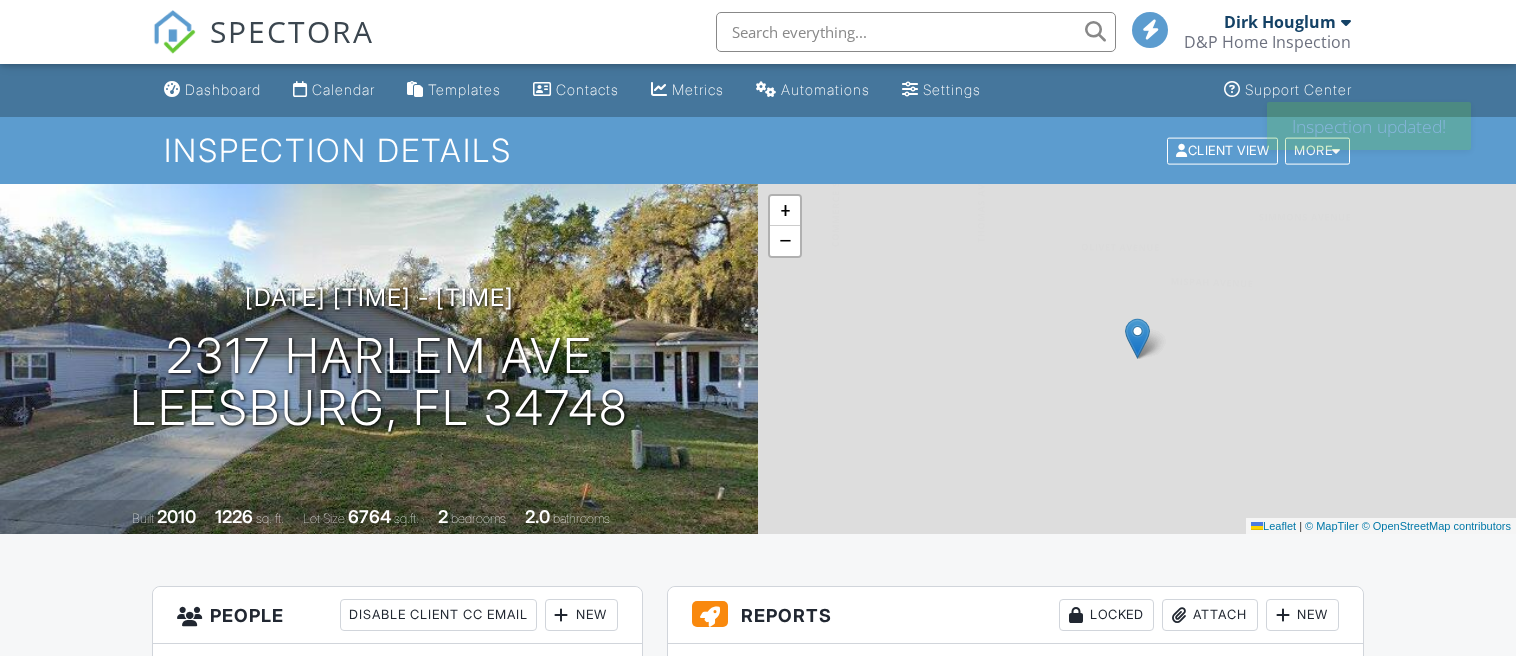 scroll, scrollTop: 0, scrollLeft: 0, axis: both 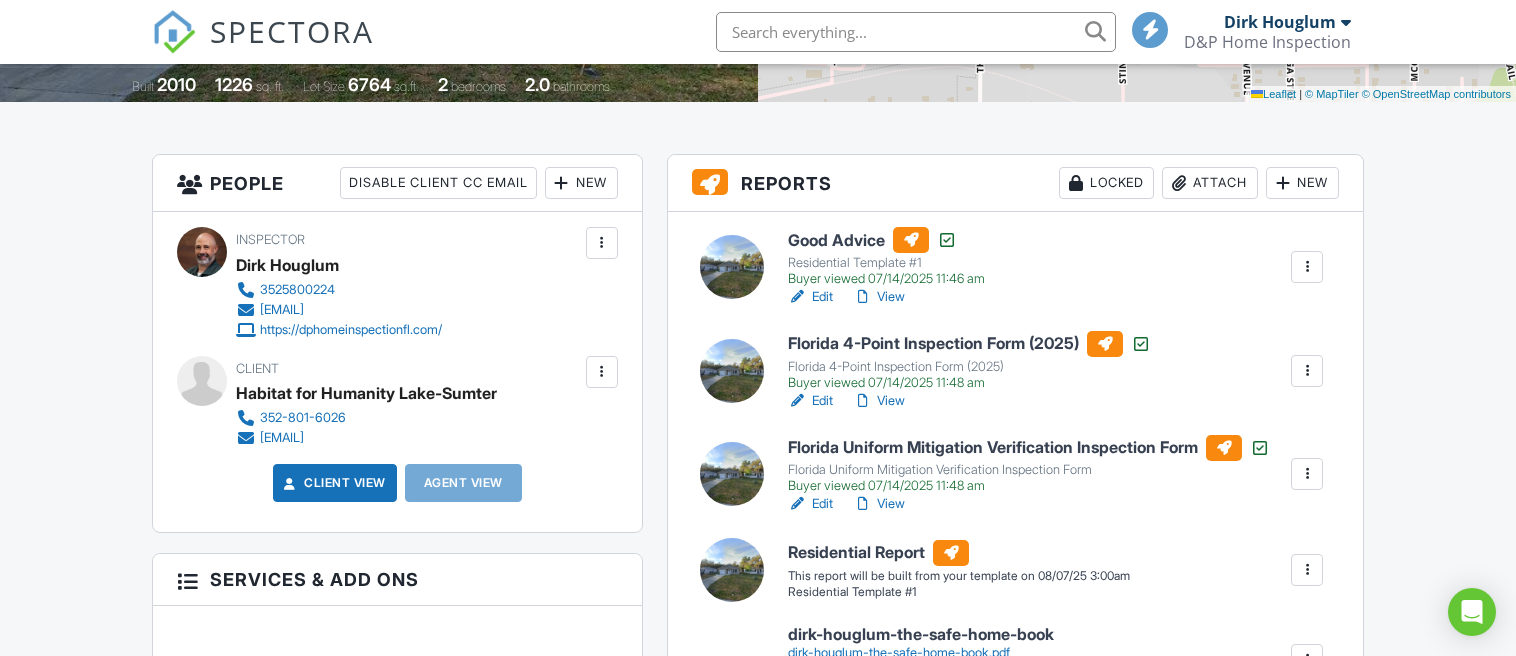 click at bounding box center [1307, 267] 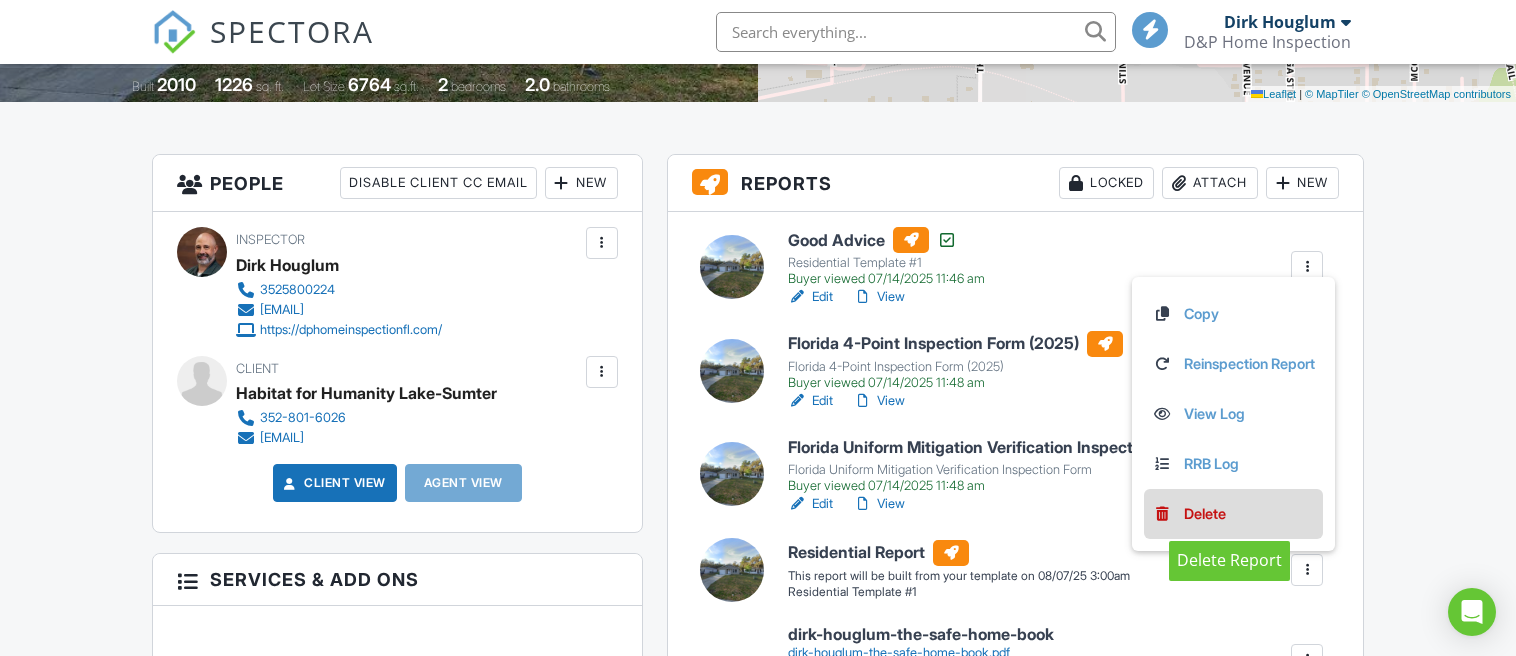 click on "Delete" at bounding box center [1205, 514] 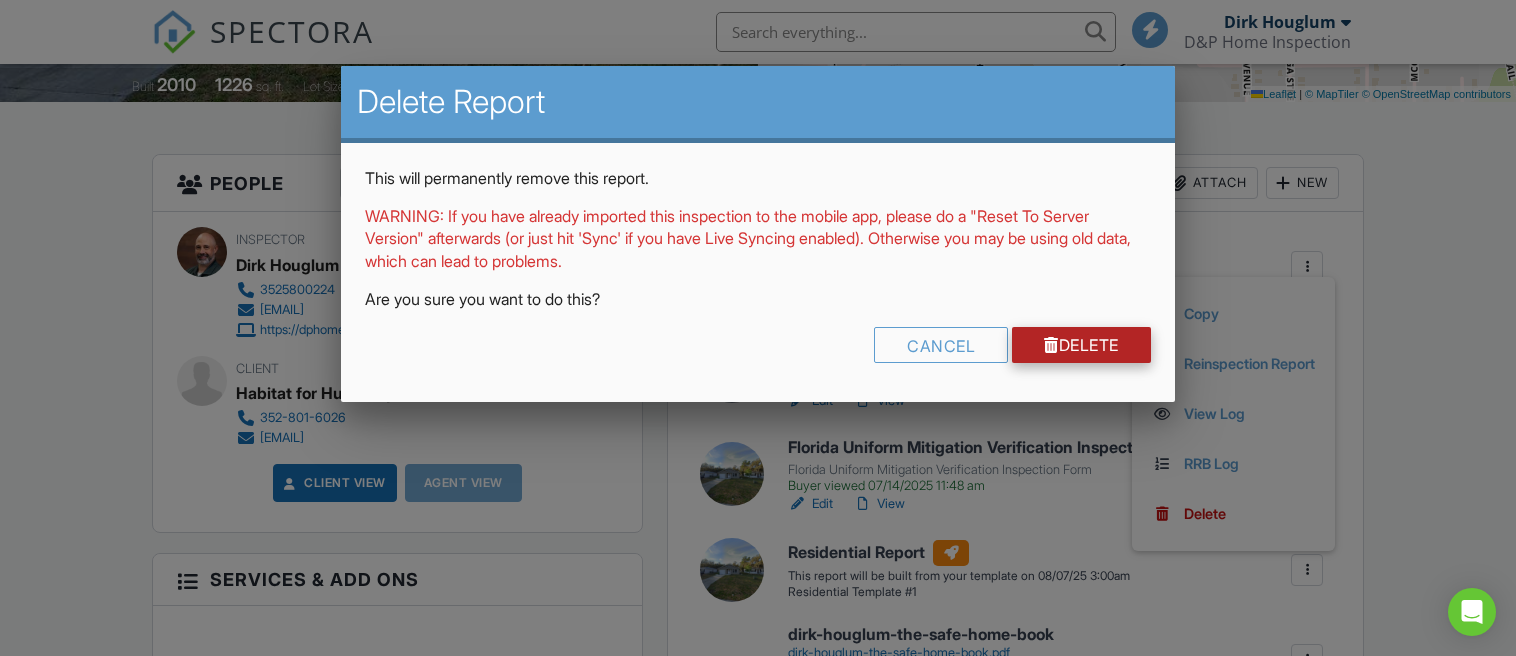 click on "Delete" at bounding box center [1081, 345] 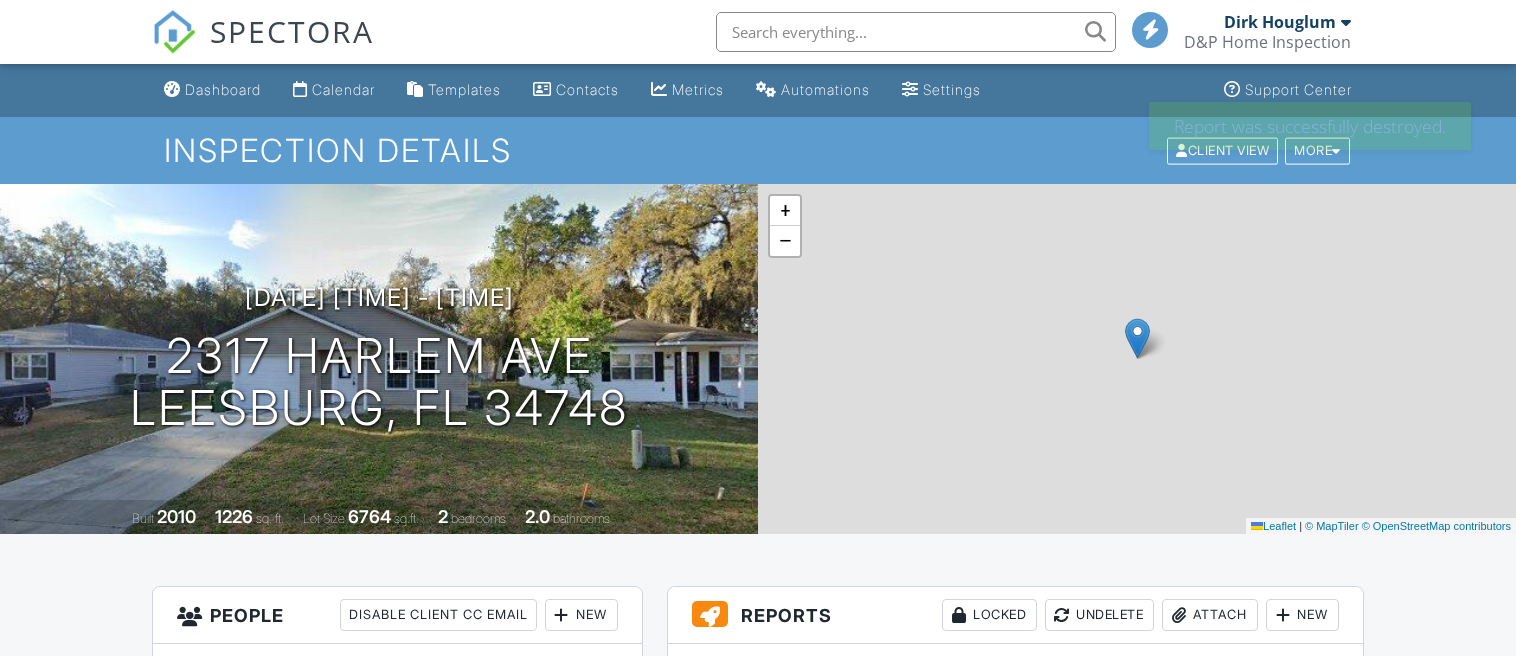 scroll, scrollTop: 0, scrollLeft: 0, axis: both 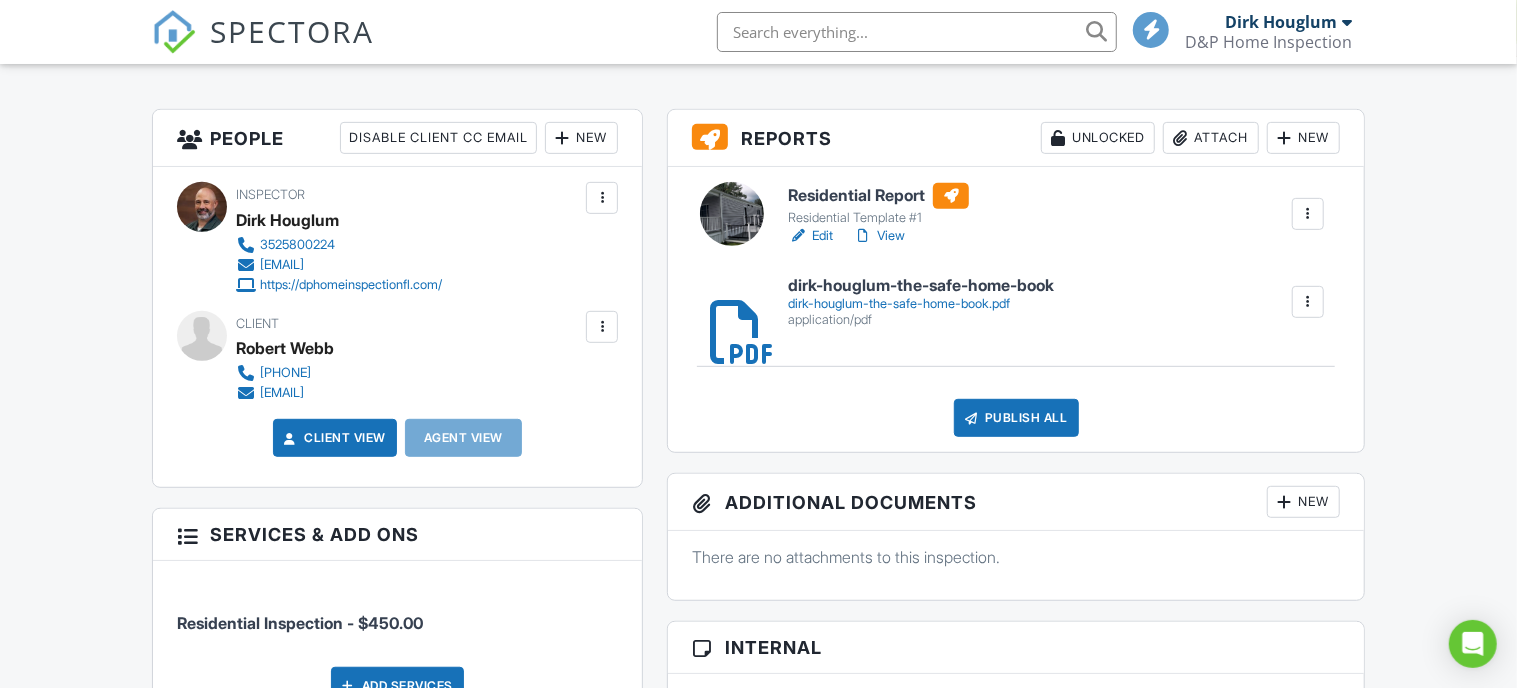 click on "Residential Report" at bounding box center [878, 196] 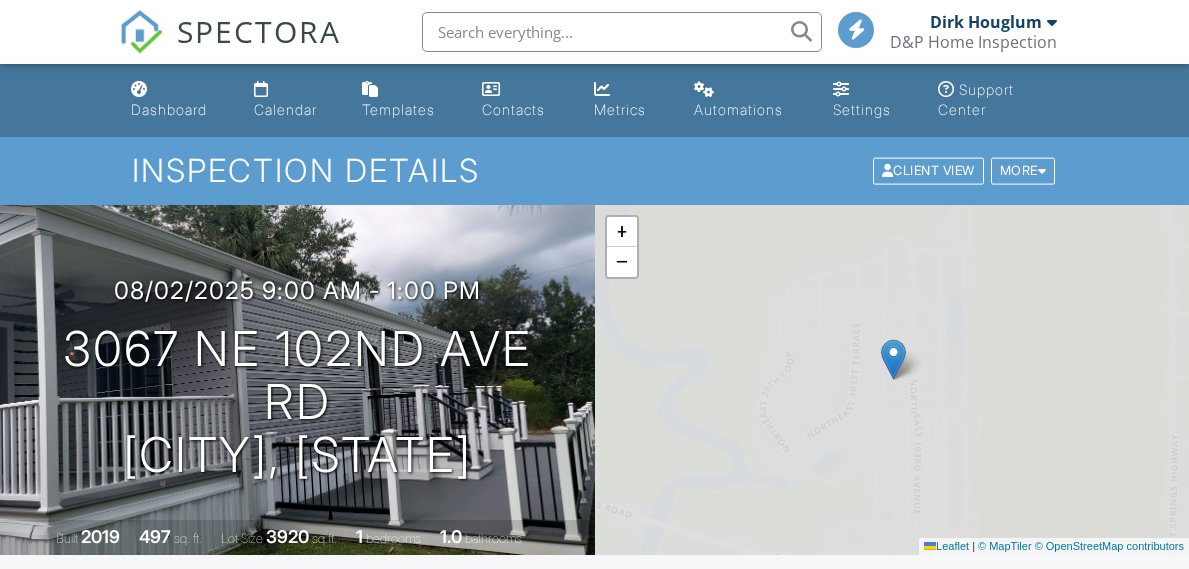 scroll, scrollTop: 0, scrollLeft: 0, axis: both 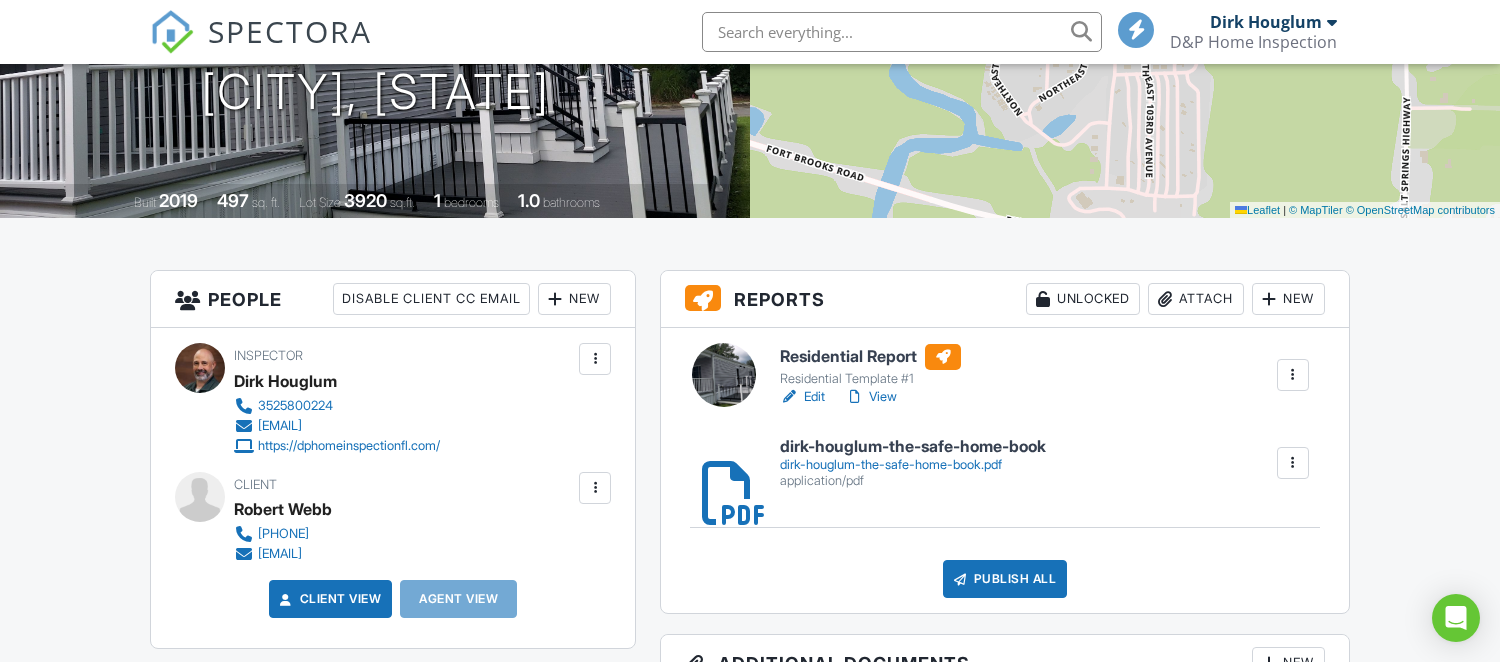 click on "View" at bounding box center [871, 397] 